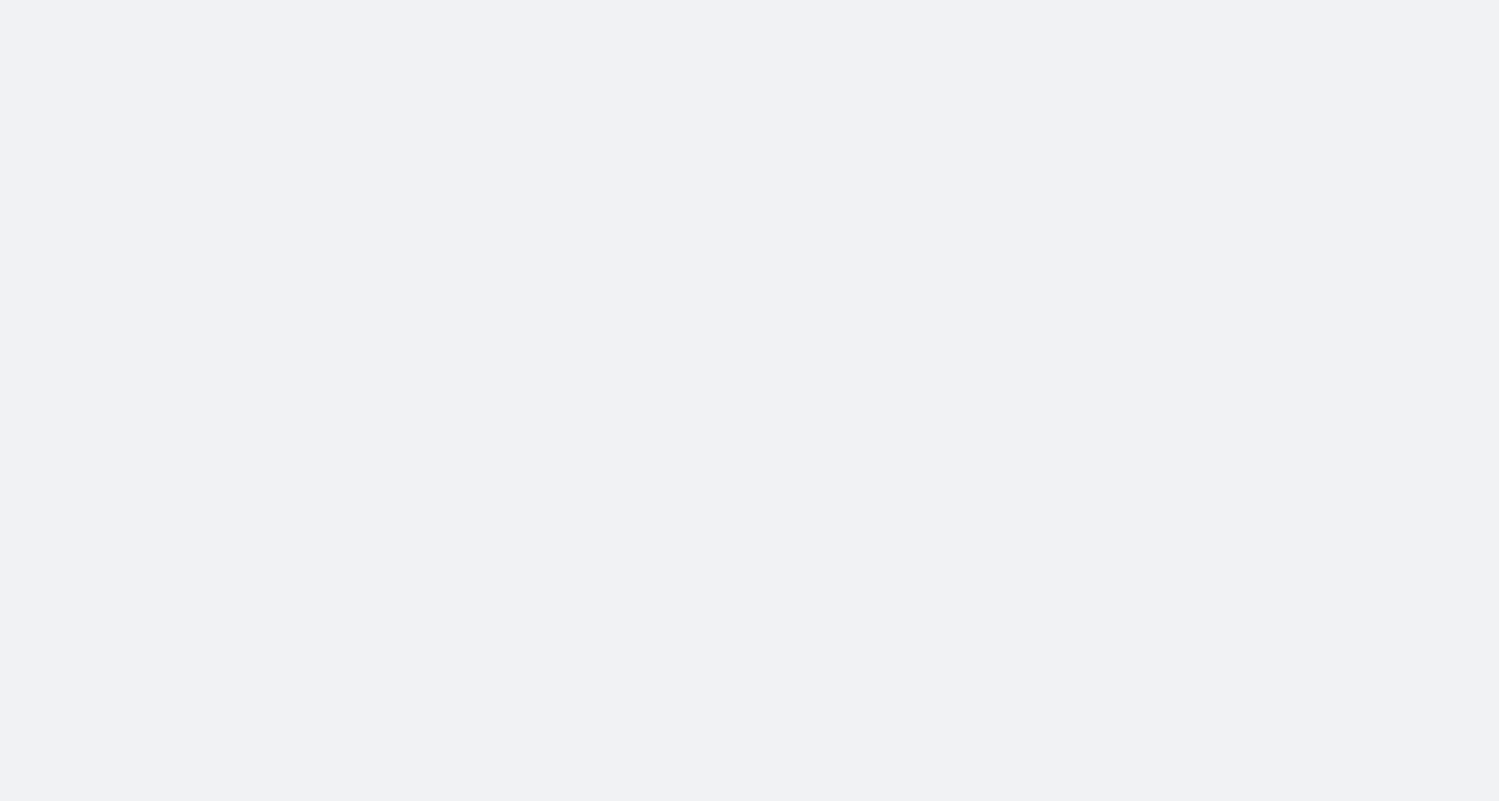 scroll, scrollTop: 0, scrollLeft: 0, axis: both 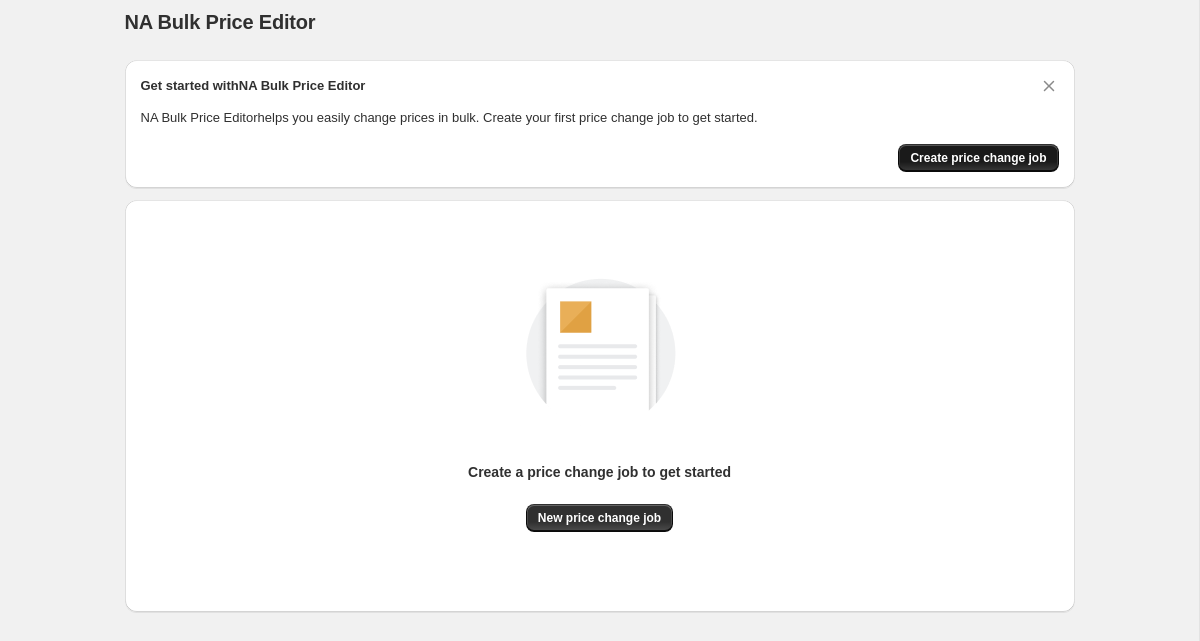 click on "Create price change job" at bounding box center [978, 158] 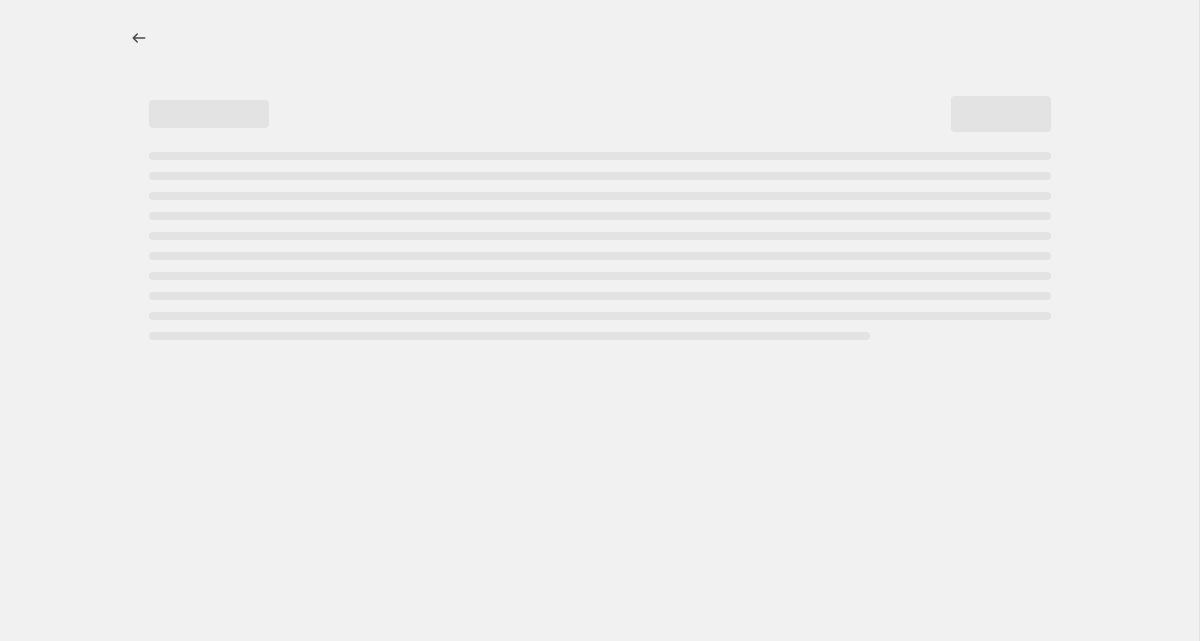 select on "percentage" 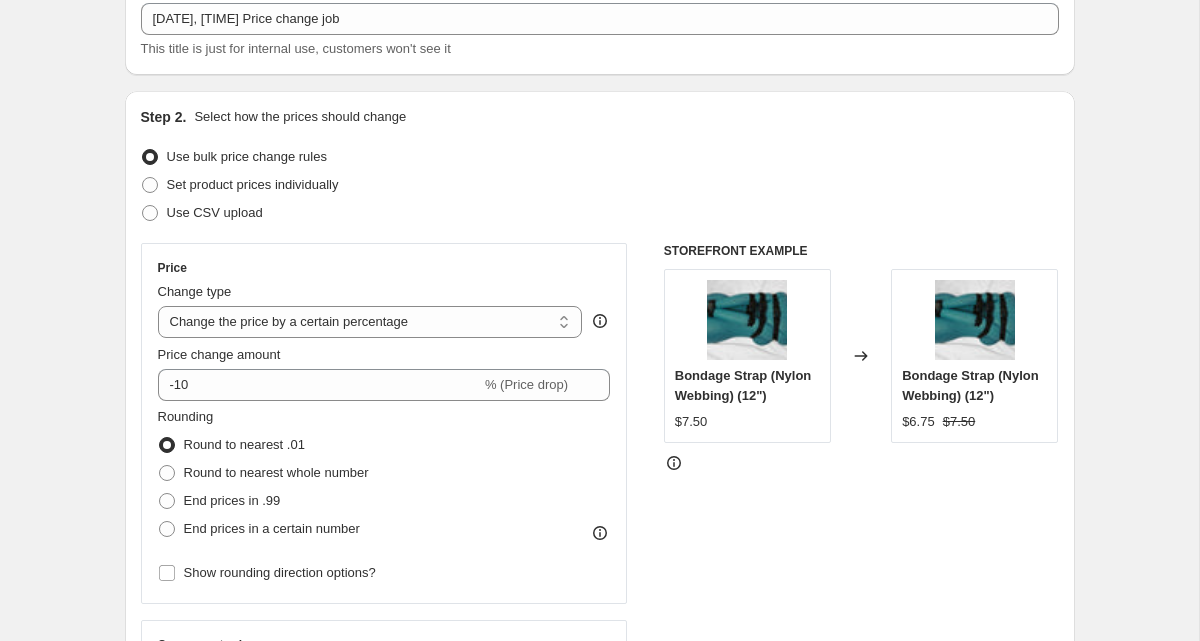 scroll, scrollTop: 194, scrollLeft: 0, axis: vertical 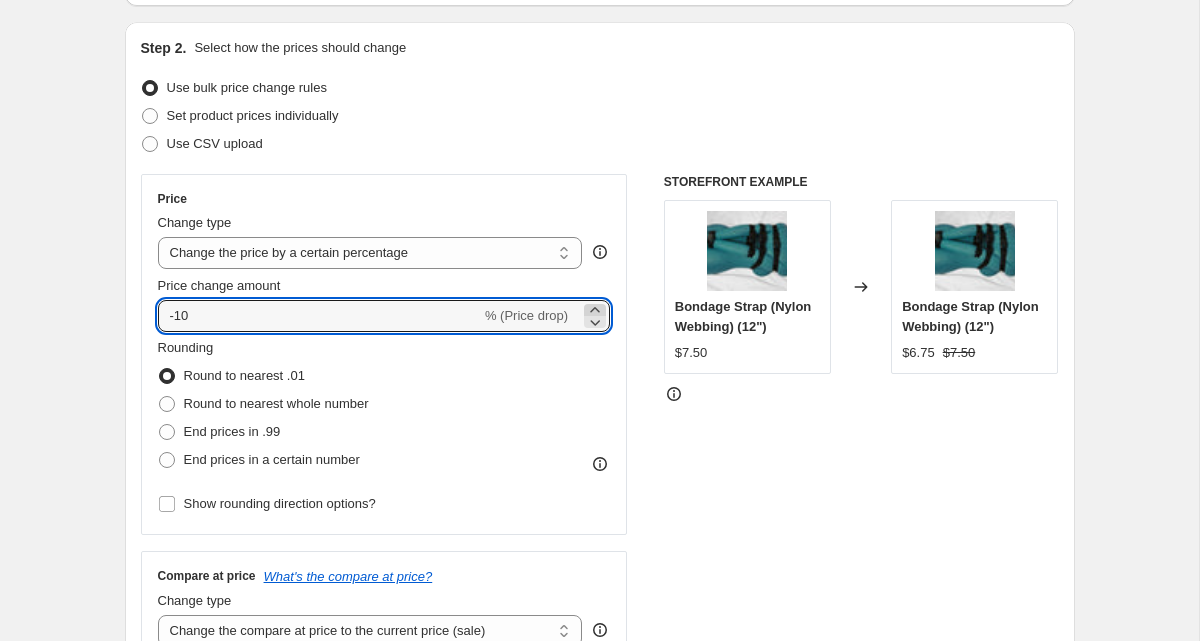 click 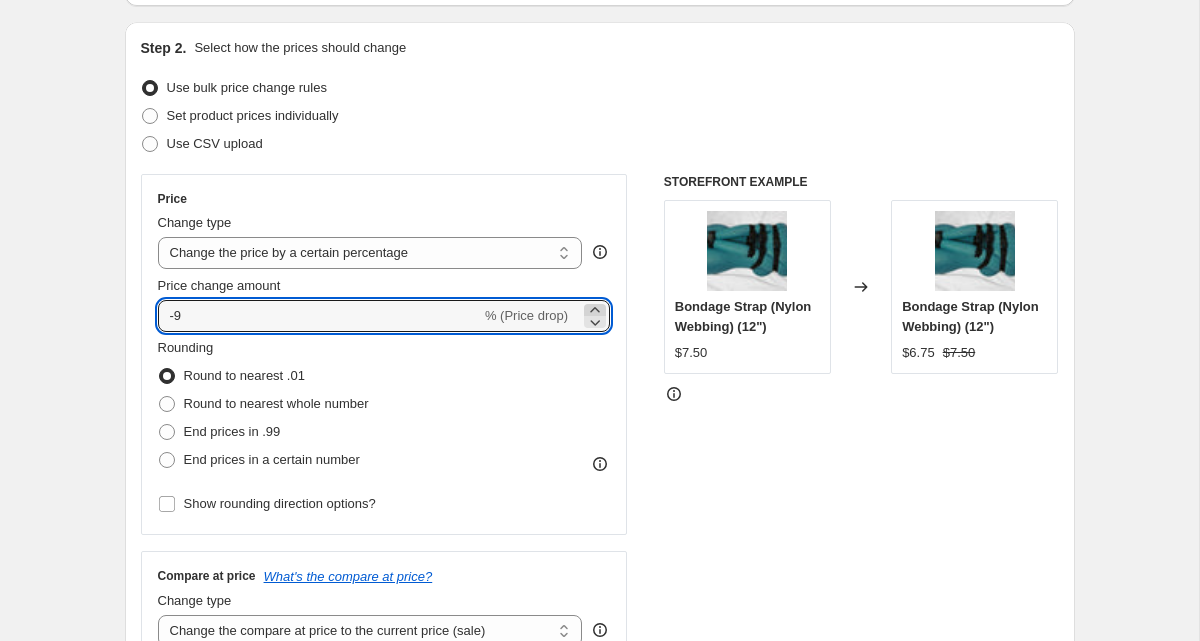 click 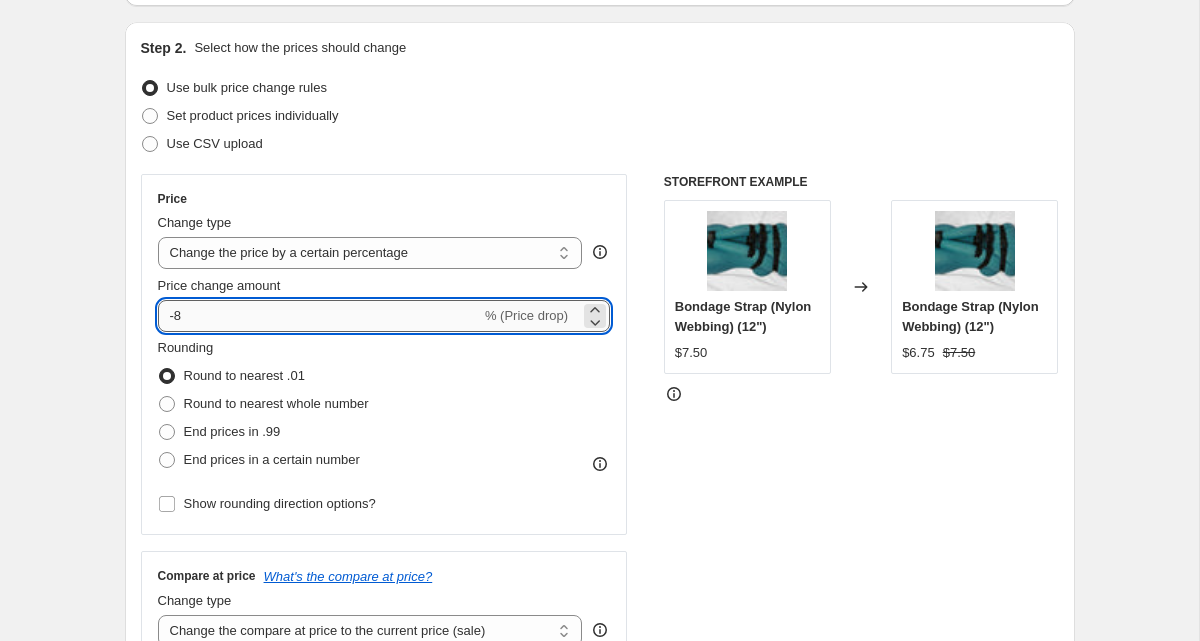 click on "-8" at bounding box center [319, 316] 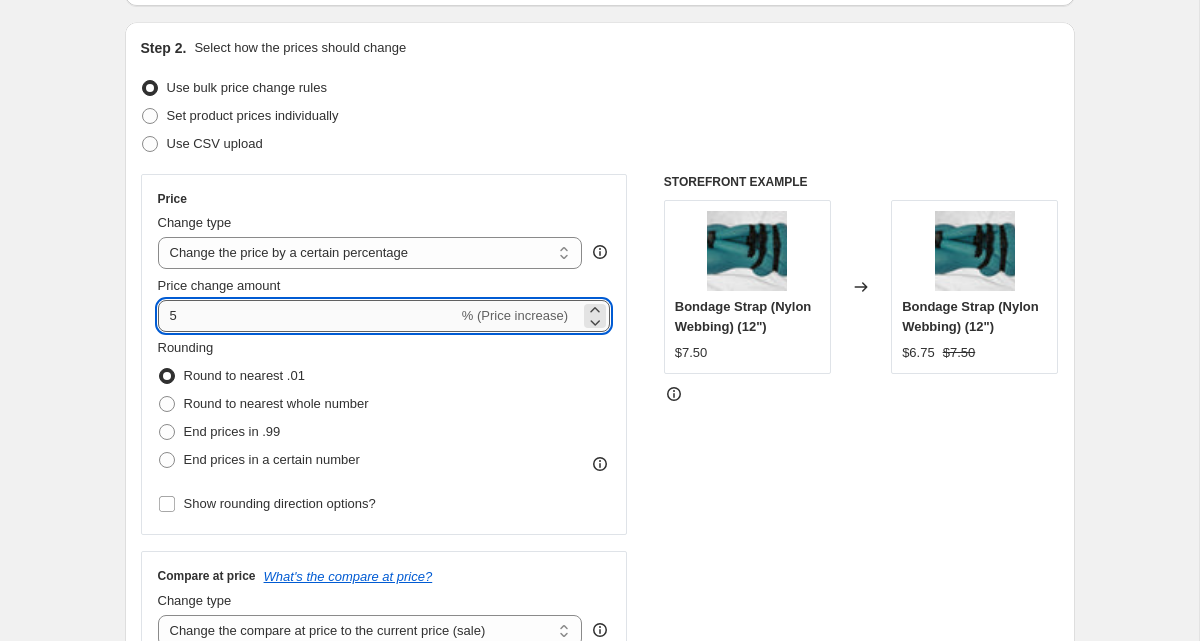 type on "5" 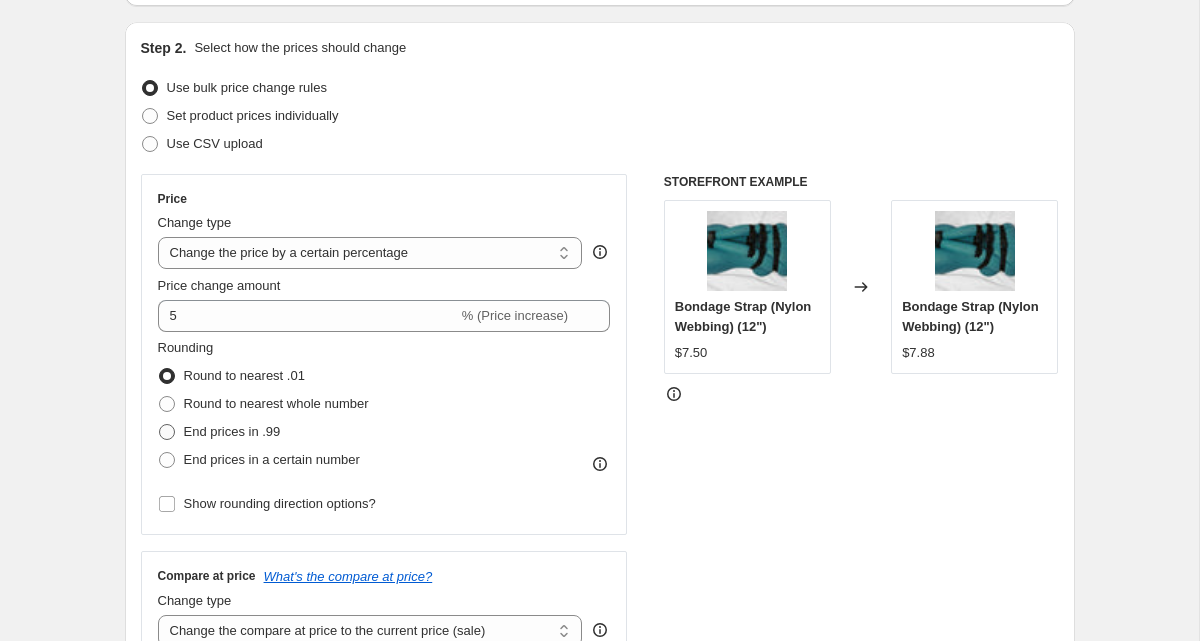 click on "End prices in .99" at bounding box center [232, 431] 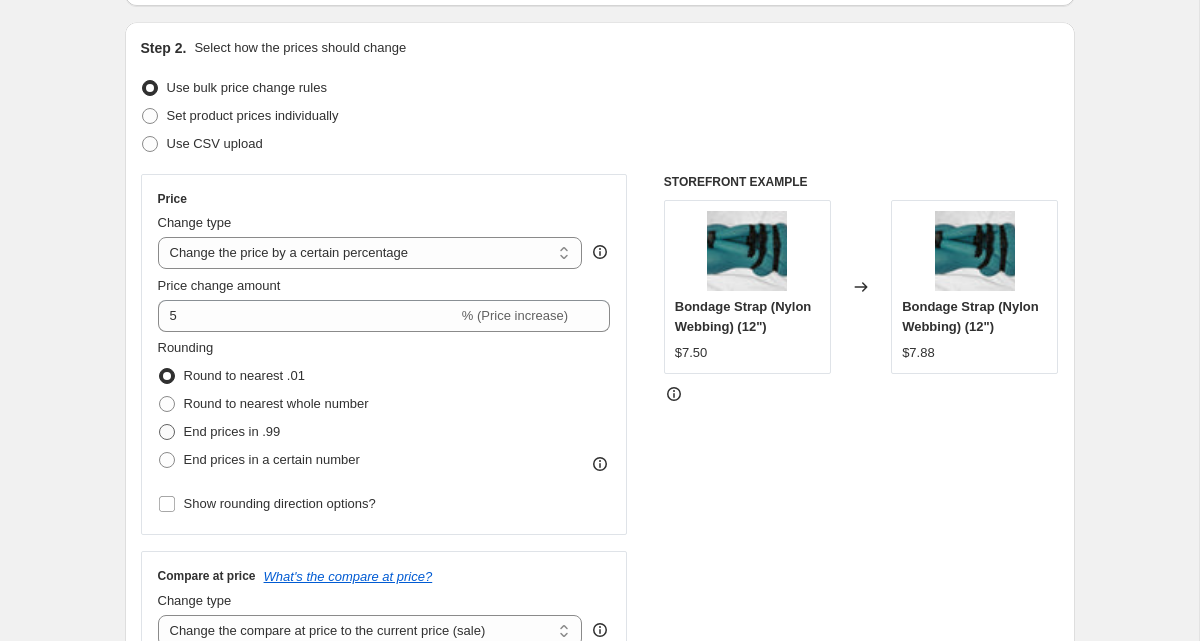 radio on "true" 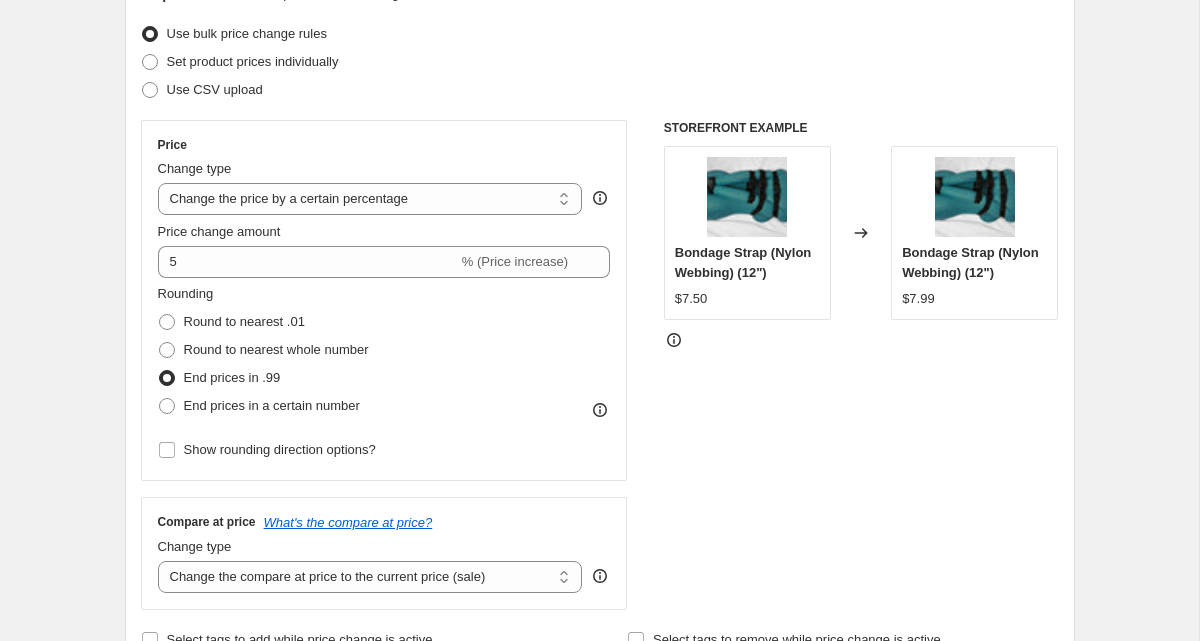 scroll, scrollTop: 275, scrollLeft: 0, axis: vertical 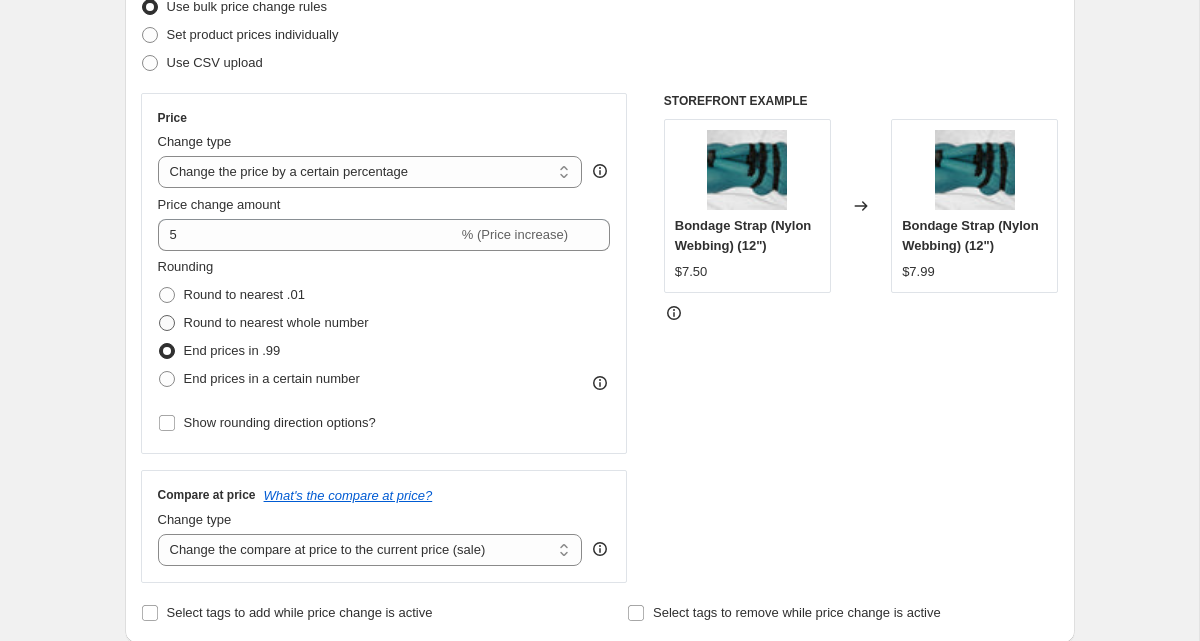 click on "Round to nearest whole number" at bounding box center (276, 322) 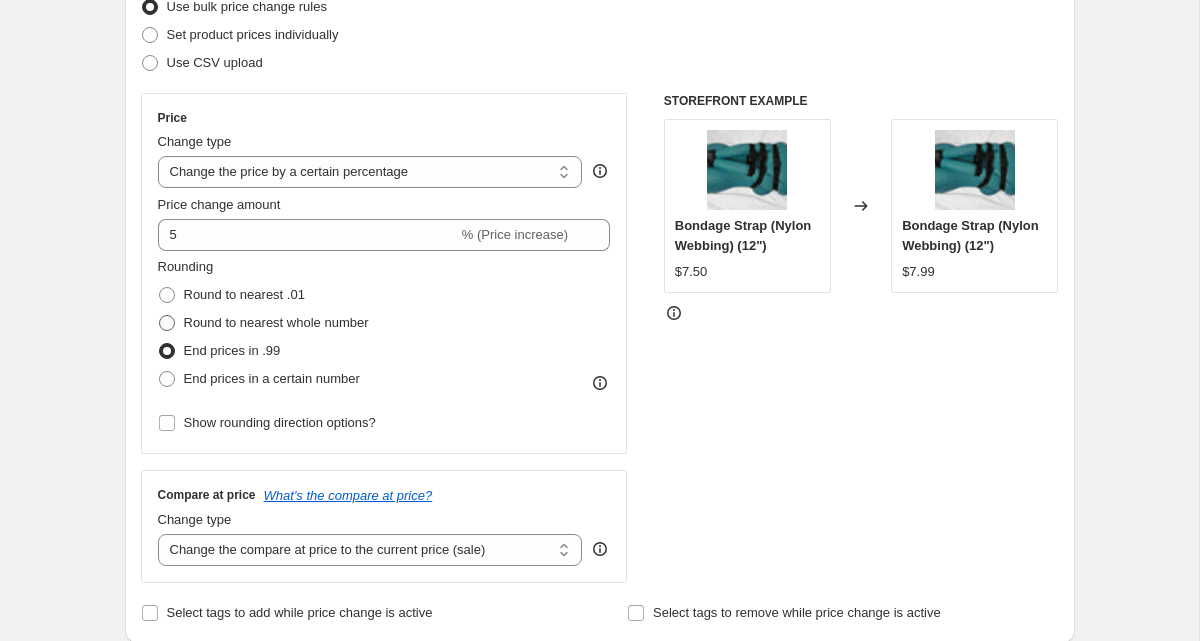 radio on "true" 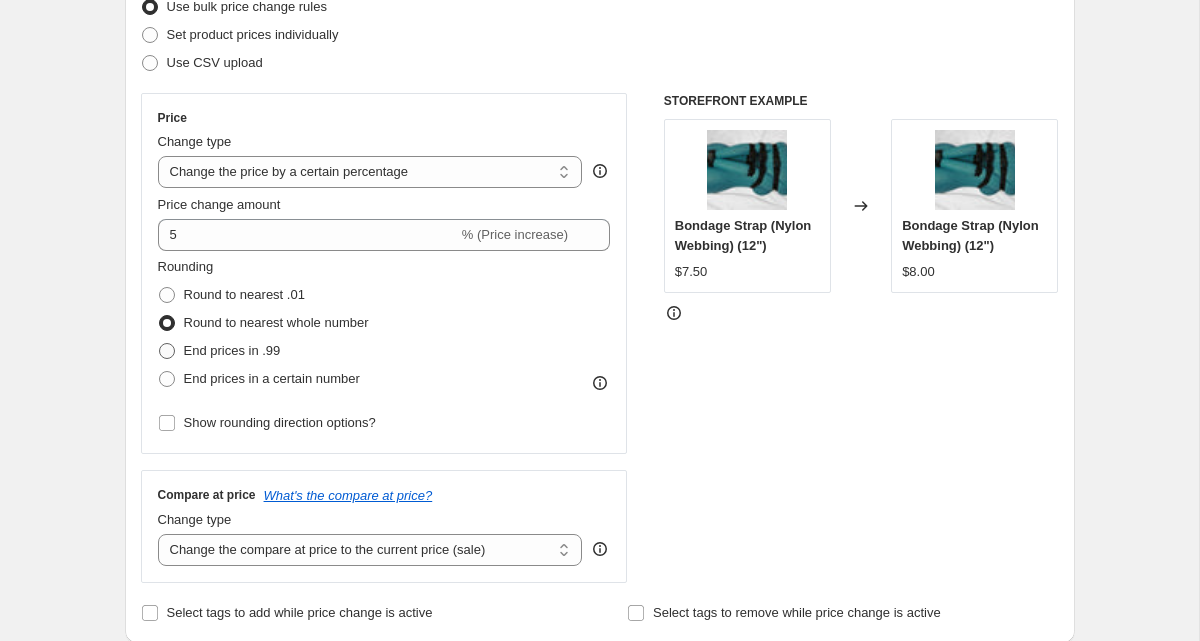 click at bounding box center [167, 351] 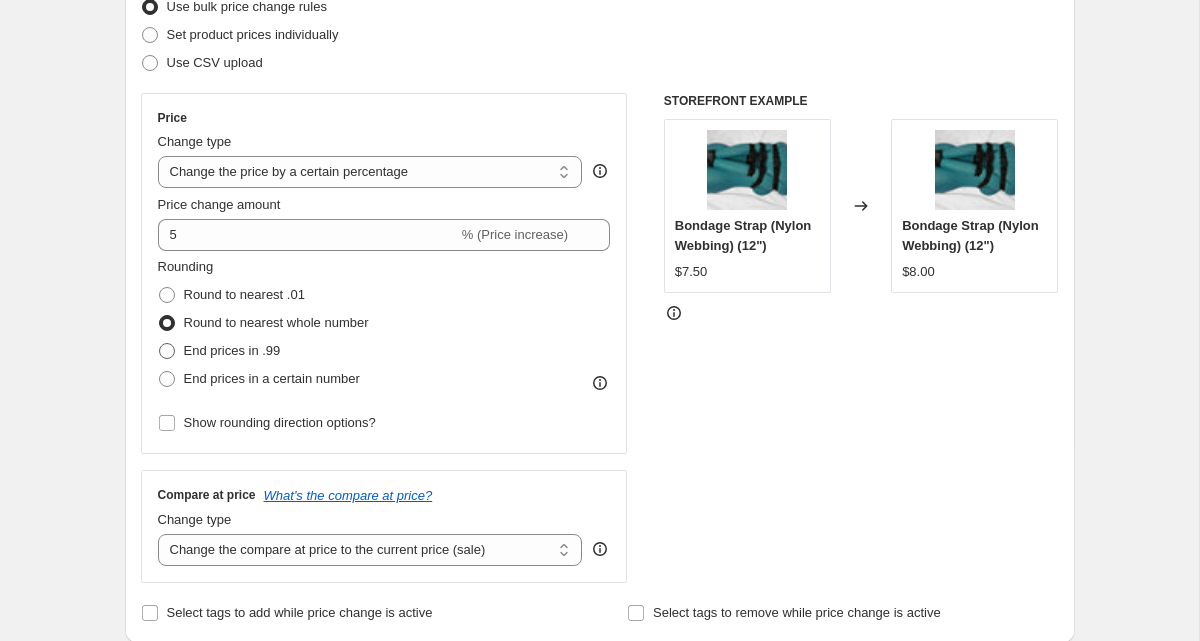 radio on "true" 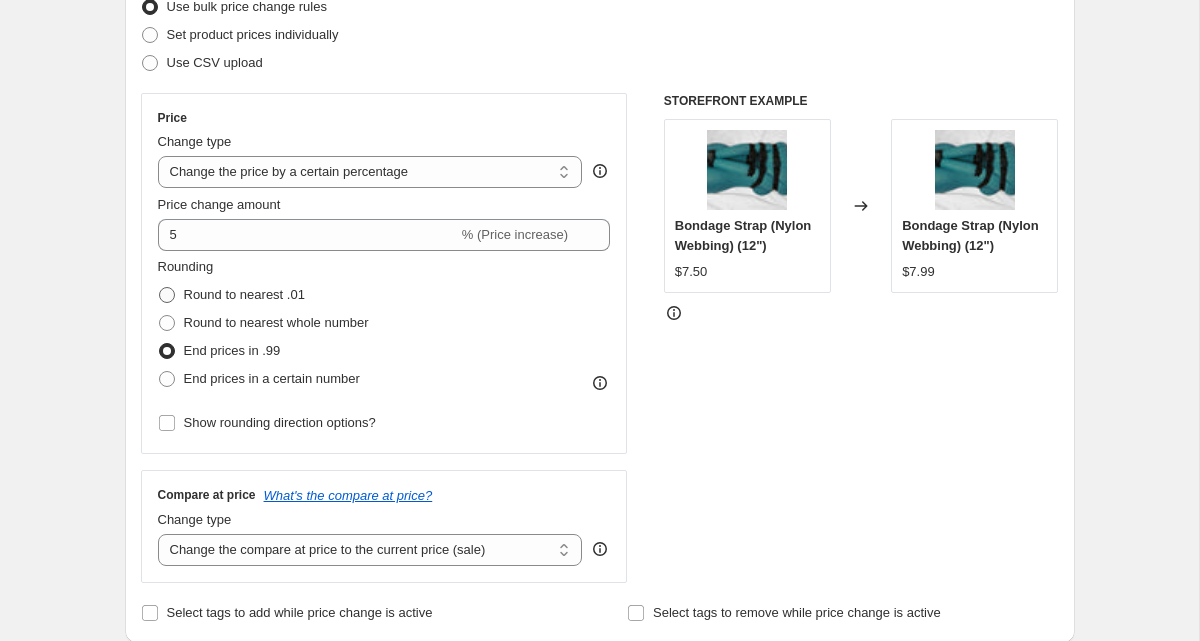 click at bounding box center (167, 295) 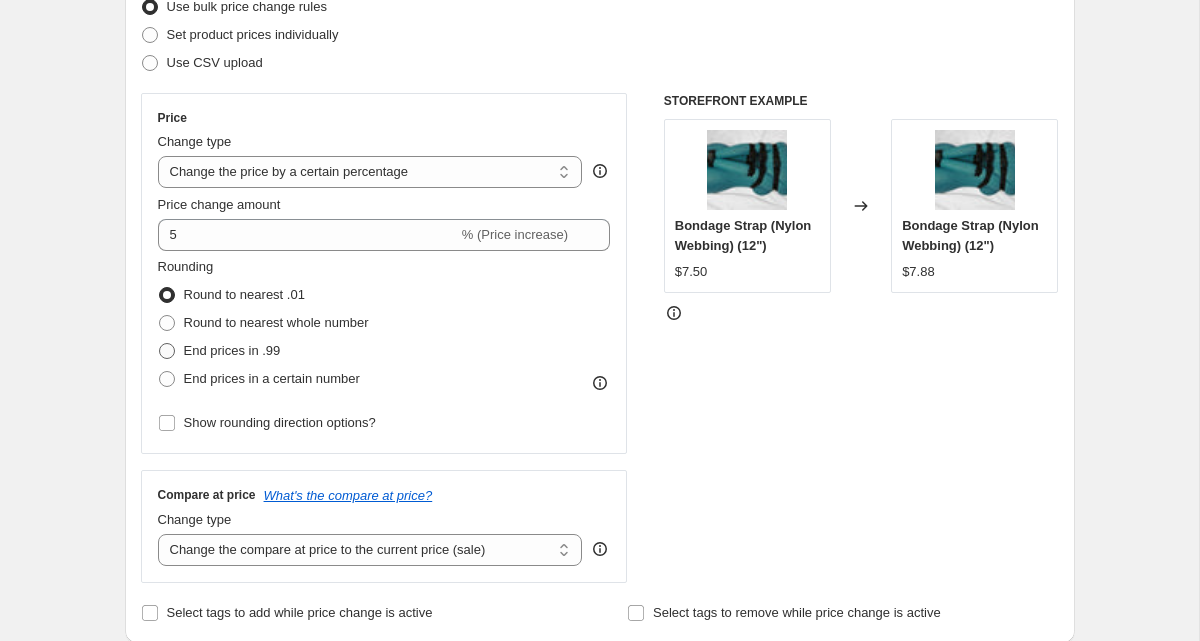 click at bounding box center [167, 351] 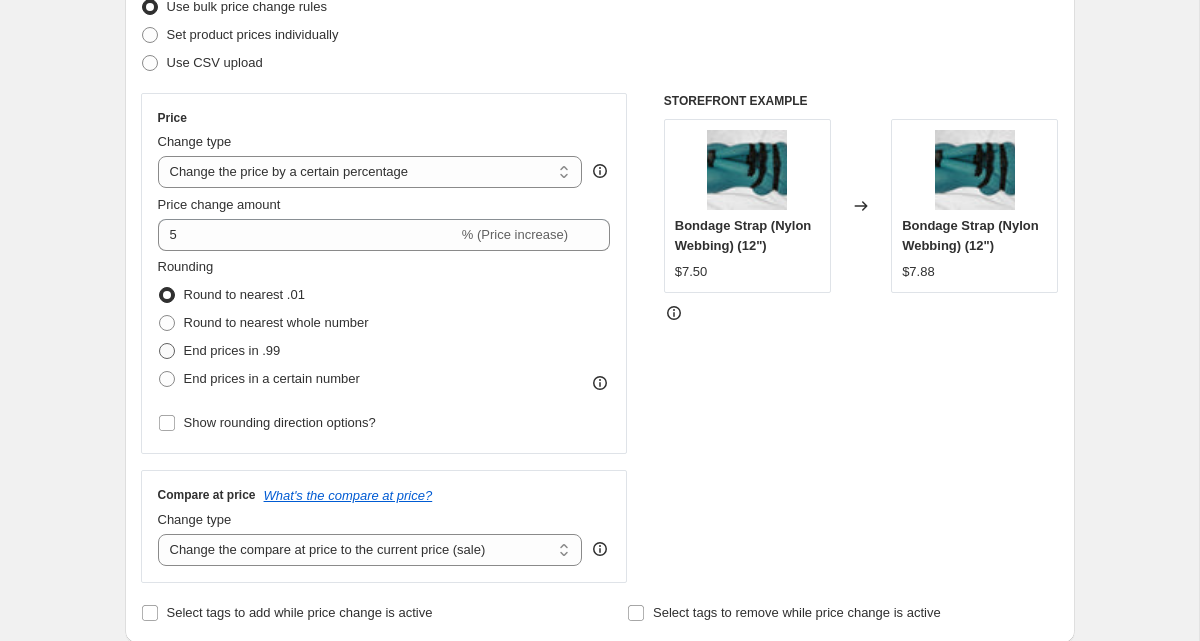 radio on "true" 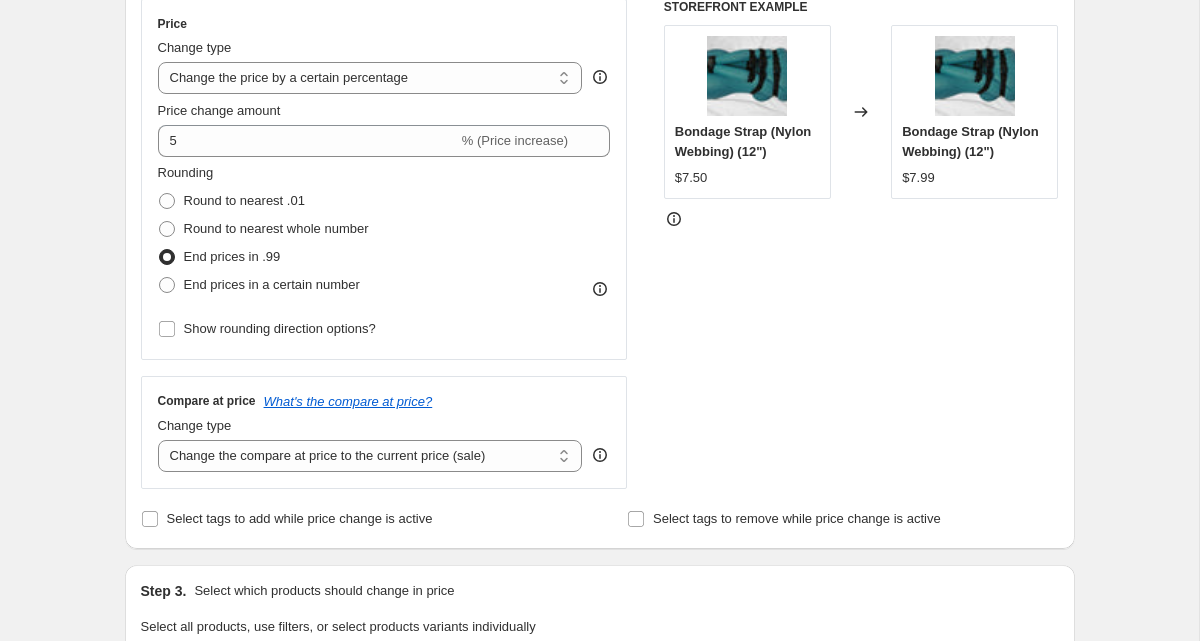 scroll, scrollTop: 441, scrollLeft: 0, axis: vertical 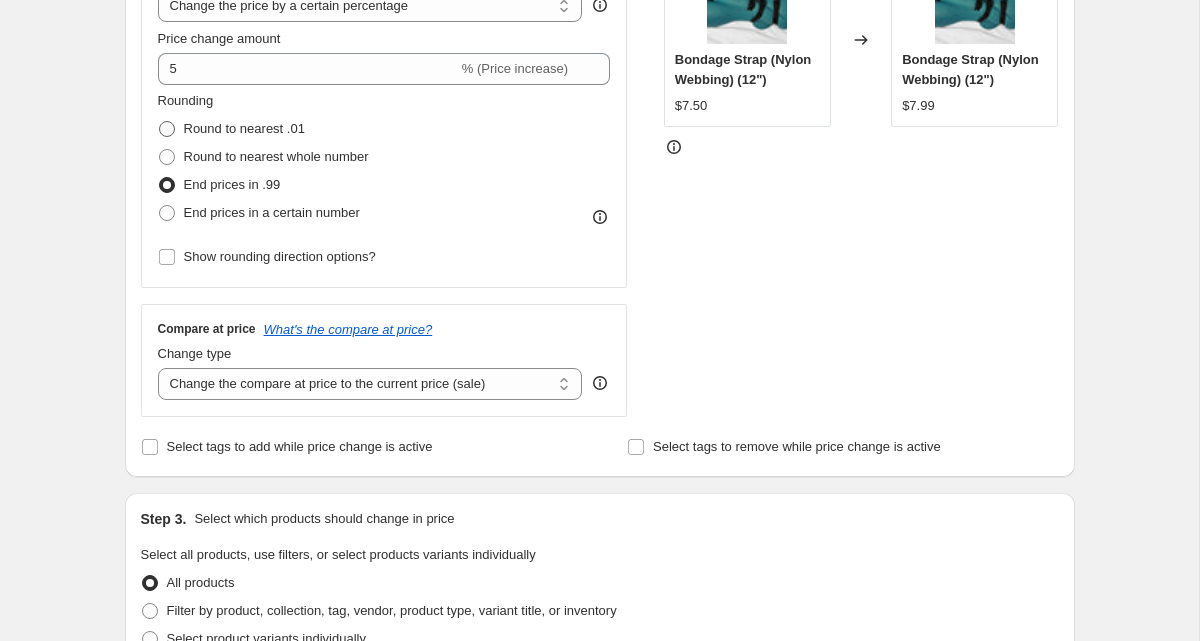 click at bounding box center (167, 129) 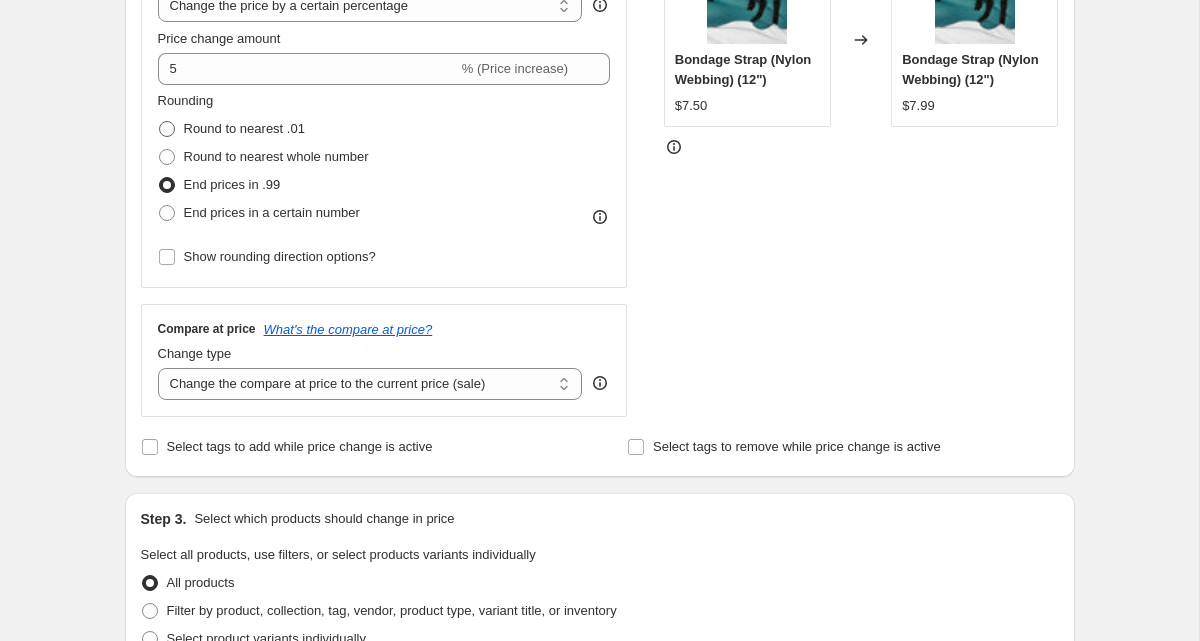 radio on "true" 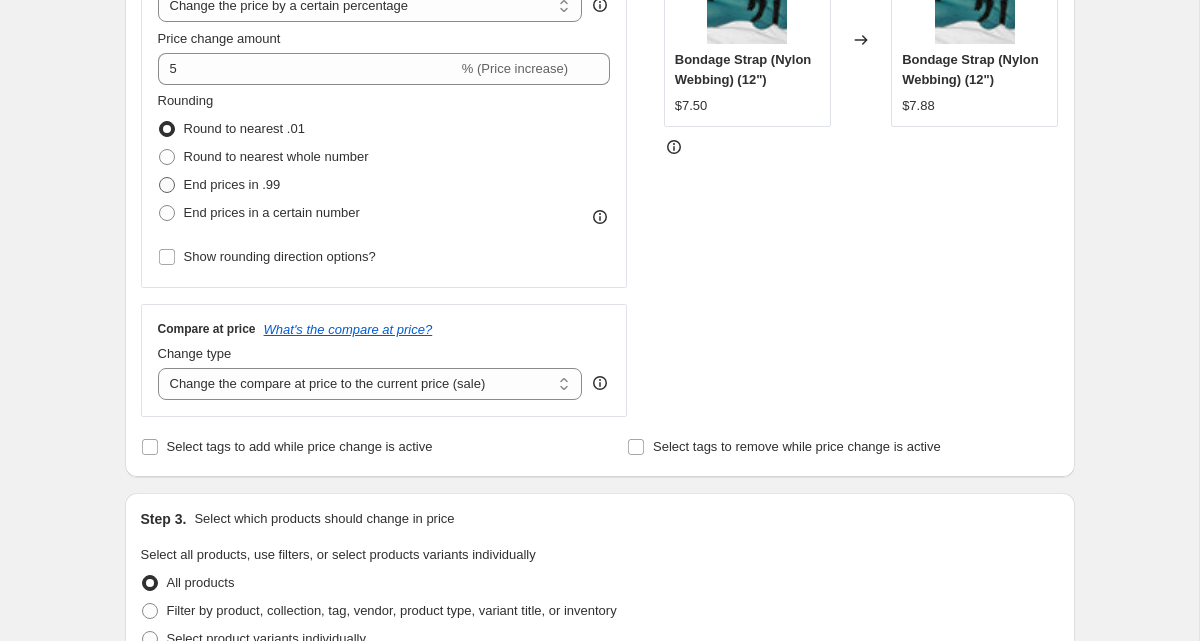 click at bounding box center [167, 185] 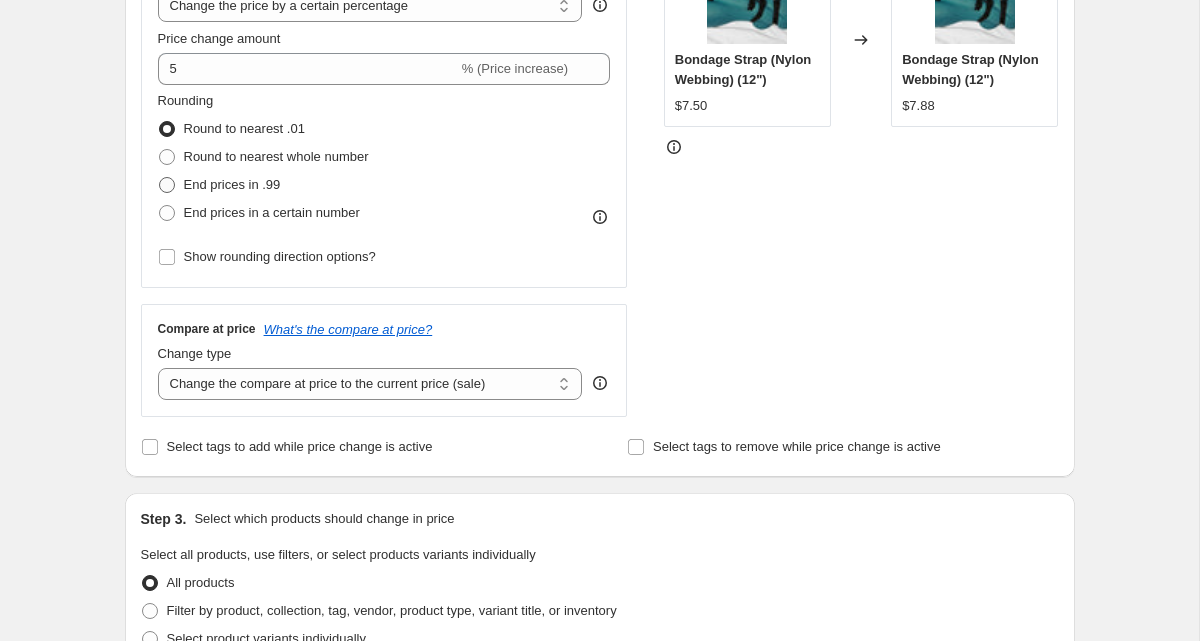 radio on "true" 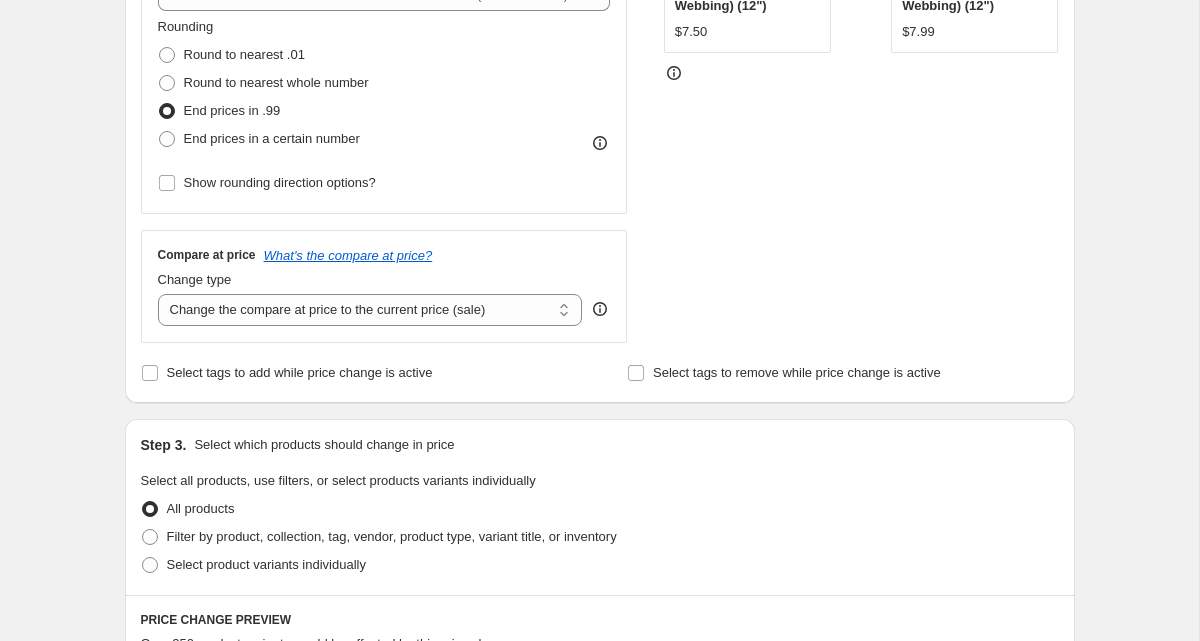 scroll, scrollTop: 521, scrollLeft: 0, axis: vertical 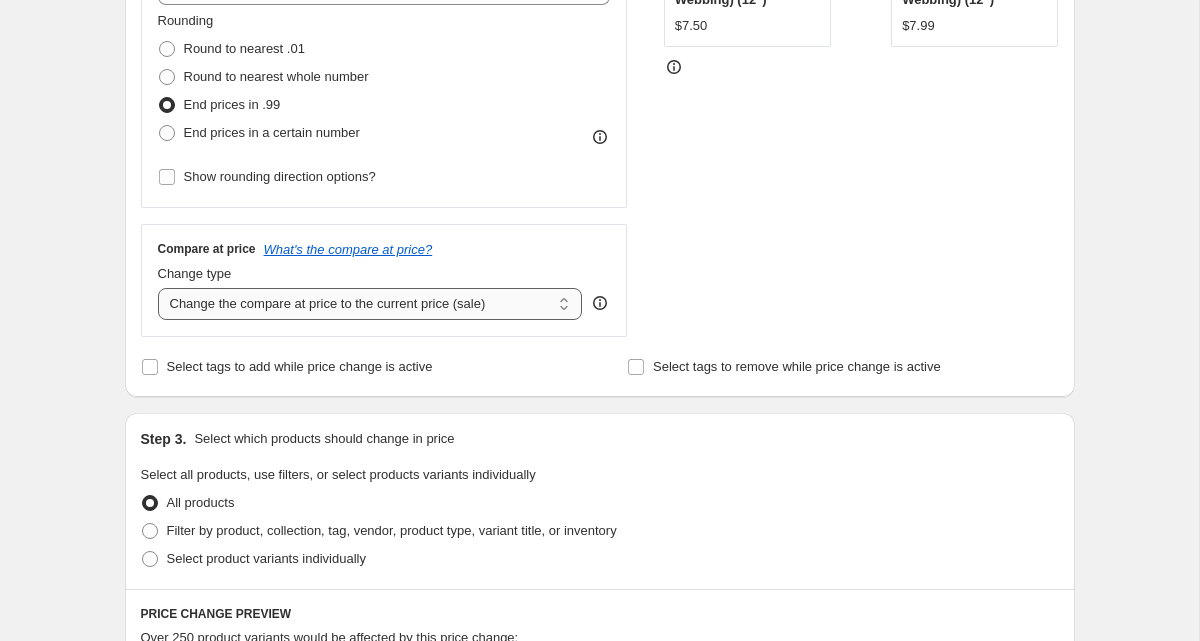 click on "Change the compare at price to the current price (sale) Change the compare at price to a certain amount Change the compare at price by a certain amount Change the compare at price by a certain percentage Change the compare at price by a certain amount relative to the actual price Change the compare at price by a certain percentage relative to the actual price Don't change the compare at price Remove the compare at price" at bounding box center [370, 304] 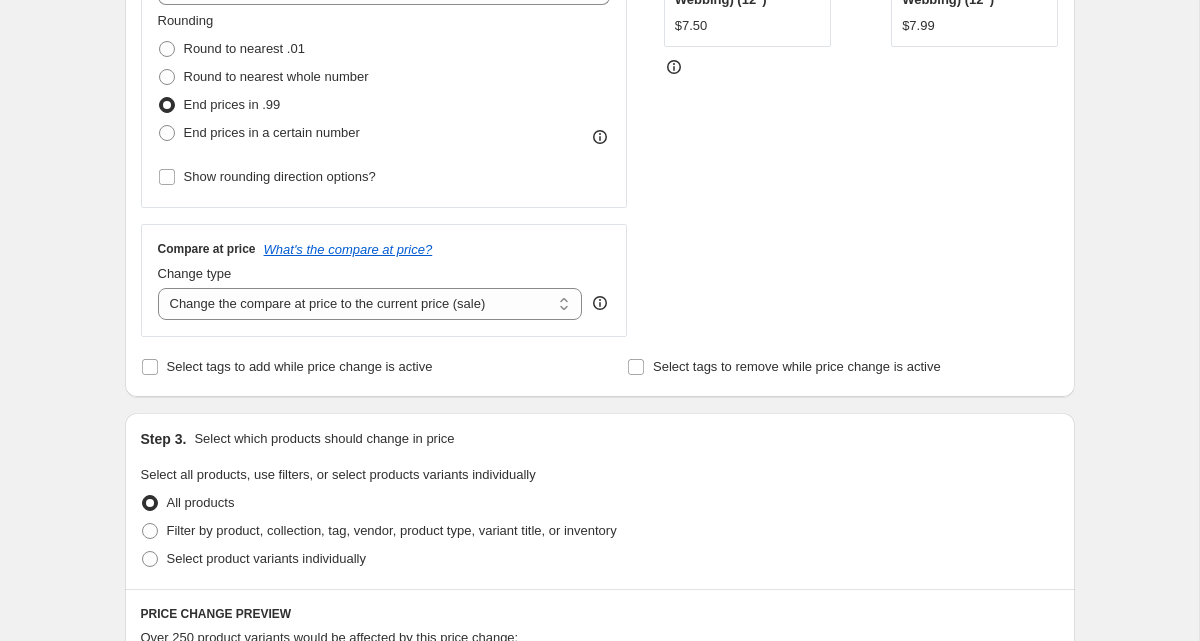 click on "Create new price change job. This page is ready Create new price change job Draft Step 1. Optionally give your price change job a title (eg "March 30% off sale on boots") Aug 5, 2025, 2:32:38 PM Price change job This title is just for internal use, customers won't see it Step 2. Select how the prices should change Use bulk price change rules Set product prices individually Use CSV upload Price Change type Change the price to a certain amount Change the price by a certain amount Change the price by a certain percentage Change the price to the current compare at price (price before sale) Change the price by a certain amount relative to the compare at price Change the price by a certain percentage relative to the compare at price Don't change the price Change the price by a certain percentage relative to the cost per item Change price to certain cost margin Change the price by a certain percentage Price change amount 5 % (Price increase) Rounding Round to nearest .01 Round to nearest whole number Change type" at bounding box center (600, 478) 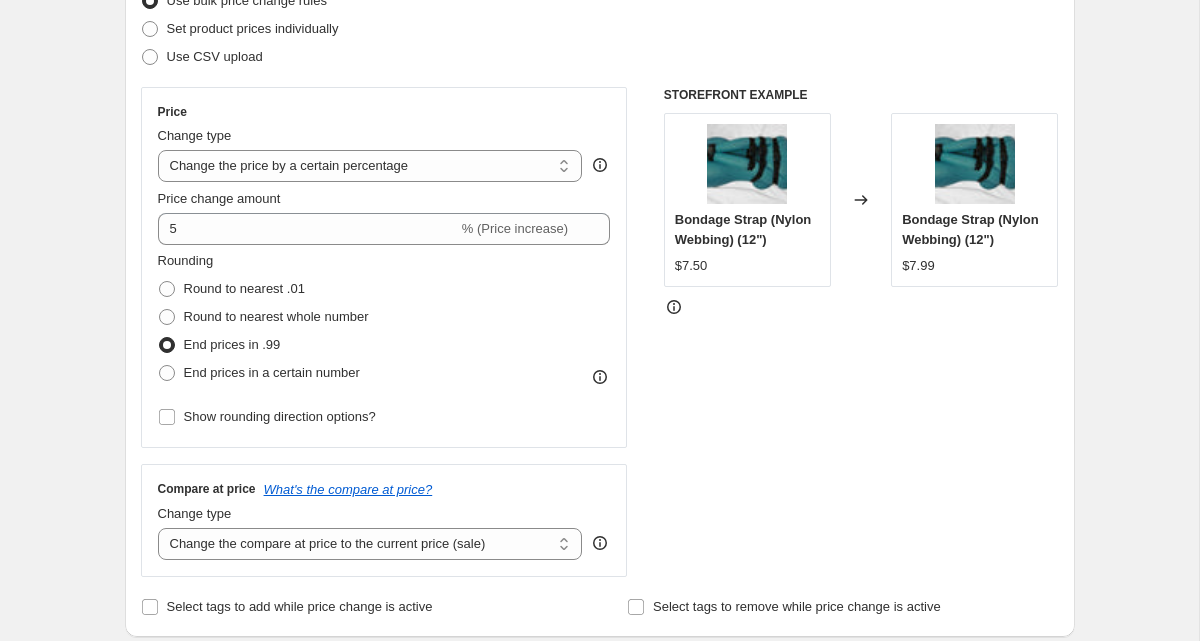 scroll, scrollTop: 268, scrollLeft: 0, axis: vertical 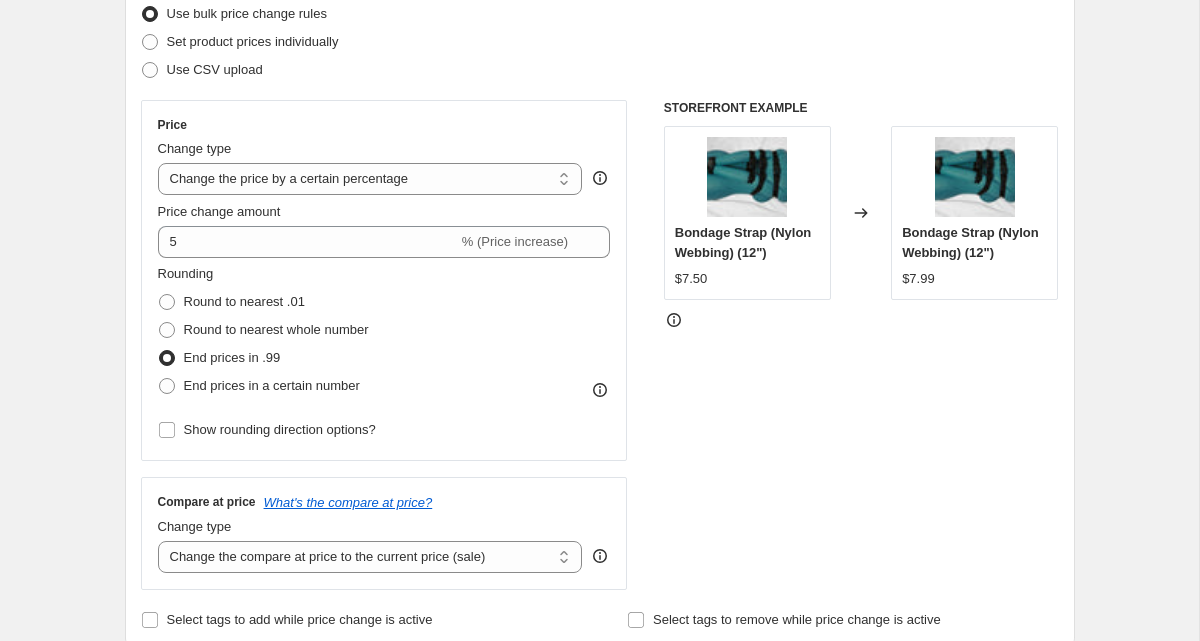 click on "Create new price change job. This page is ready Create new price change job Draft Step 1. Optionally give your price change job a title (eg "March 30% off sale on boots") Aug 5, 2025, 2:32:38 PM Price change job This title is just for internal use, customers won't see it Step 2. Select how the prices should change Use bulk price change rules Set product prices individually Use CSV upload Price Change type Change the price to a certain amount Change the price by a certain amount Change the price by a certain percentage Change the price to the current compare at price (price before sale) Change the price by a certain amount relative to the compare at price Change the price by a certain percentage relative to the compare at price Don't change the price Change the price by a certain percentage relative to the cost per item Change price to certain cost margin Change the price by a certain percentage Price change amount 5 % (Price increase) Rounding Round to nearest .01 Round to nearest whole number Change type" at bounding box center [599, 731] 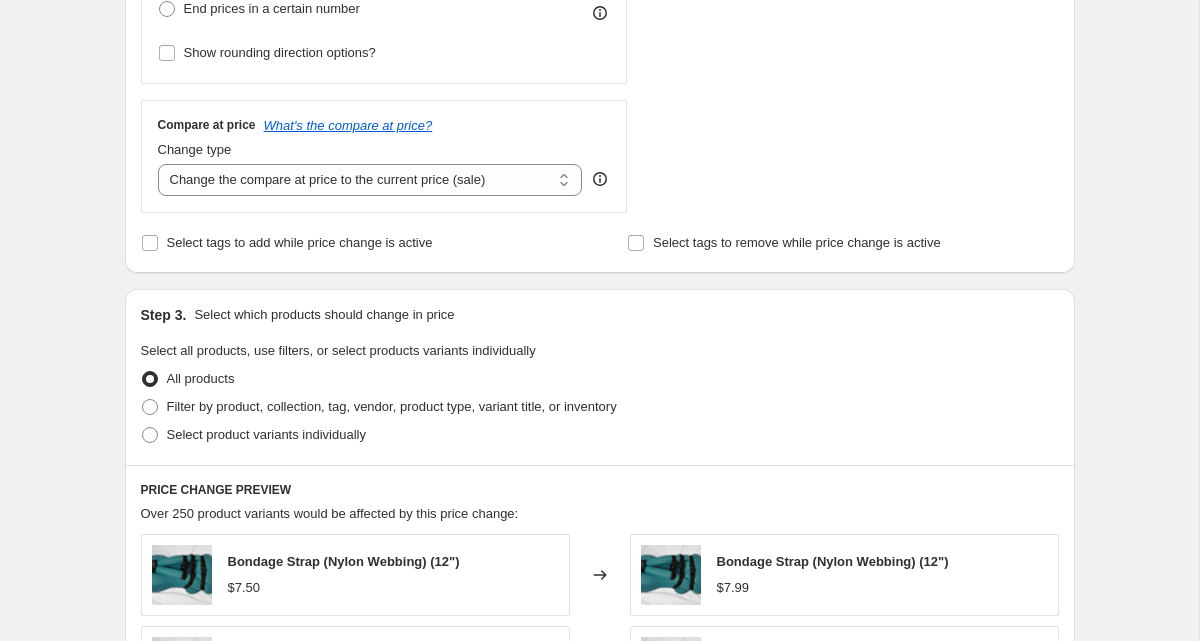 scroll, scrollTop: 657, scrollLeft: 0, axis: vertical 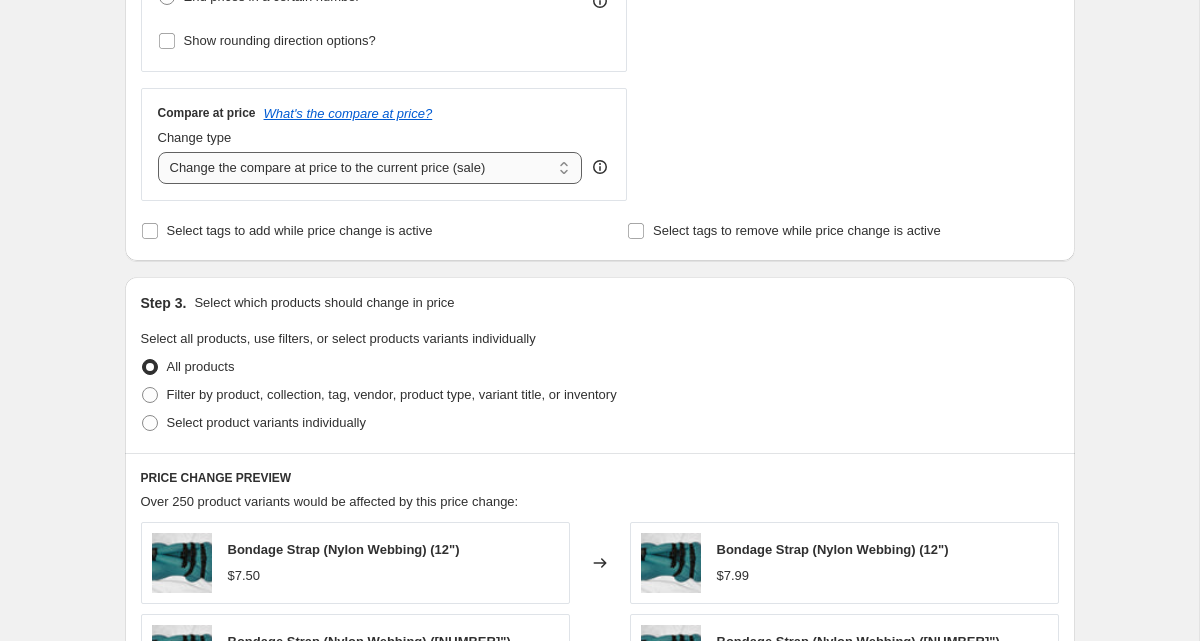 click on "Change the compare at price to the current price (sale) Change the compare at price to a certain amount Change the compare at price by a certain amount Change the compare at price by a certain percentage Change the compare at price by a certain amount relative to the actual price Change the compare at price by a certain percentage relative to the actual price Don't change the compare at price Remove the compare at price" at bounding box center [370, 168] 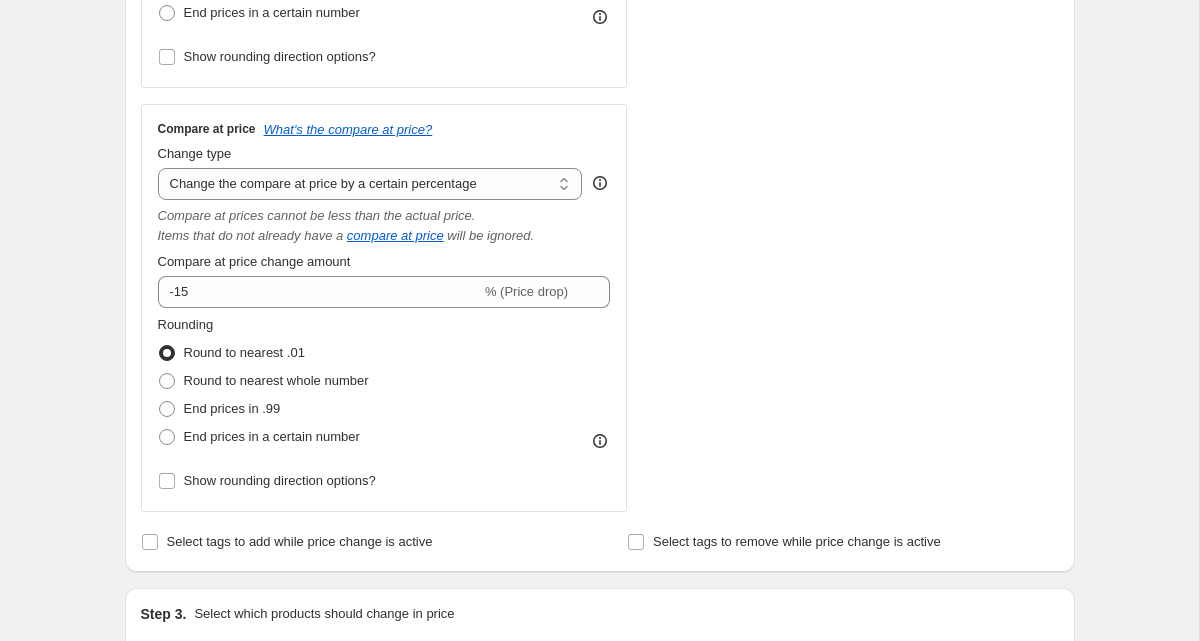 scroll, scrollTop: 582, scrollLeft: 0, axis: vertical 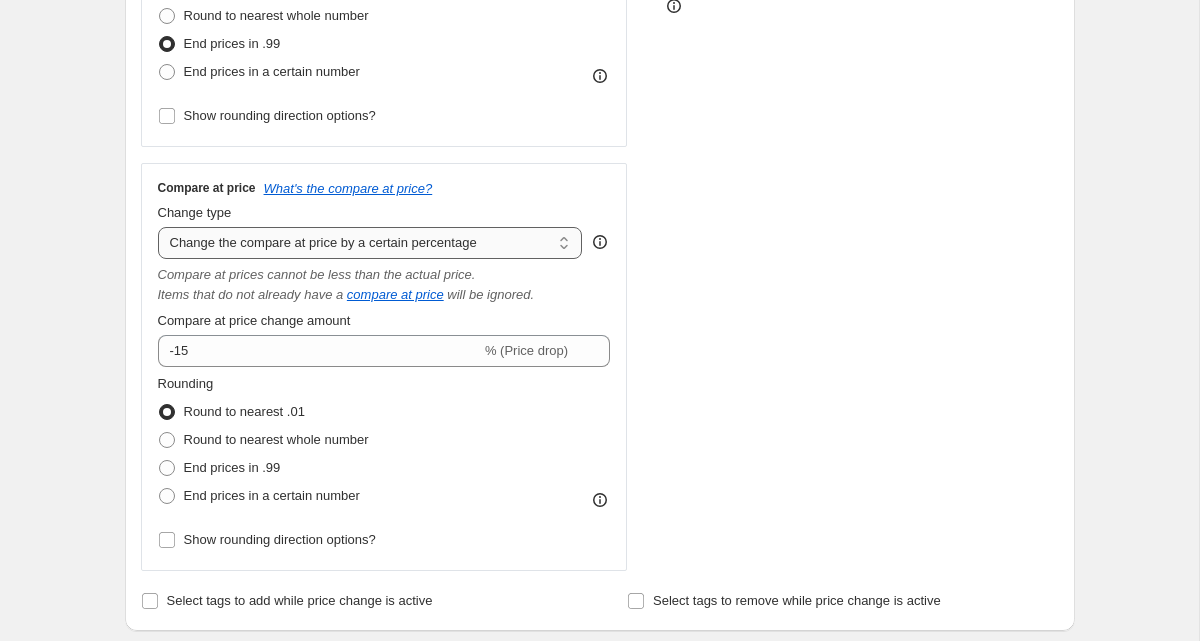 click on "Change the compare at price to the current price (sale) Change the compare at price to a certain amount Change the compare at price by a certain amount Change the compare at price by a certain percentage Change the compare at price by a certain amount relative to the actual price Change the compare at price by a certain percentage relative to the actual price Don't change the compare at price Remove the compare at price" at bounding box center (370, 243) 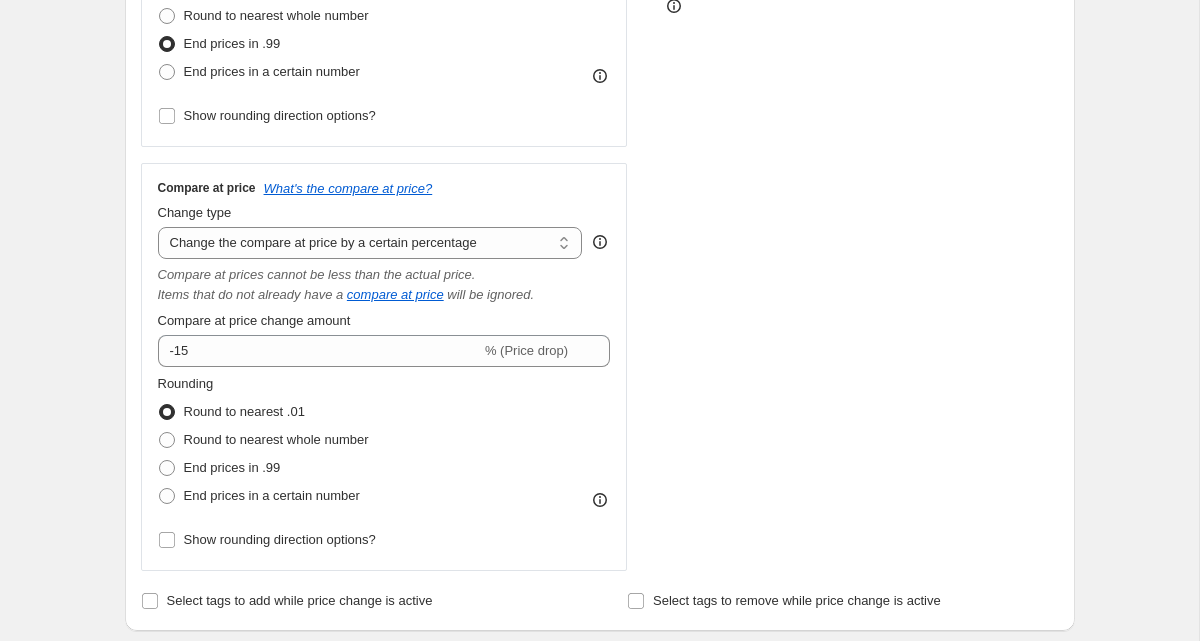 click on "Compare at price What's the compare at price? Change type Change the compare at price to the current price (sale) Change the compare at price to a certain amount Change the compare at price by a certain amount Change the compare at price by a certain percentage Change the compare at price by a certain amount relative to the actual price Change the compare at price by a certain percentage relative to the actual price Don't change the compare at price Remove the compare at price Change the compare at price by a certain percentage Compare at prices cannot be less than the actual price. Items that do not already have a   compare at price   will be ignored. Compare at price change amount -15 % (Price drop) Rounding Round to nearest .01 Round to nearest whole number End prices in .99 End prices in a certain number Show rounding direction options?" at bounding box center [384, 367] 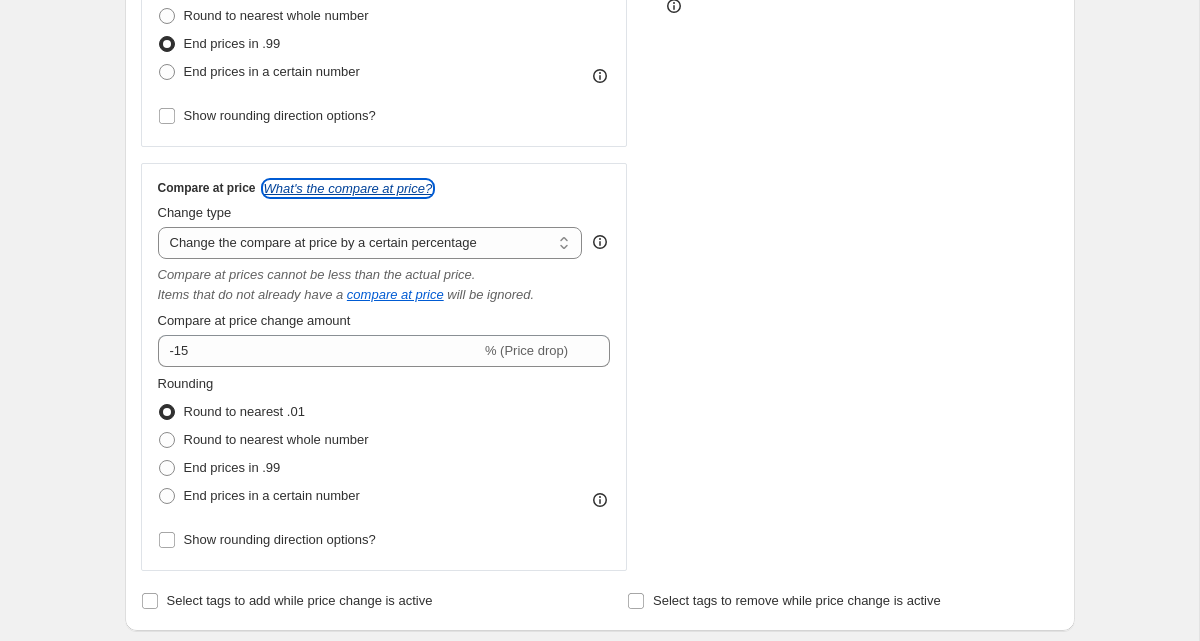 click on "What's the compare at price?" at bounding box center (348, 188) 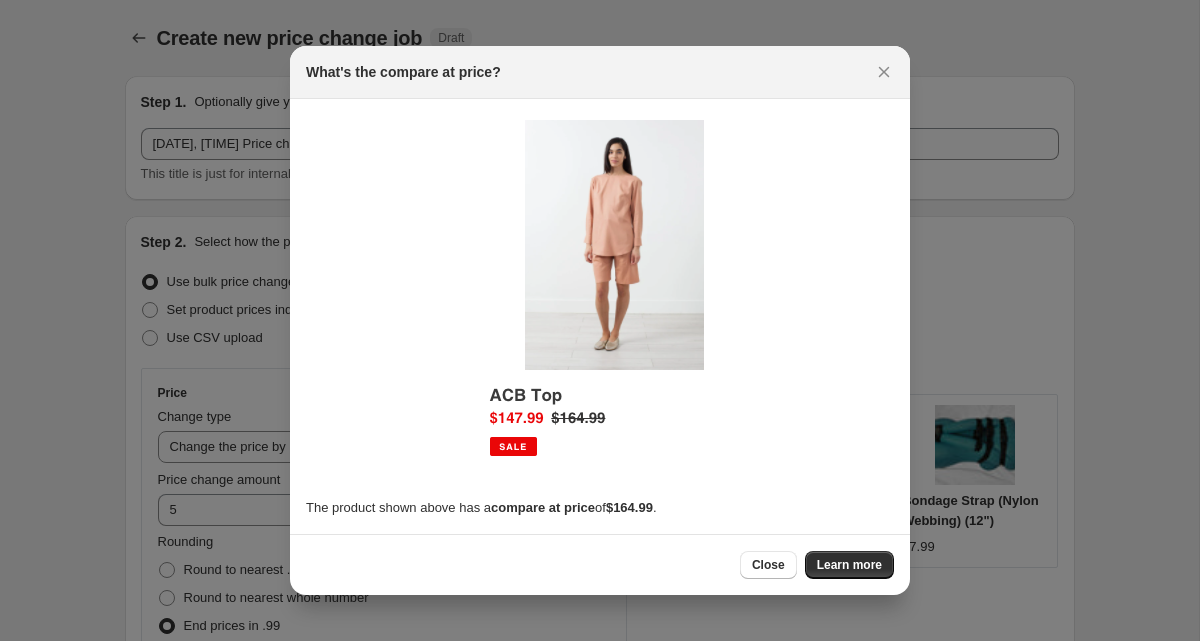 scroll, scrollTop: 0, scrollLeft: 0, axis: both 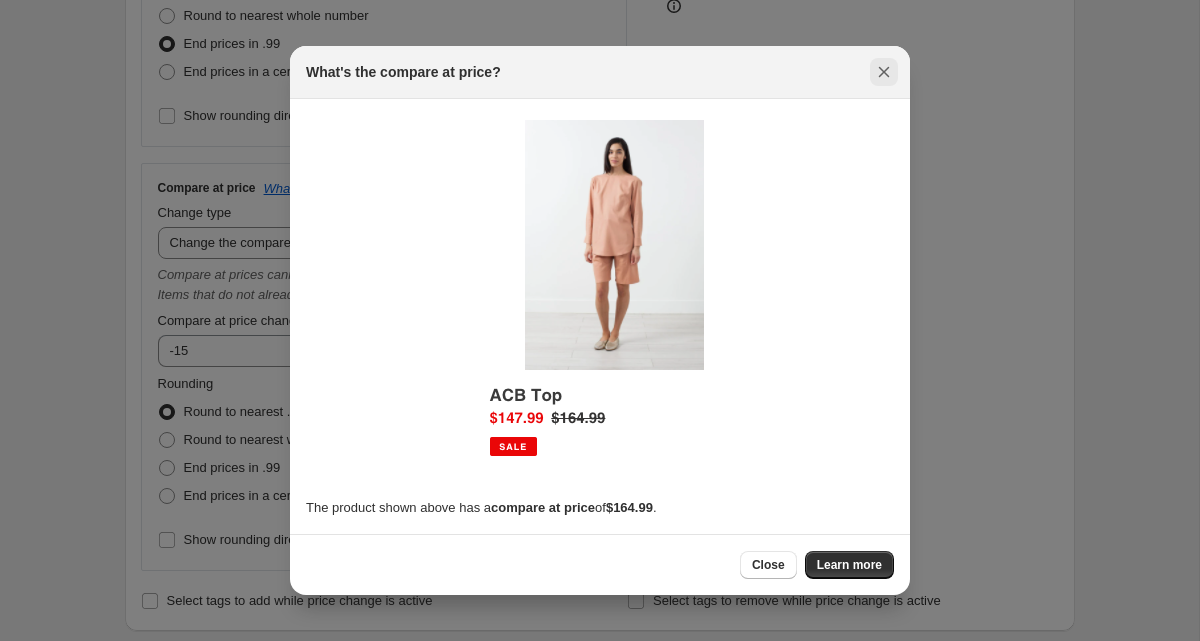 click 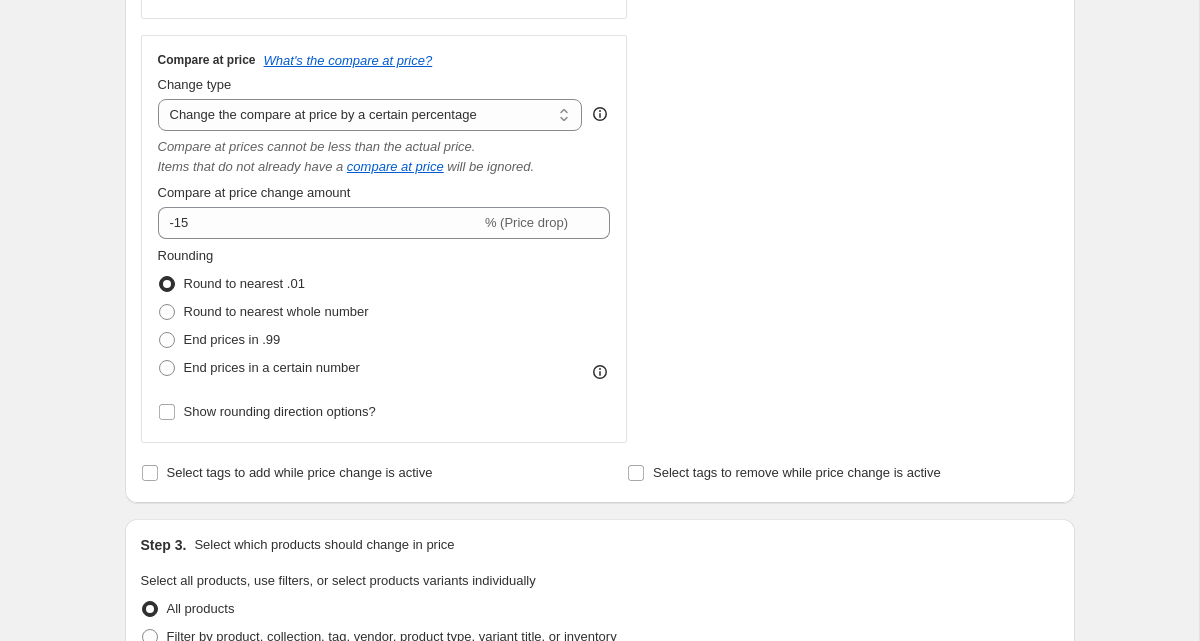 scroll, scrollTop: 708, scrollLeft: 0, axis: vertical 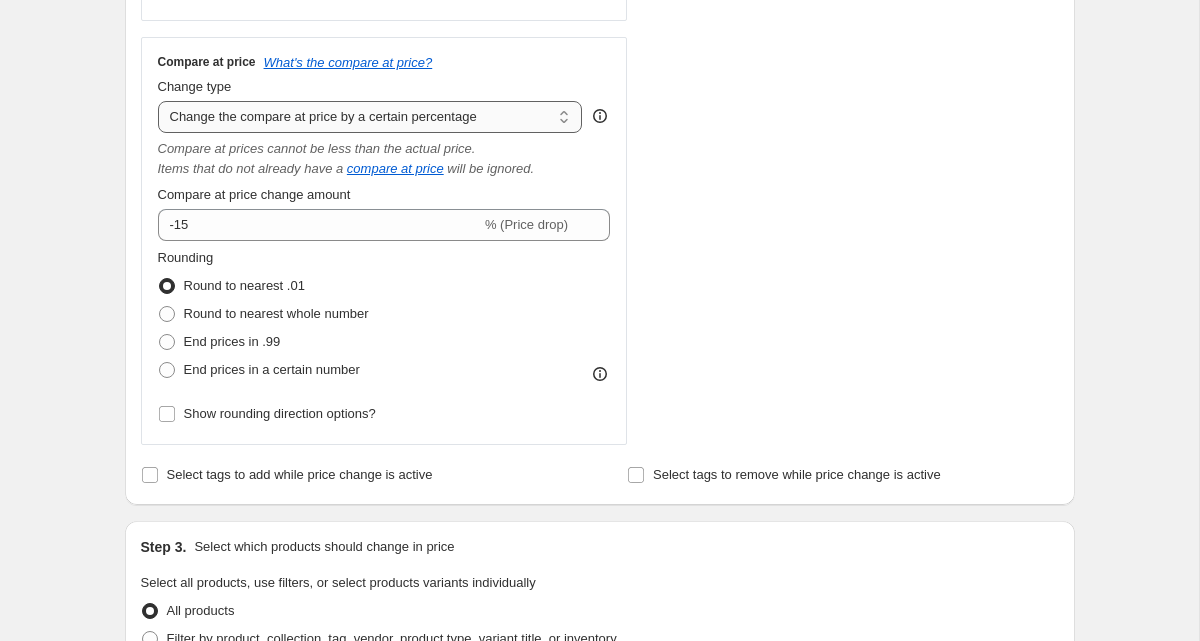 click on "Change the compare at price to the current price (sale) Change the compare at price to a certain amount Change the compare at price by a certain amount Change the compare at price by a certain percentage Change the compare at price by a certain amount relative to the actual price Change the compare at price by a certain percentage relative to the actual price Don't change the compare at price Remove the compare at price" at bounding box center (370, 117) 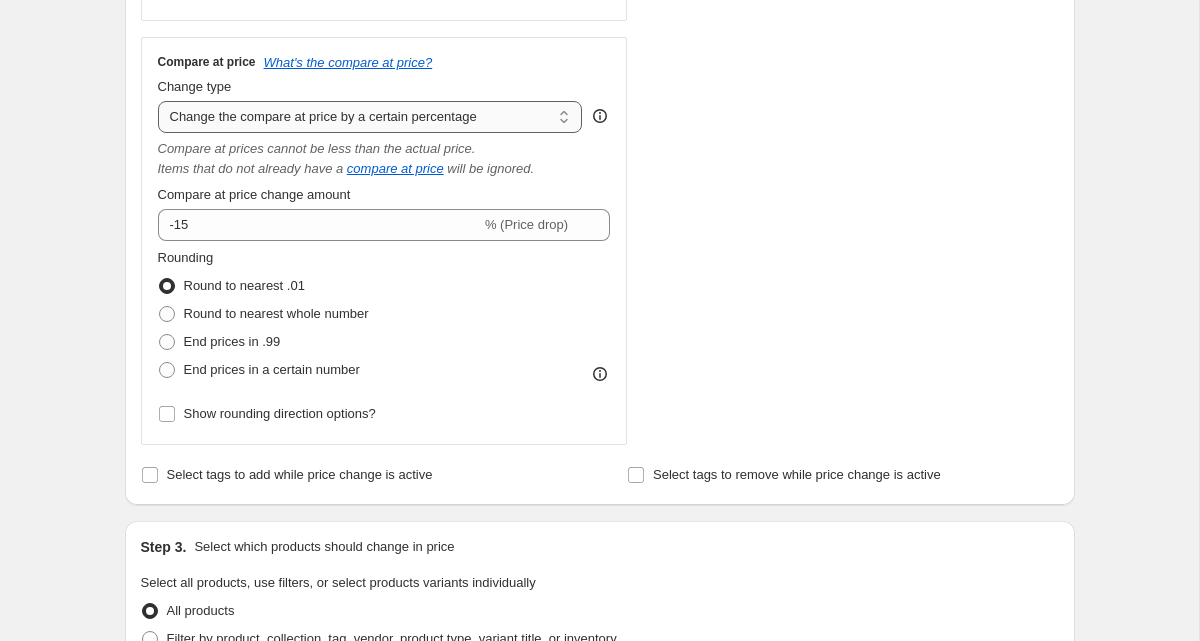 select on "remove" 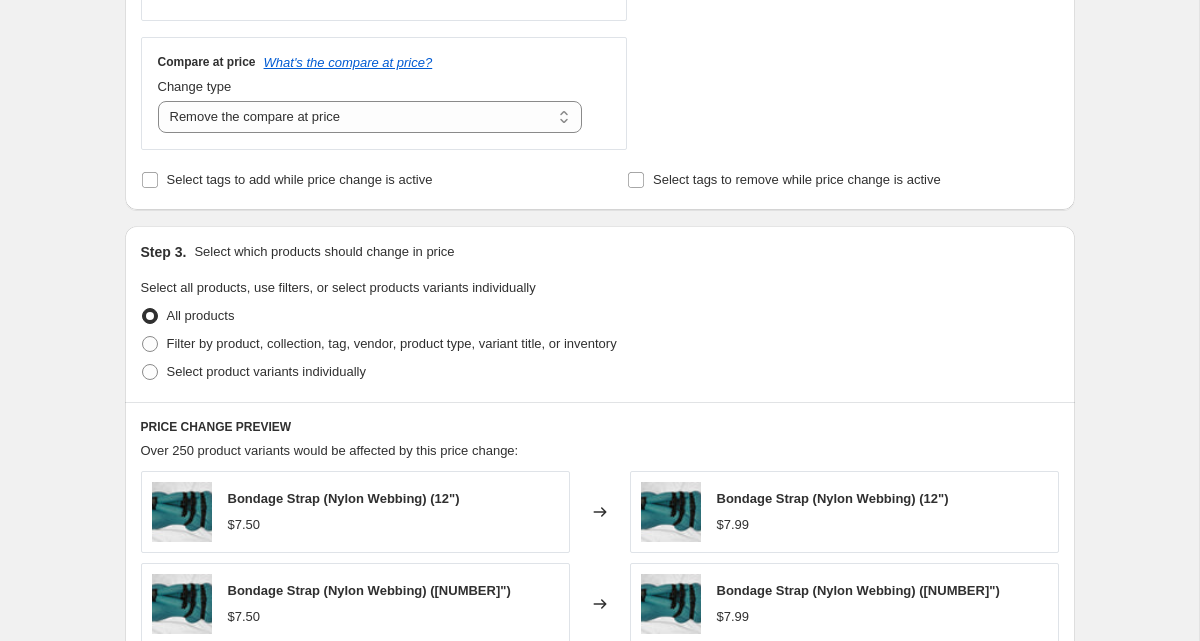click on "STOREFRONT EXAMPLE Bondage Strap (Nylon Webbing) (12") $7.50 Changed to Bondage Strap (Nylon Webbing) (12") $7.99" at bounding box center (861, -95) 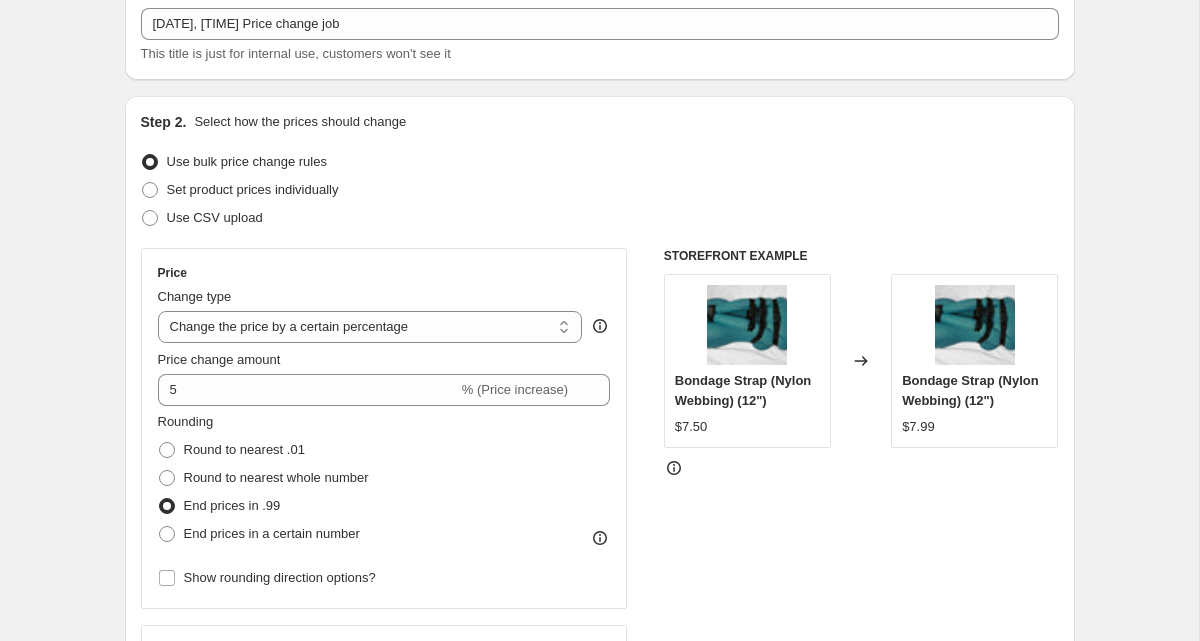 scroll, scrollTop: 0, scrollLeft: 0, axis: both 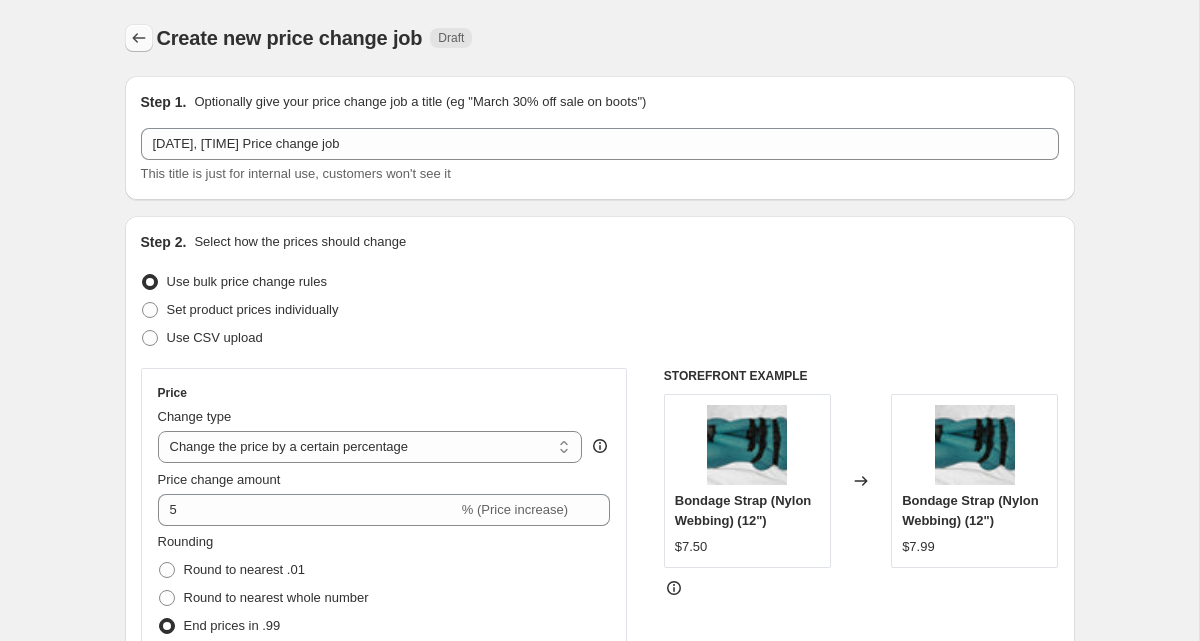 click 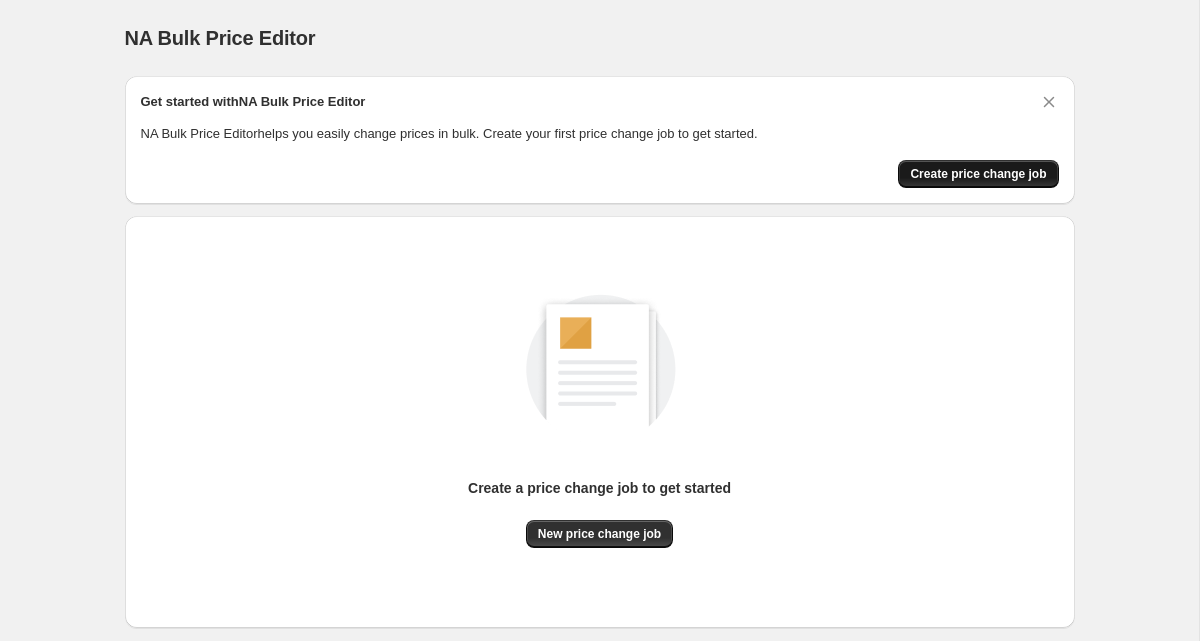 click on "Create price change job" at bounding box center (978, 174) 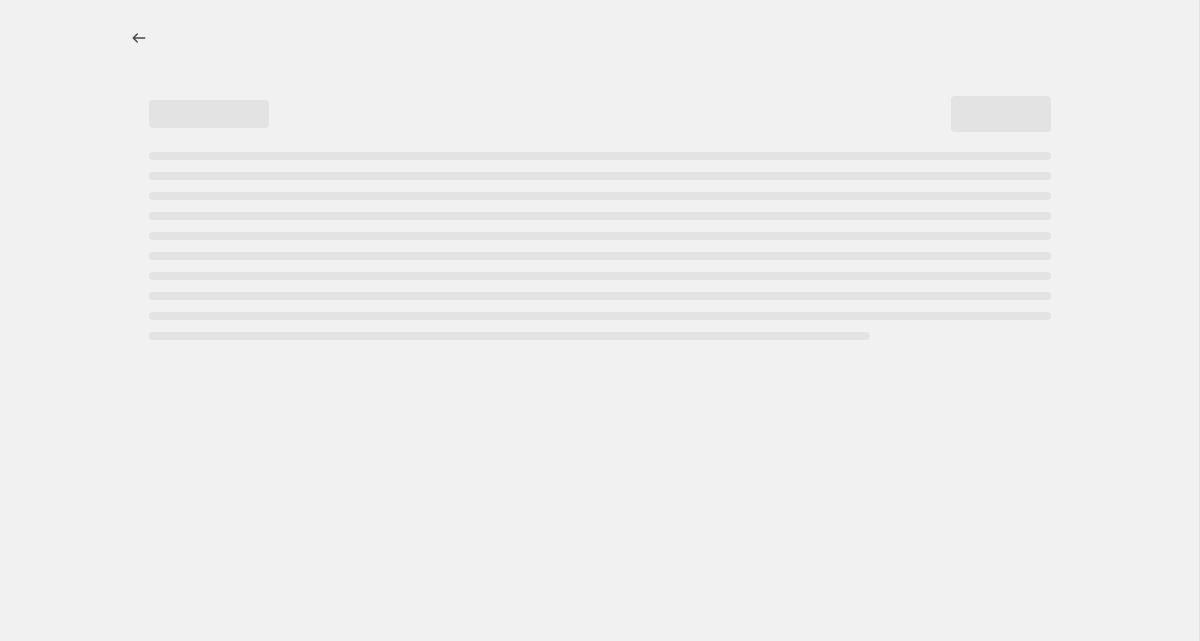 select on "percentage" 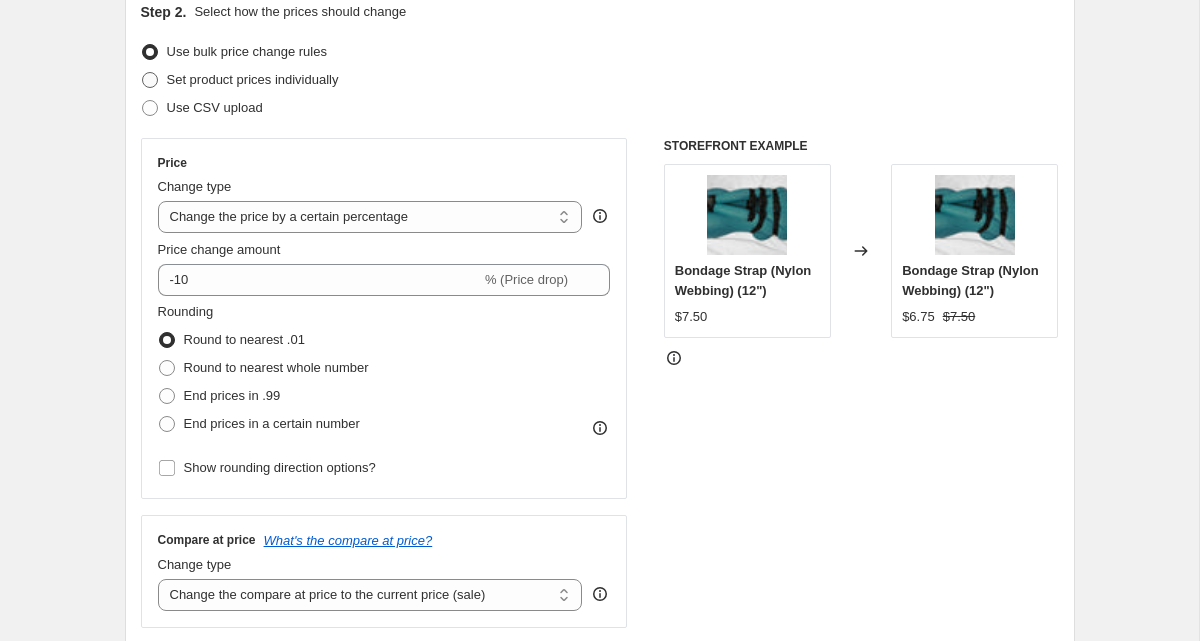 scroll, scrollTop: 262, scrollLeft: 0, axis: vertical 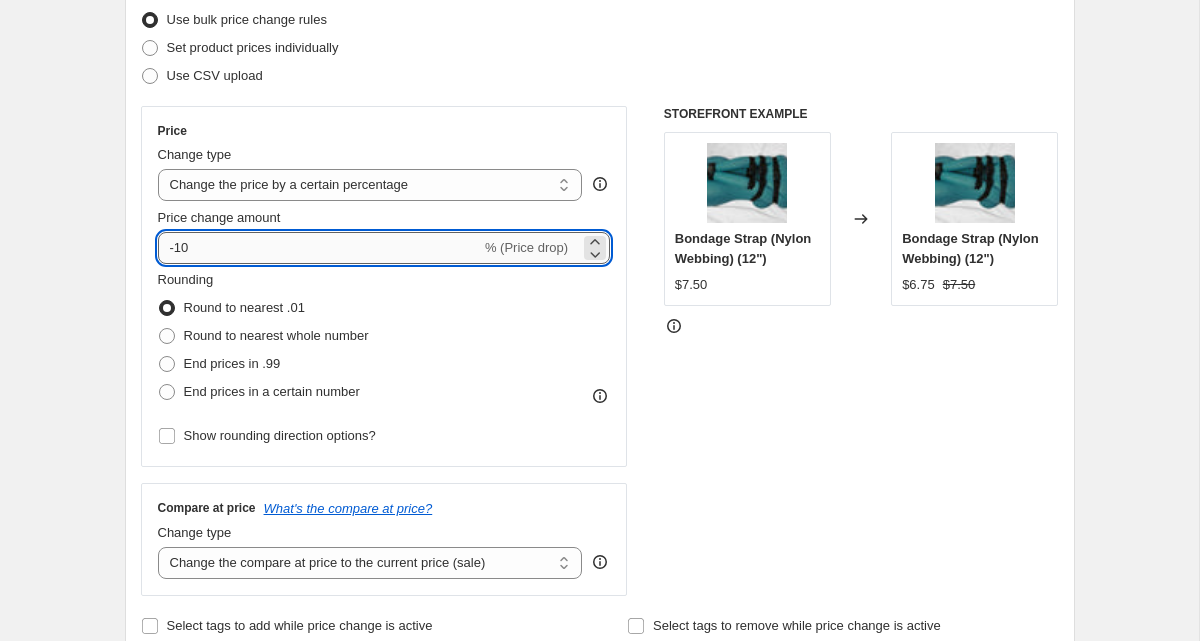 click on "-10" at bounding box center [319, 248] 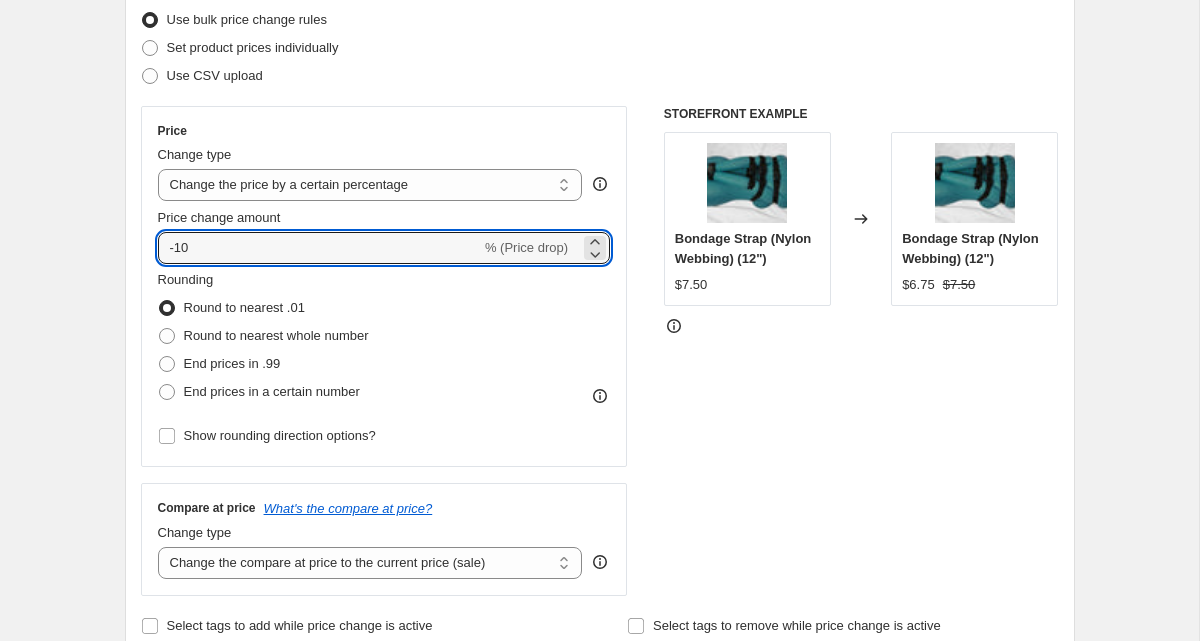 type on "-1" 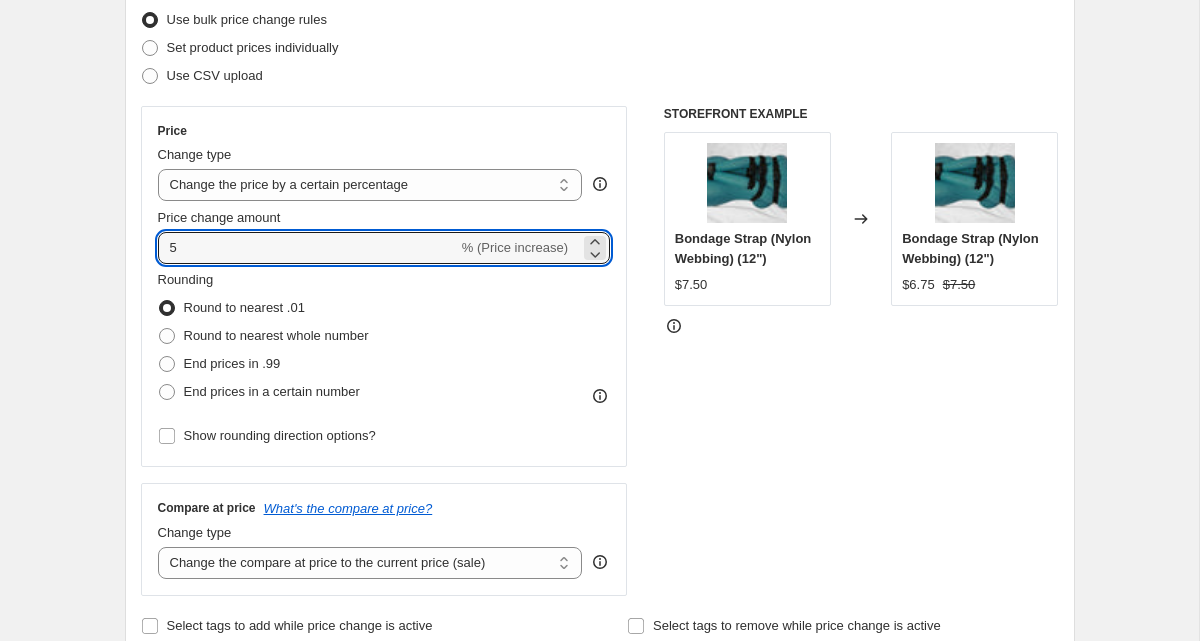 type on "5" 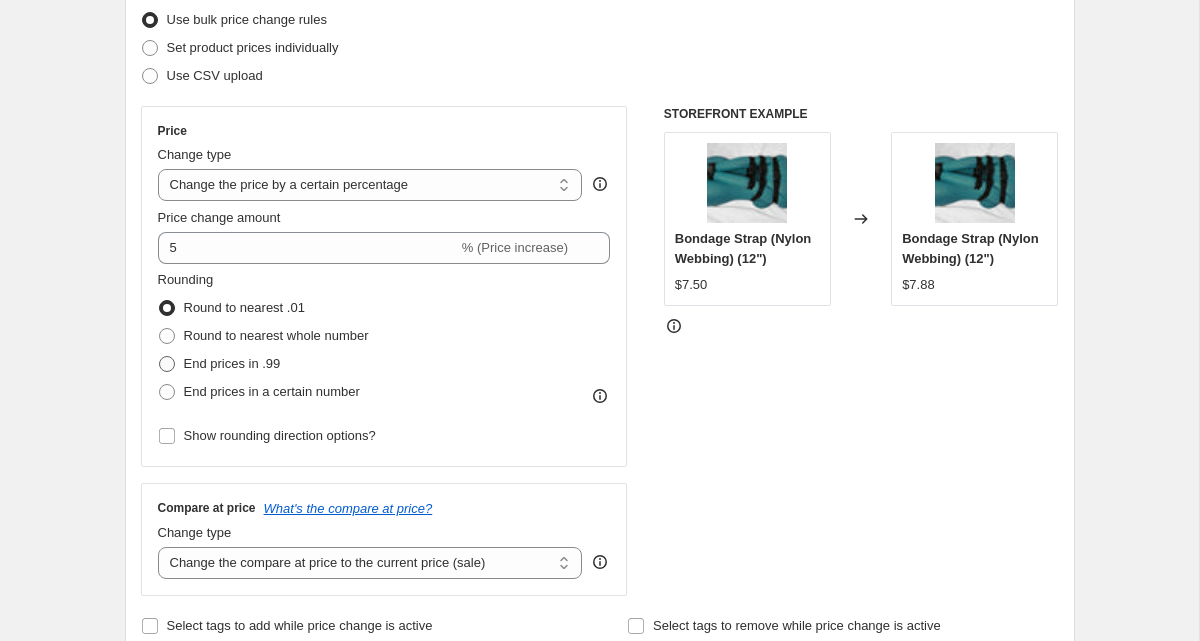 click on "End prices in .99" at bounding box center (232, 363) 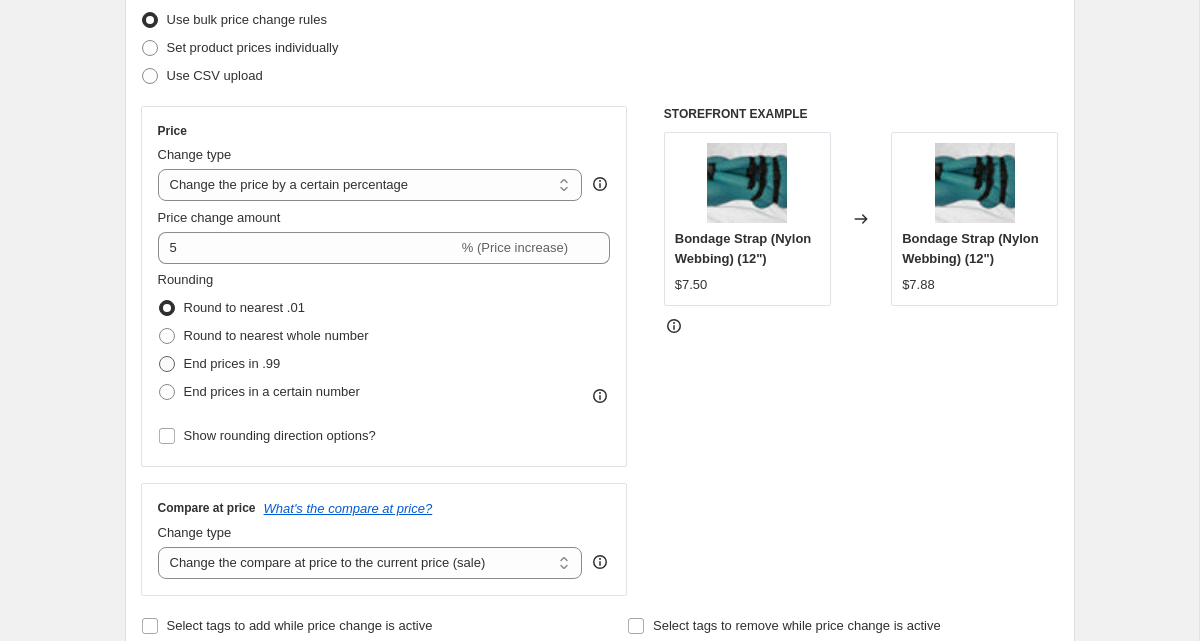 radio on "true" 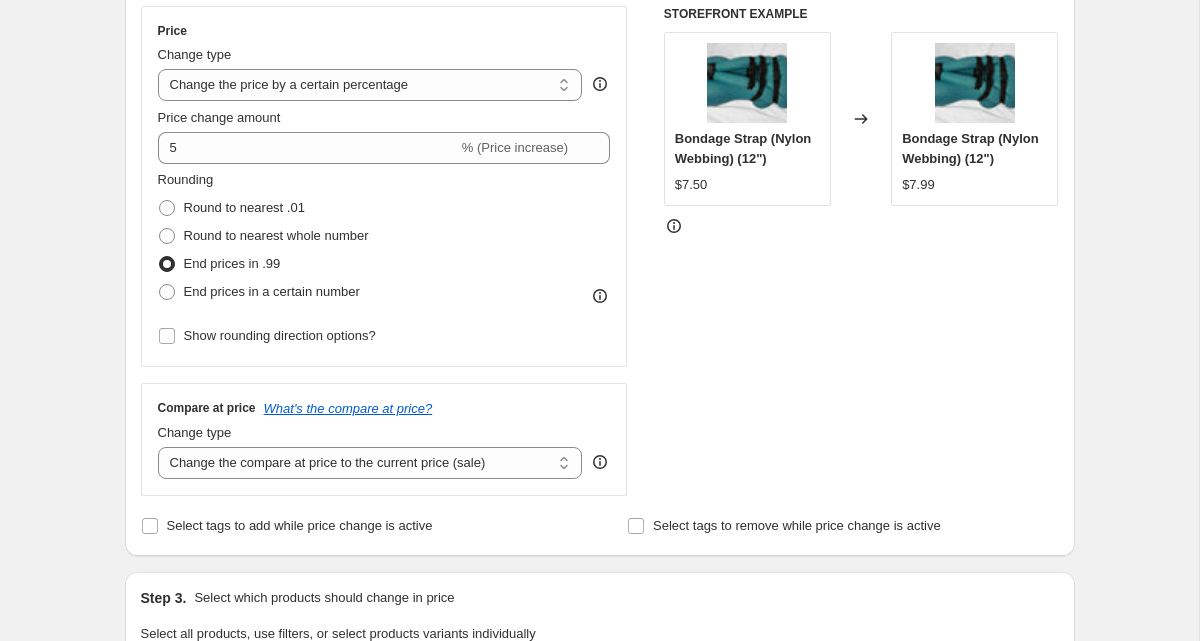 scroll, scrollTop: 375, scrollLeft: 0, axis: vertical 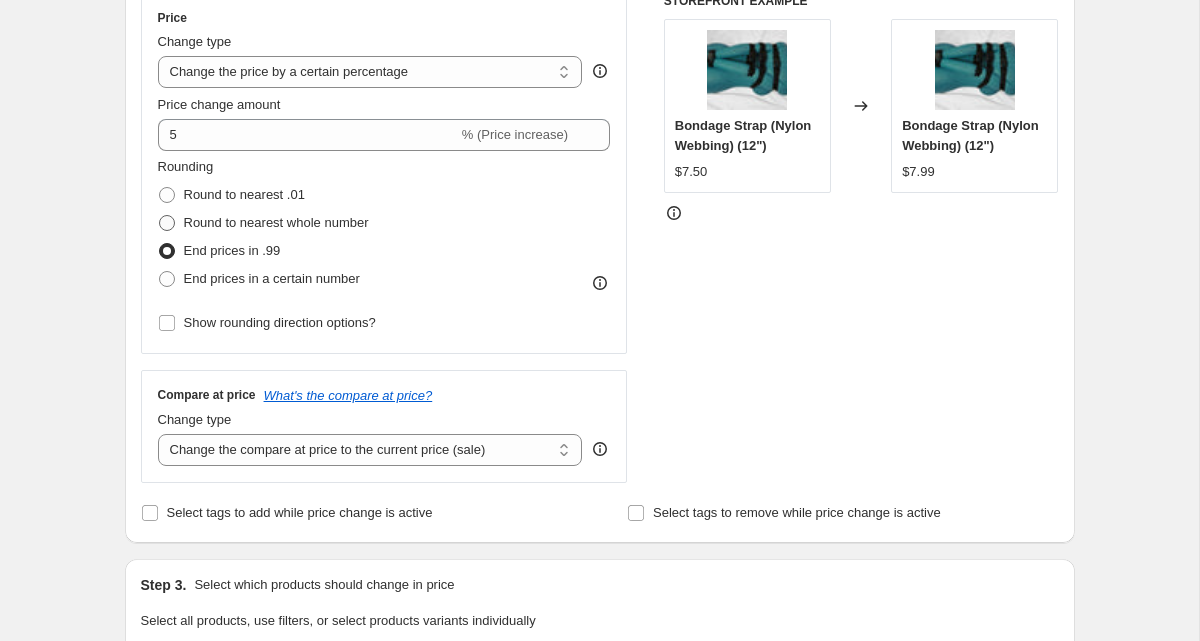 click at bounding box center [167, 223] 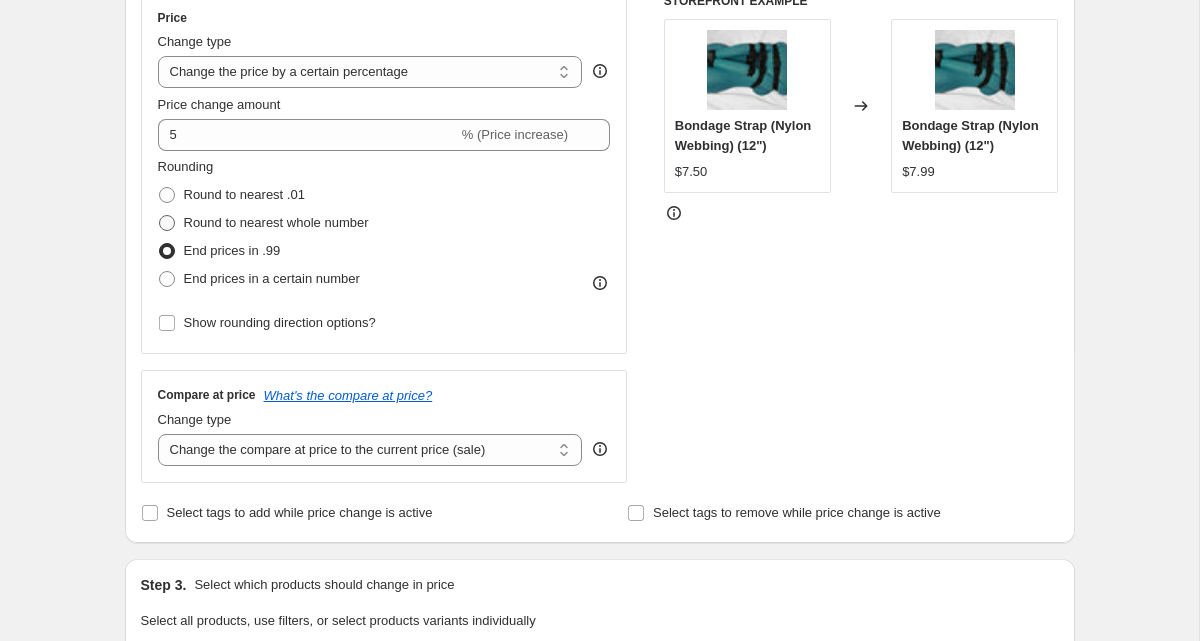 radio on "true" 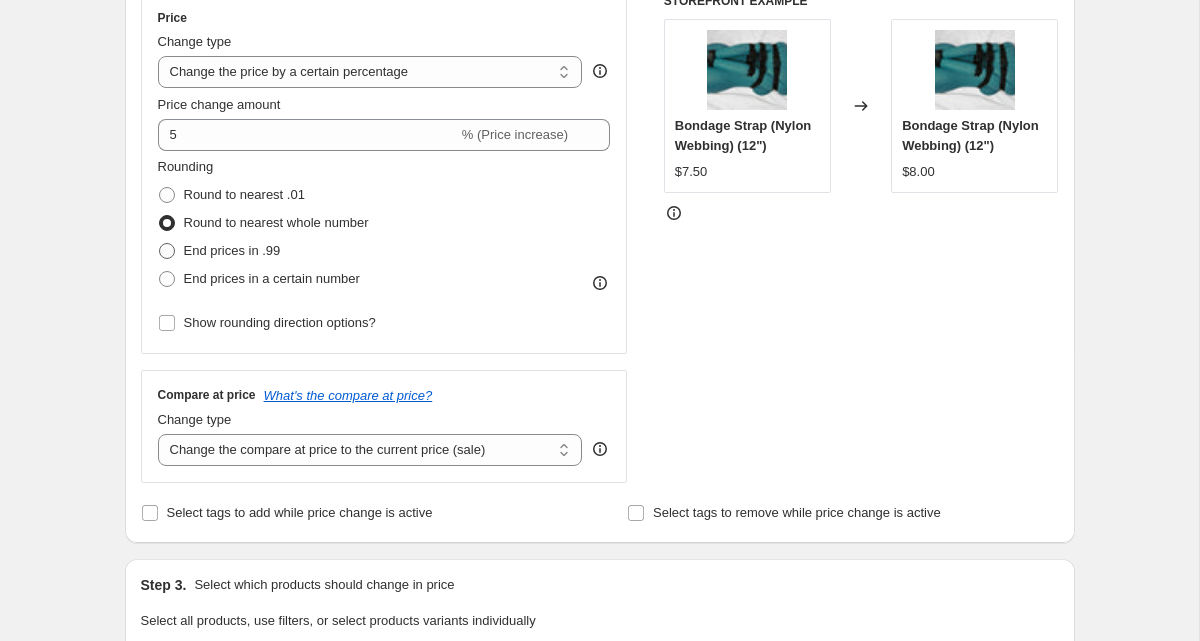 click at bounding box center [167, 251] 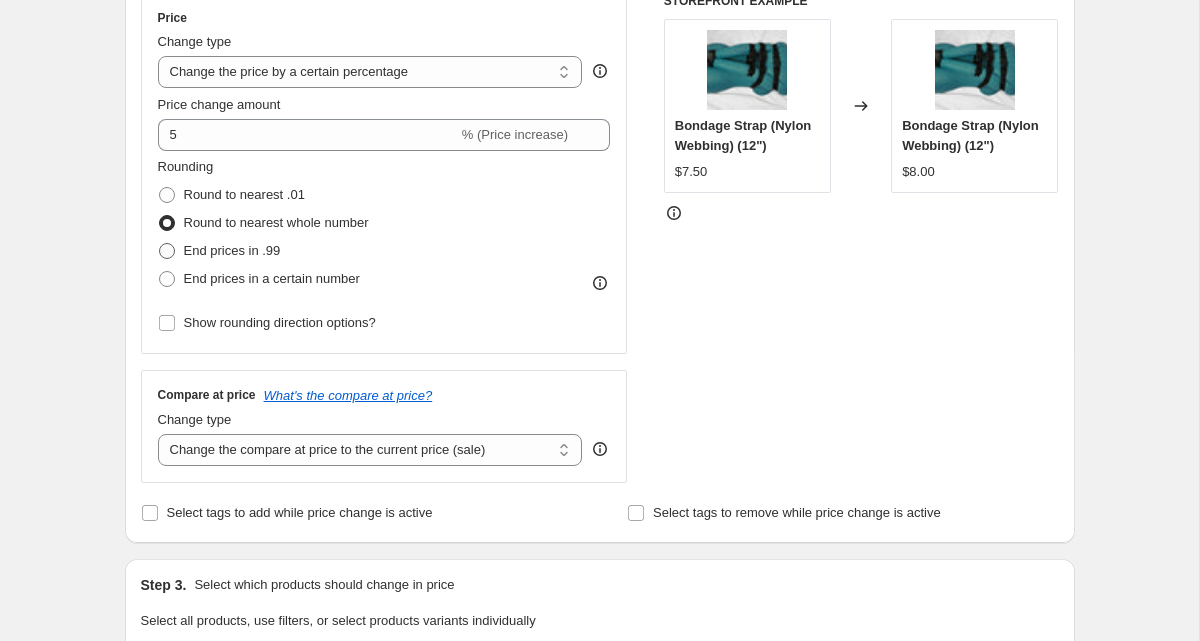 radio on "true" 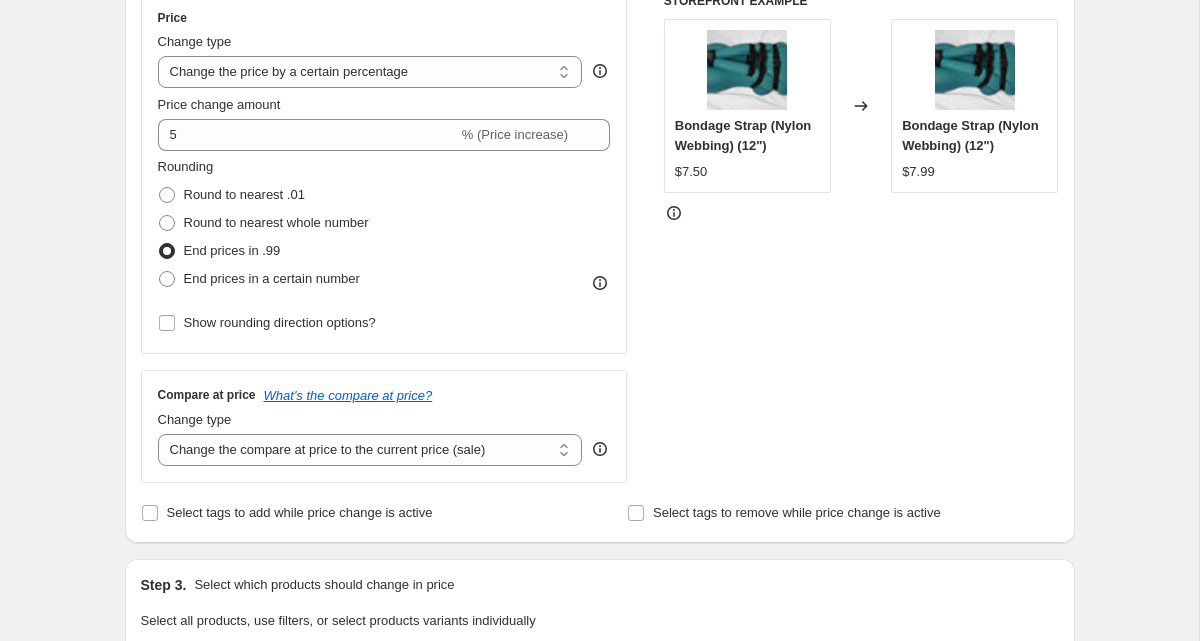 click on "STOREFRONT EXAMPLE Bondage Strap (Nylon Webbing) (12") $7.50 Changed to Bondage Strap (Nylon Webbing) (12") $7.99" at bounding box center [861, 238] 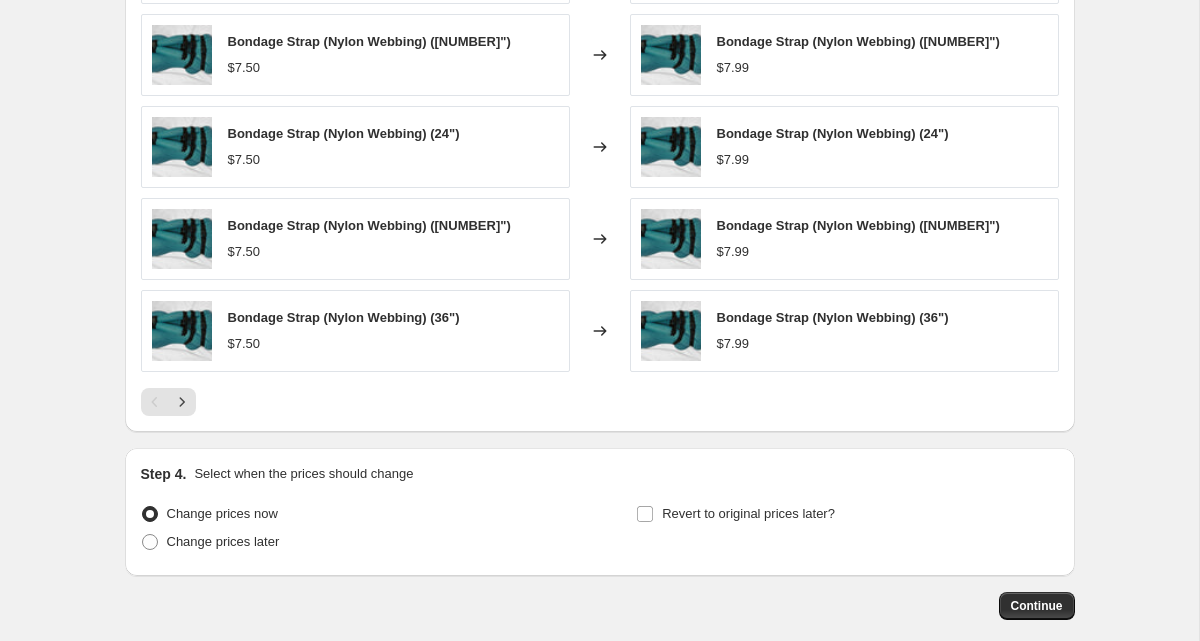 scroll, scrollTop: 1358, scrollLeft: 0, axis: vertical 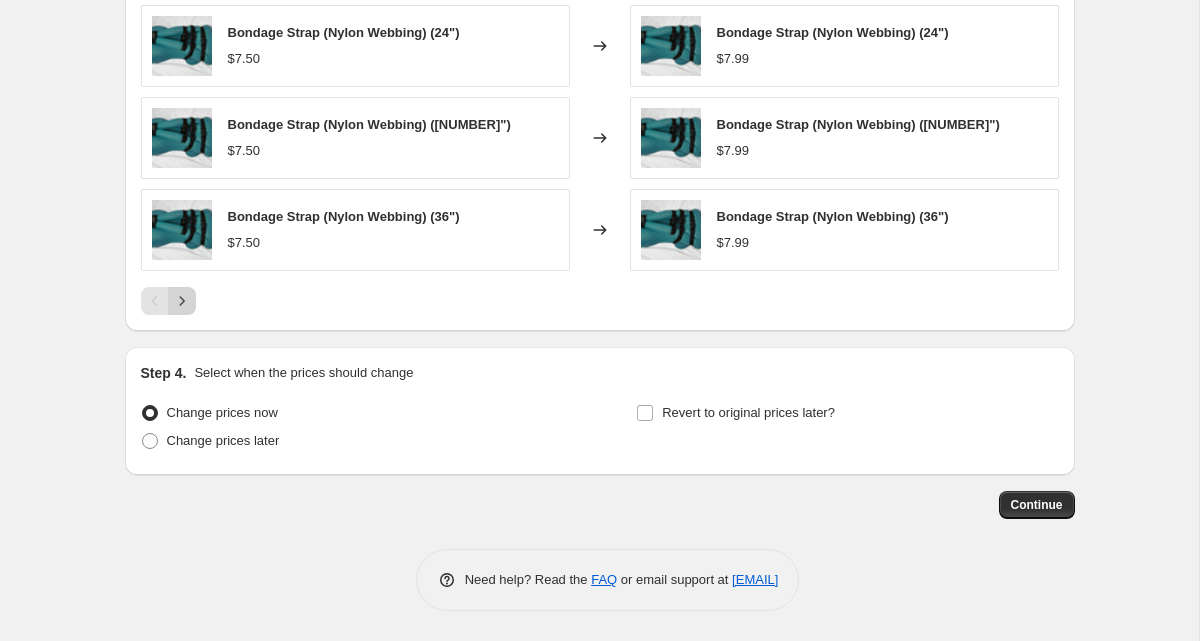 click 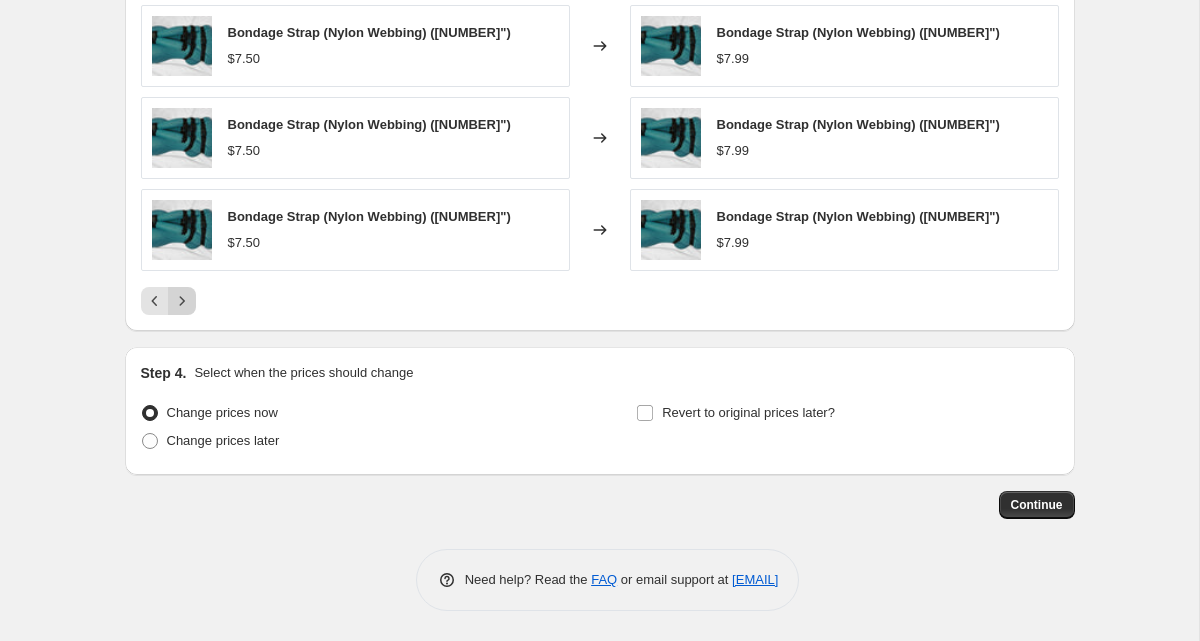 click 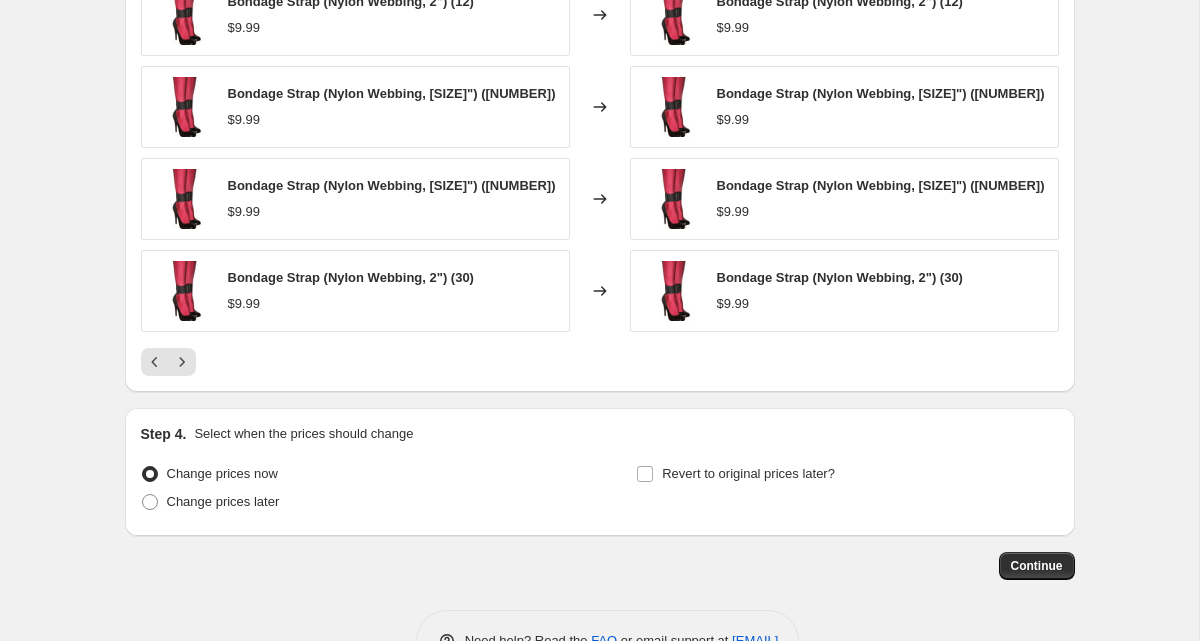 scroll, scrollTop: 1303, scrollLeft: 0, axis: vertical 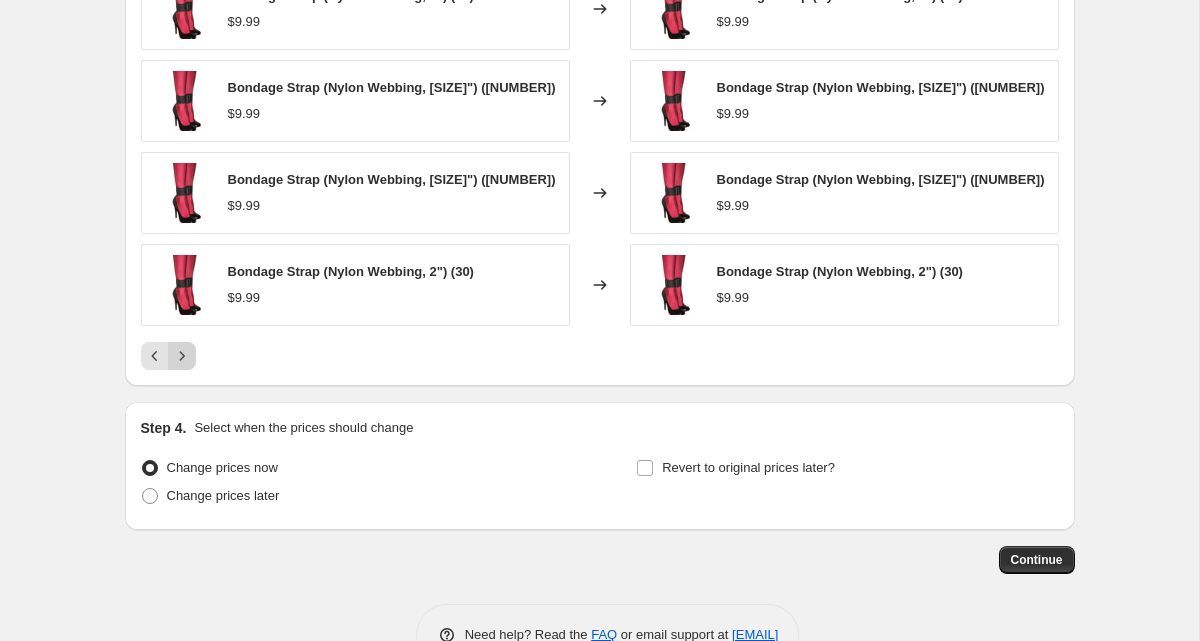 click 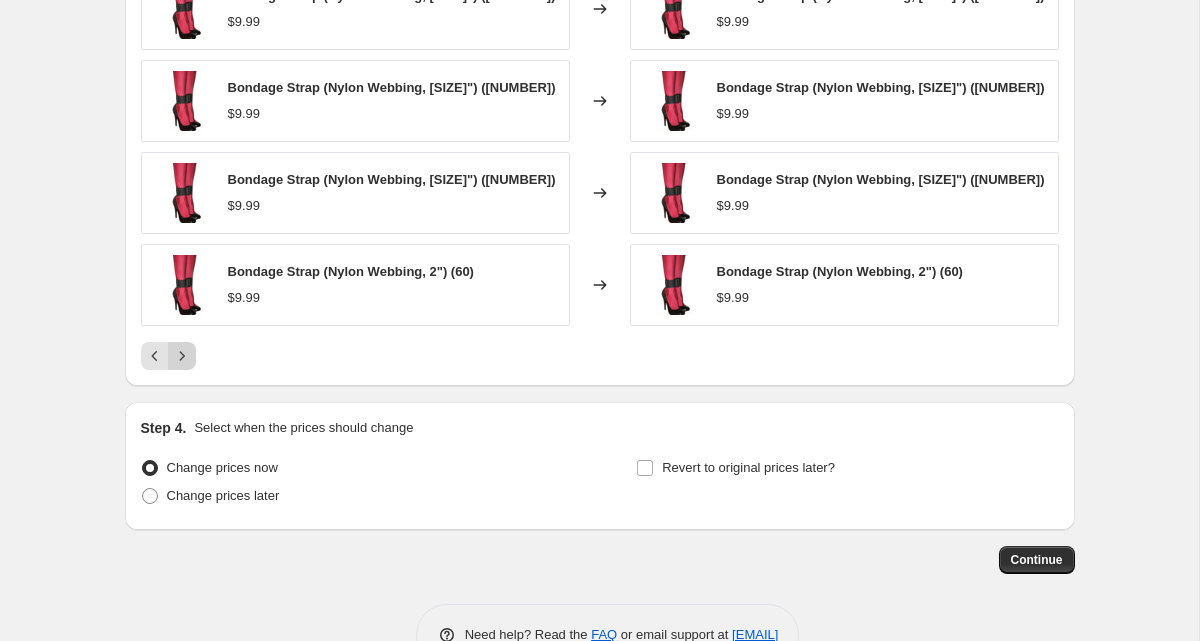click 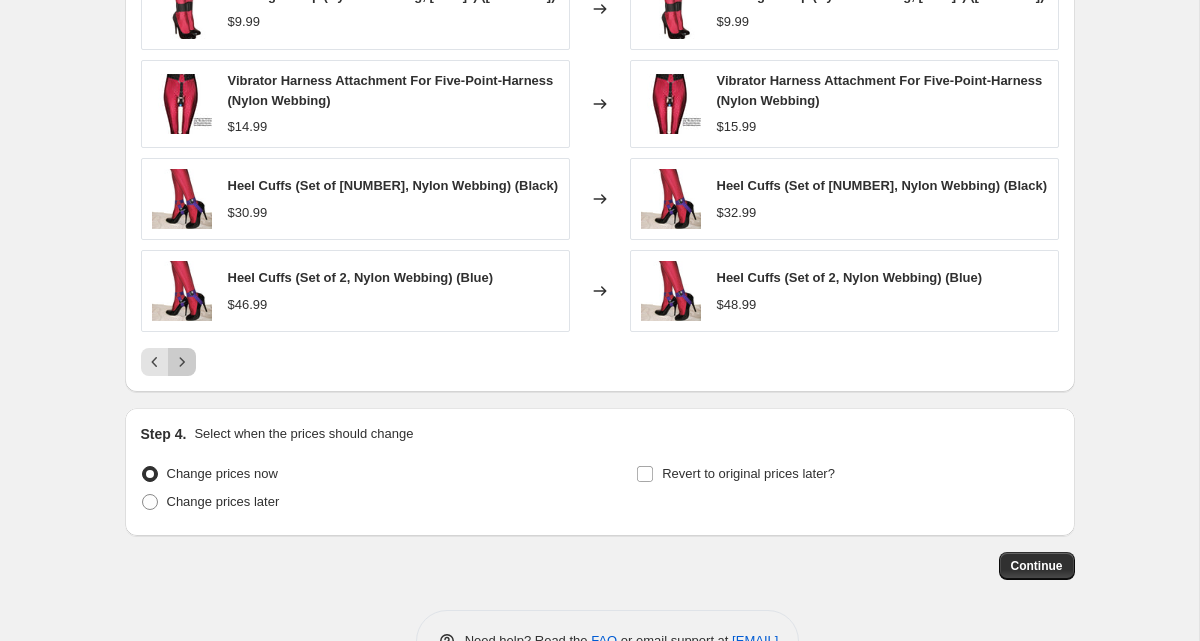 drag, startPoint x: 185, startPoint y: 362, endPoint x: 303, endPoint y: 383, distance: 119.85408 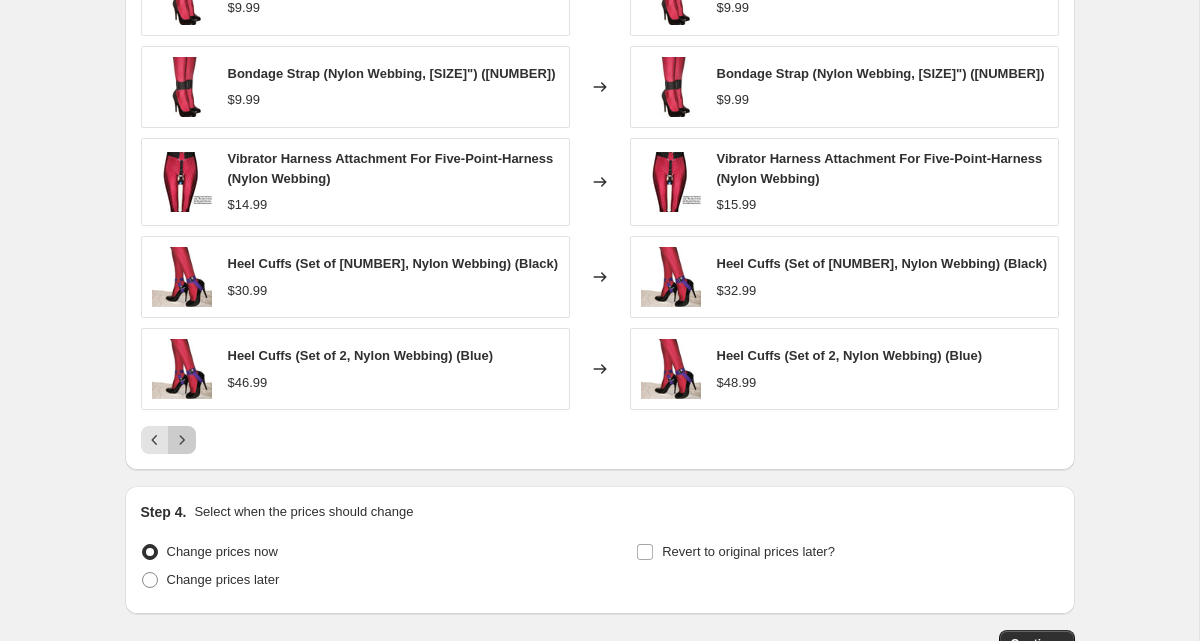 scroll, scrollTop: 1240, scrollLeft: 0, axis: vertical 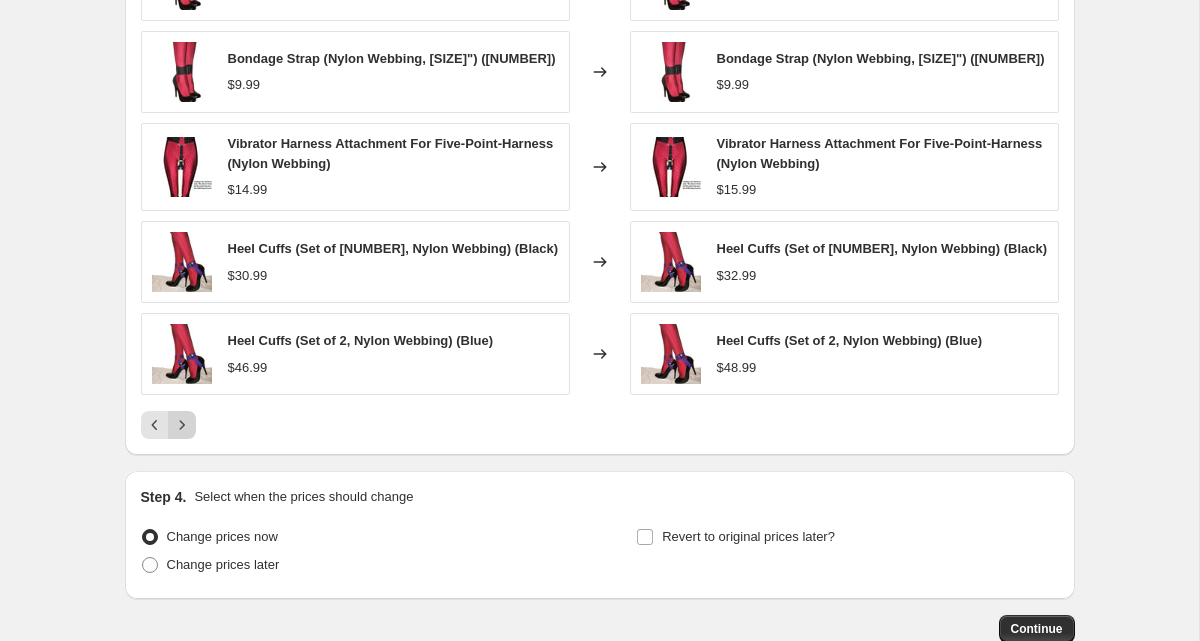click 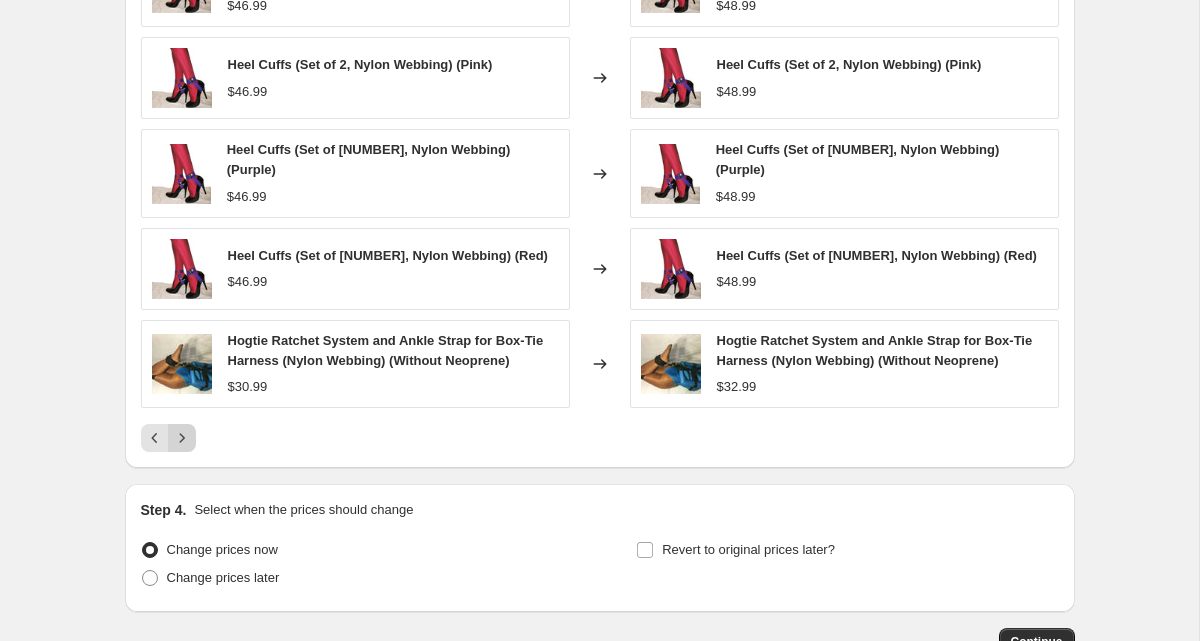 click 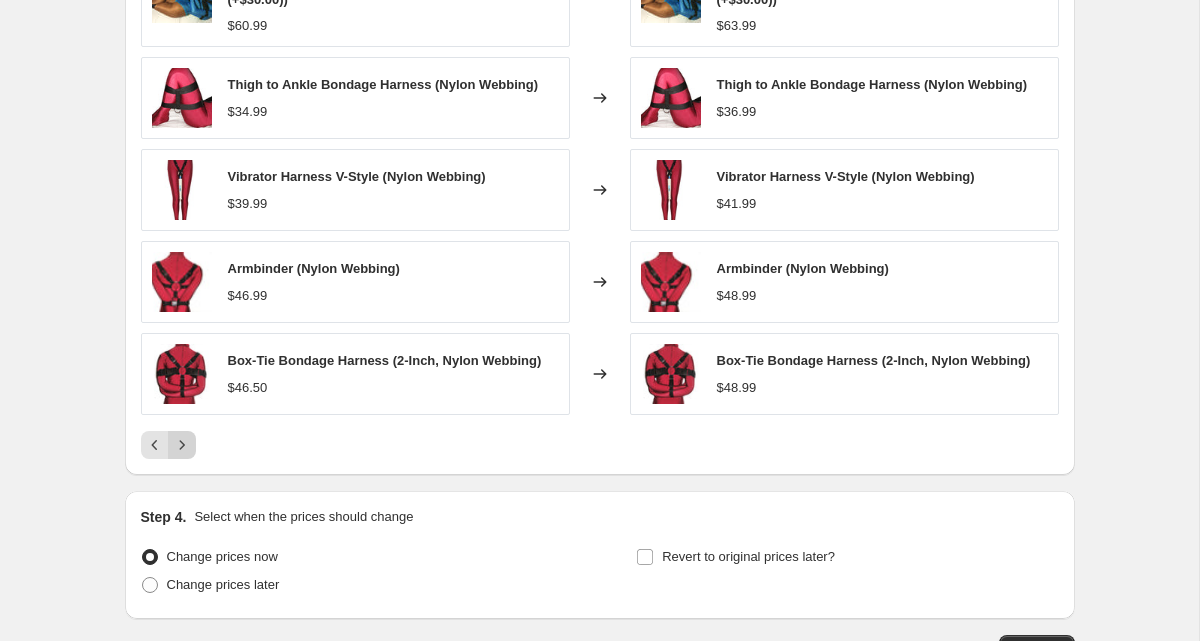click on "Hogtie Ratchet System and Ankle Strap for Box-Tie Harness (Nylon Webbing) (With Neoprene Padding (+$30.00)) $60.99 Changed to Hogtie Ratchet System and Ankle Strap for Box-Tie Harness (Nylon Webbing) (With Neoprene Padding (+$30.00)) $63.99 Thigh to Ankle Bondage Harness (Nylon Webbing) $34.99 Changed to Thigh to Ankle Bondage Harness (Nylon Webbing) $36.99 Vibrator Harness V-Style (Nylon Webbing) $39.99 Changed to Vibrator Harness V-Style (Nylon Webbing) $41.99 Armbinder (Nylon Webbing) $46.99 Changed to Armbinder (Nylon Webbing) $48.99 Box-Tie Bondage Harness (2-Inch, Nylon Webbing) $46.50 Changed to Box-Tie Bondage Harness (2-Inch, Nylon Webbing) $48.99" at bounding box center [600, 199] 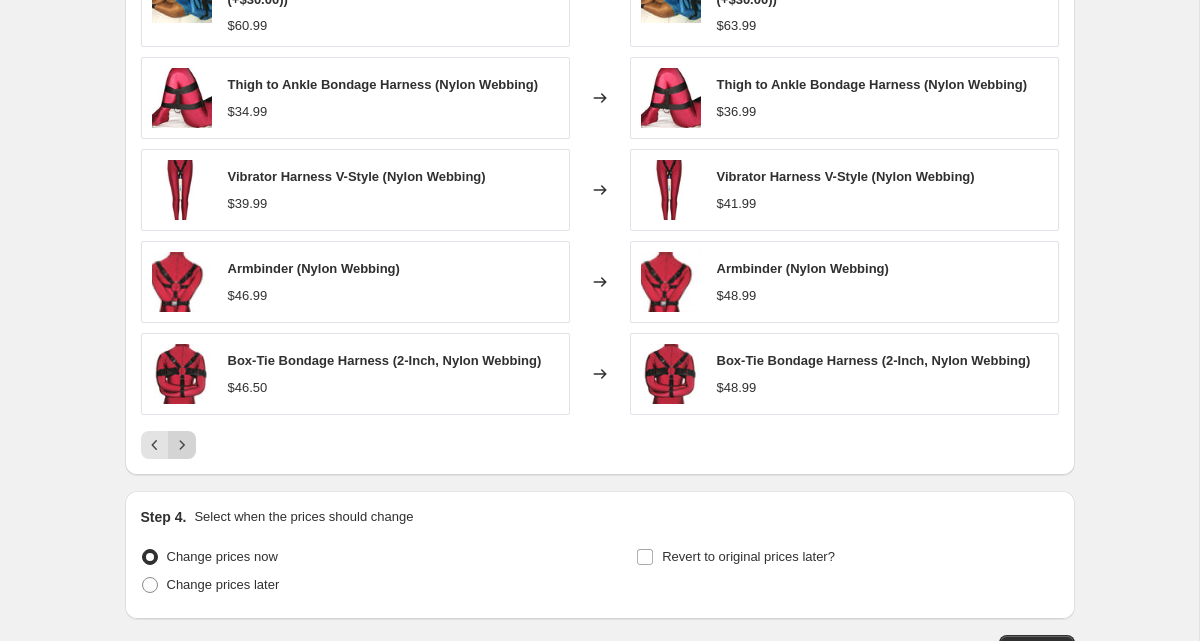 click 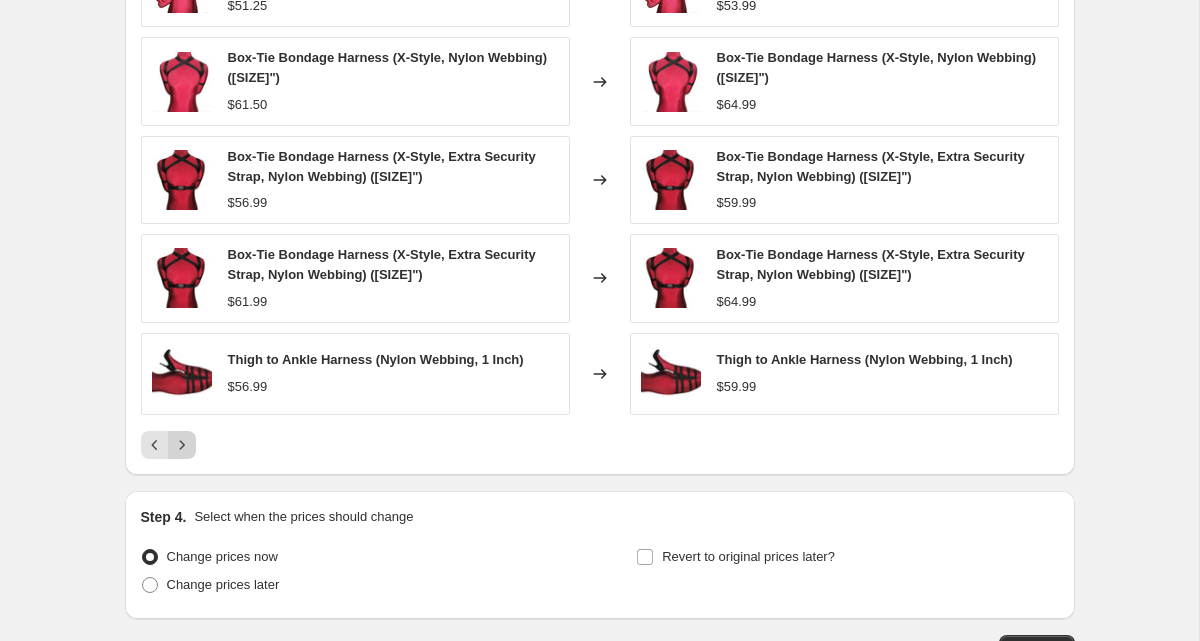 click 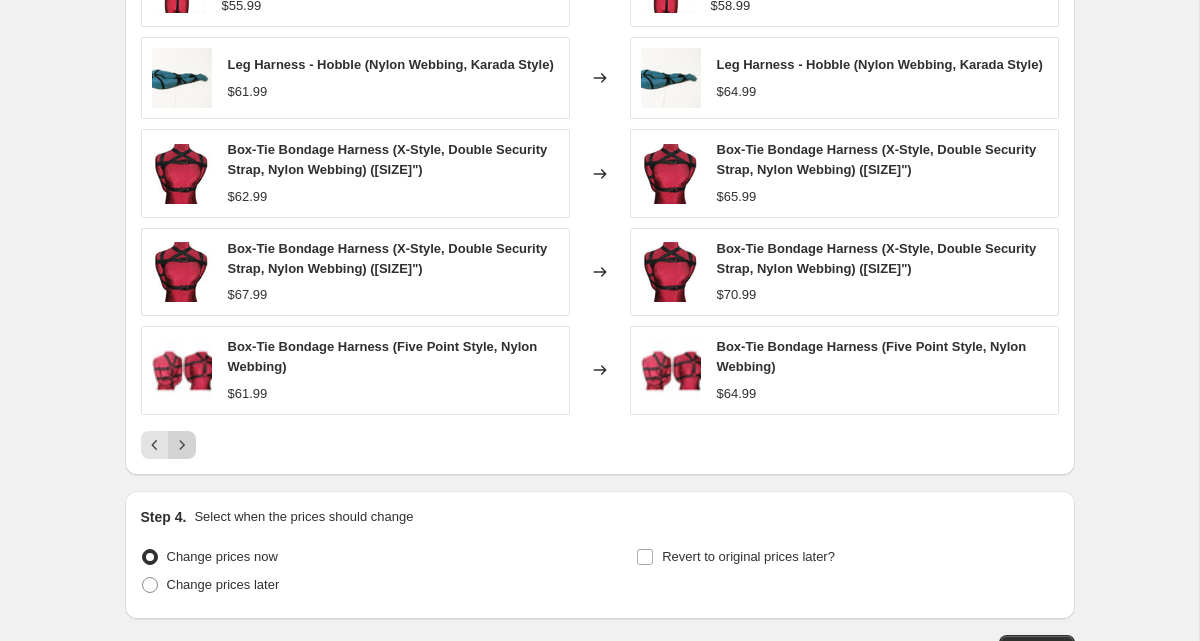 click 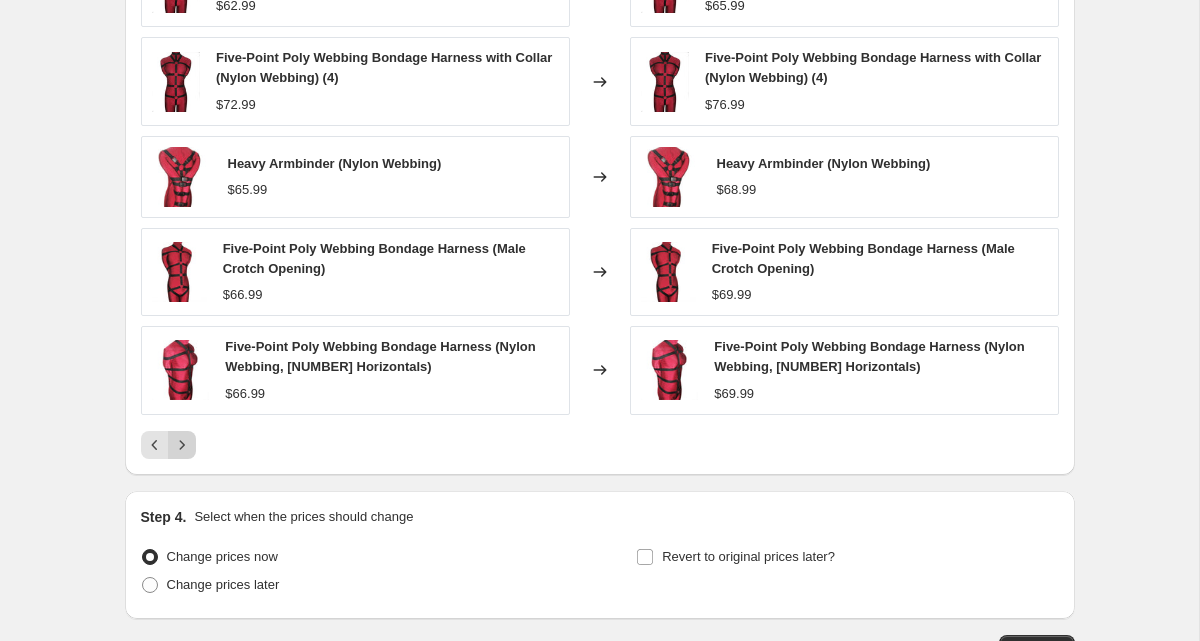 click 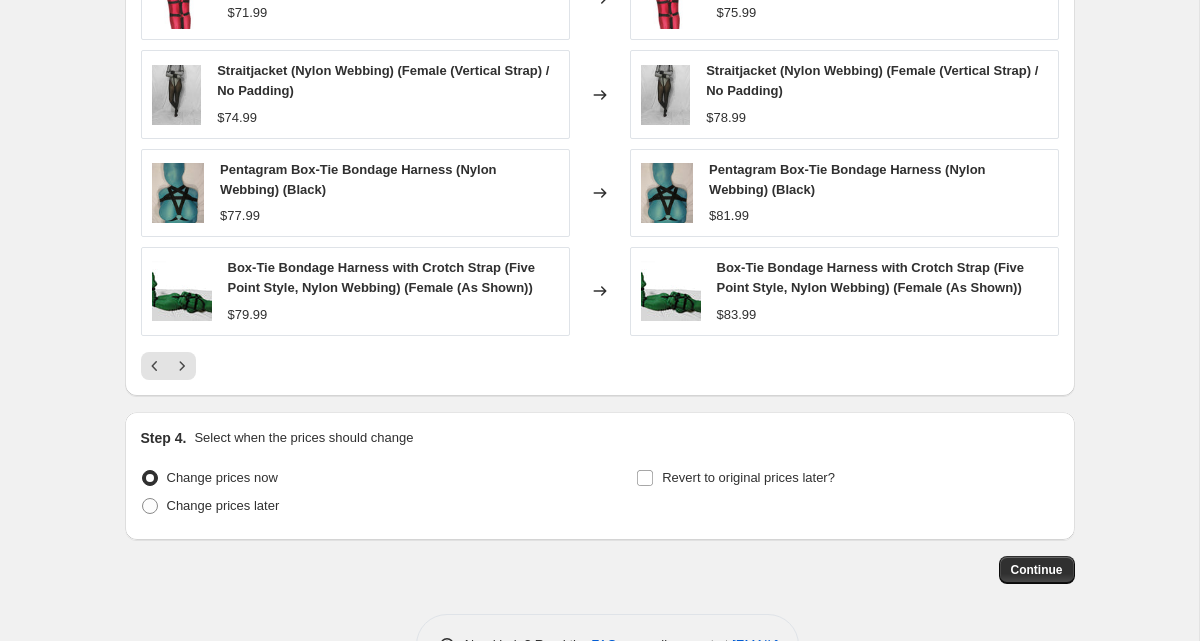 scroll, scrollTop: 1342, scrollLeft: 0, axis: vertical 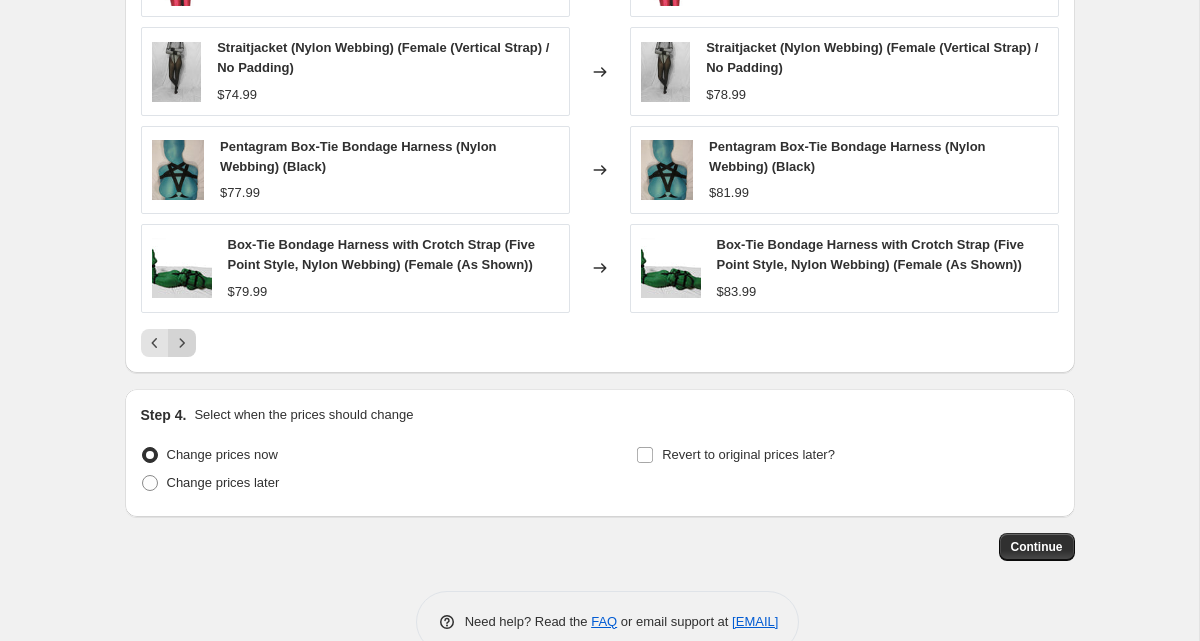 click 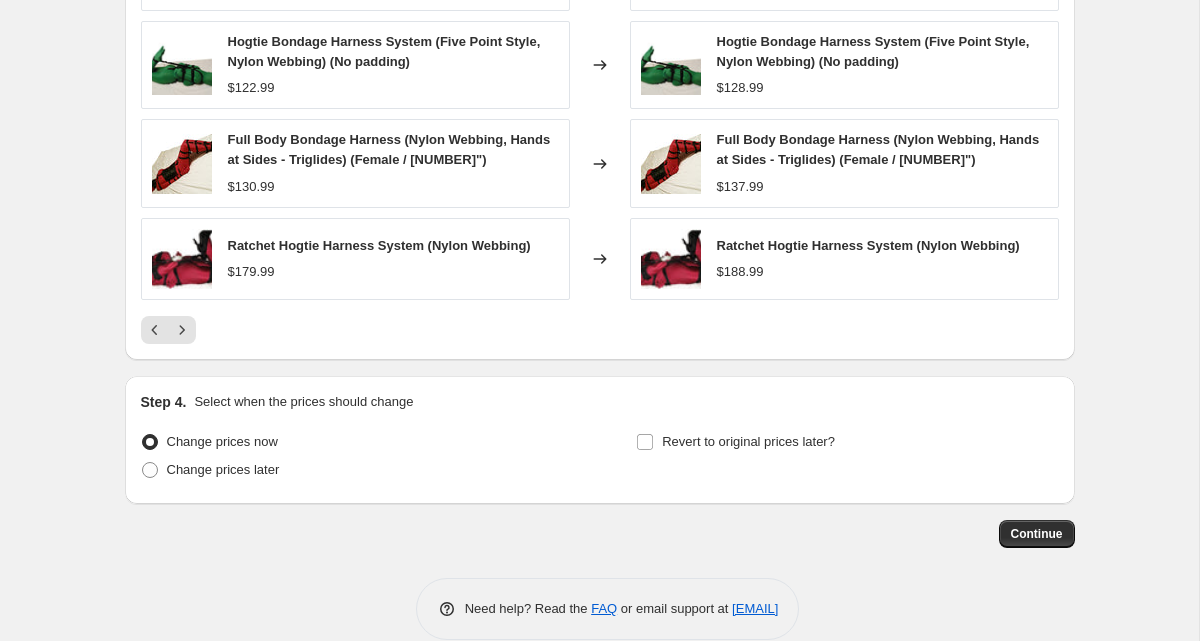 click on "PRICE CHANGE PREVIEW Over 250 product variants would be affected by this price change: Leg Harness - Hobble (Nylon Webbing, 2") $86.99 Changed to Leg Harness - Hobble (Nylon Webbing, 2") $90.99 Heavy Bondage Harness (Nylon Webbing) $99.99 Changed to Heavy Bondage Harness (Nylon Webbing) $104.99 Hogtie Bondage Harness System (Five Point Style, Nylon Webbing) (No padding) $122.99 Changed to Hogtie Bondage Harness System (Five Point Style, Nylon Webbing) (No padding) $128.99 Full Body Bondage Harness (Nylon Webbing, Hands at Sides - Triglides) (Female / 56") $130.99 Changed to Full Body Bondage Harness (Nylon Webbing, Hands at Sides - Triglides) (Female / 56") $137.99 Ratchet Hogtie Harness System (Nylon Webbing) $179.99 Changed to Ratchet Hogtie Harness System (Nylon Webbing) $188.99" at bounding box center [600, 64] 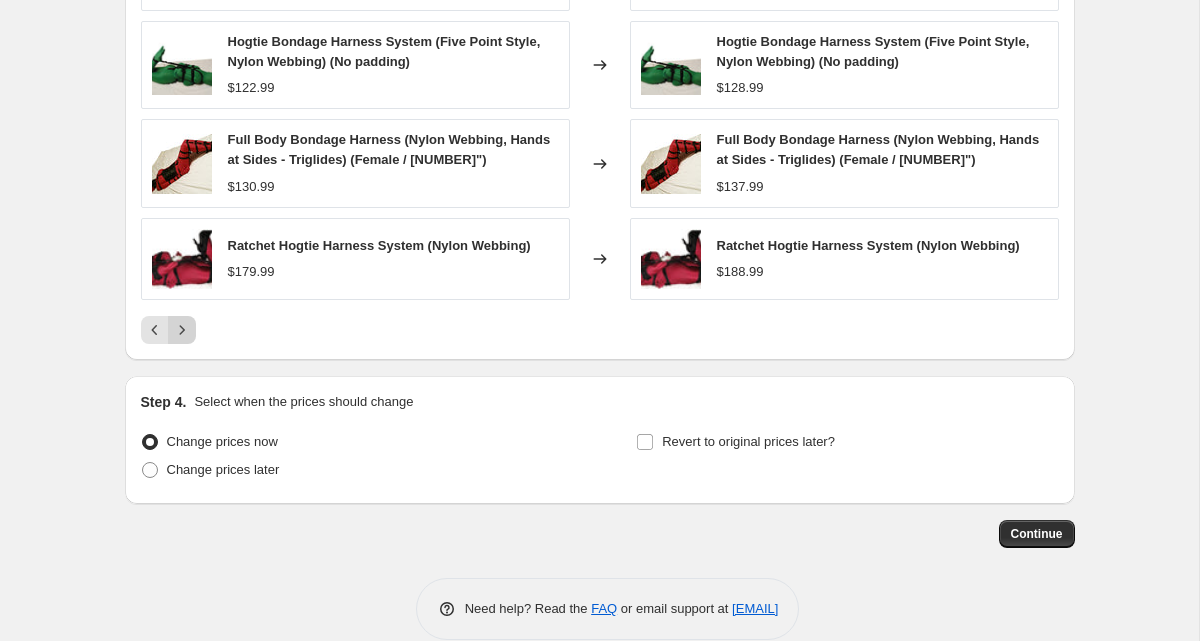 click 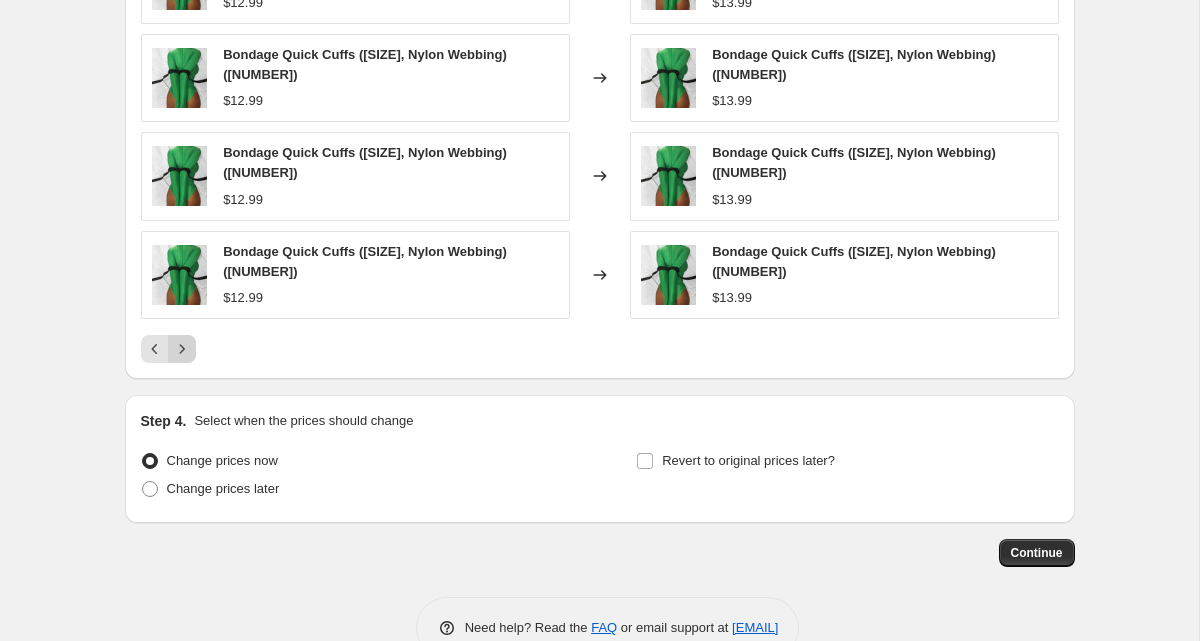 click at bounding box center (182, 349) 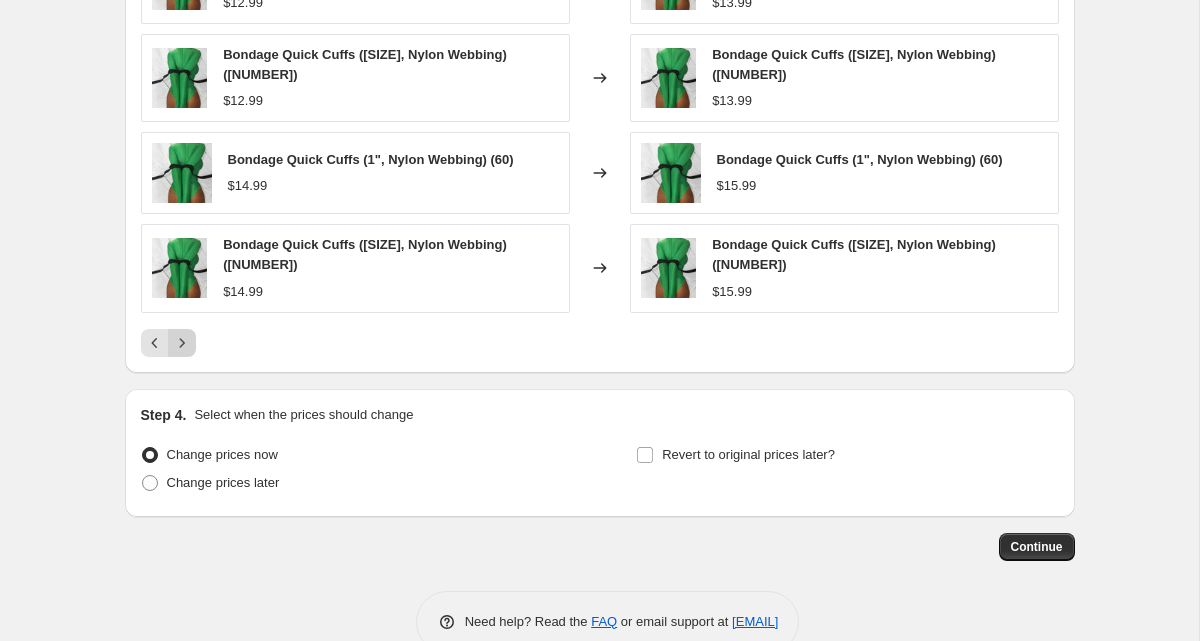 click 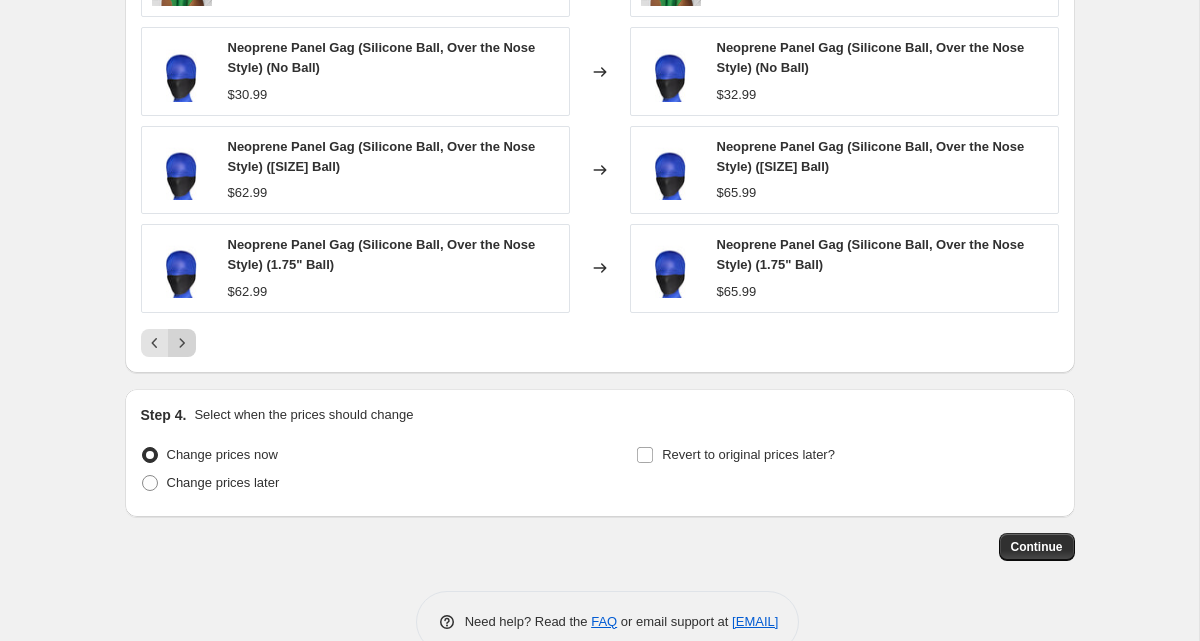 click at bounding box center (182, 343) 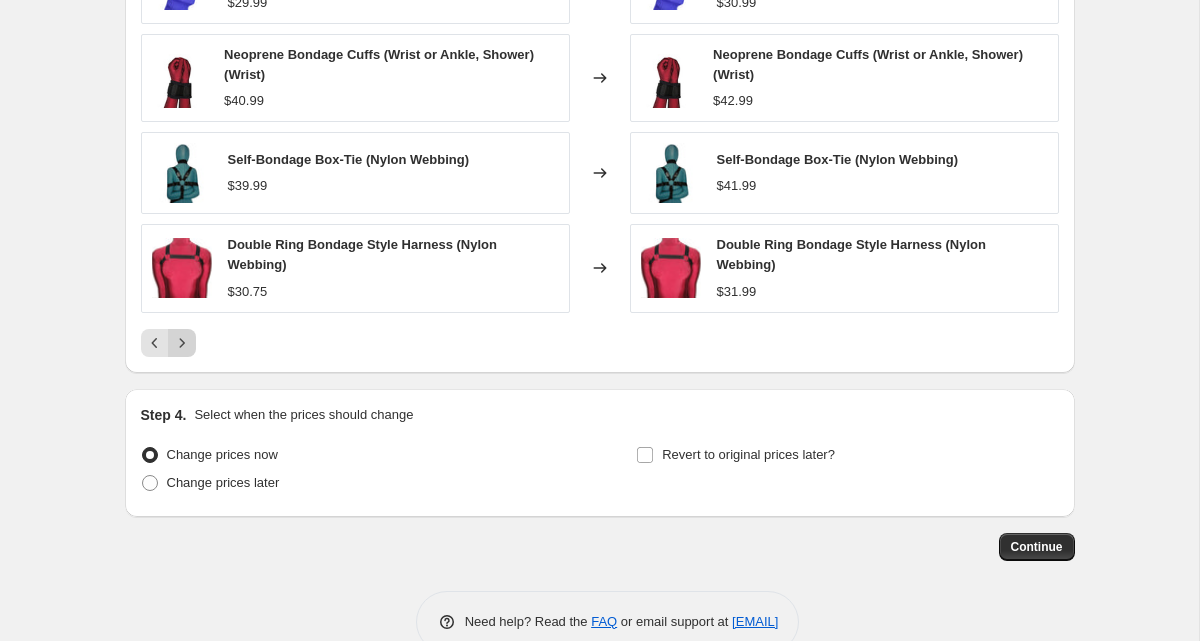 click 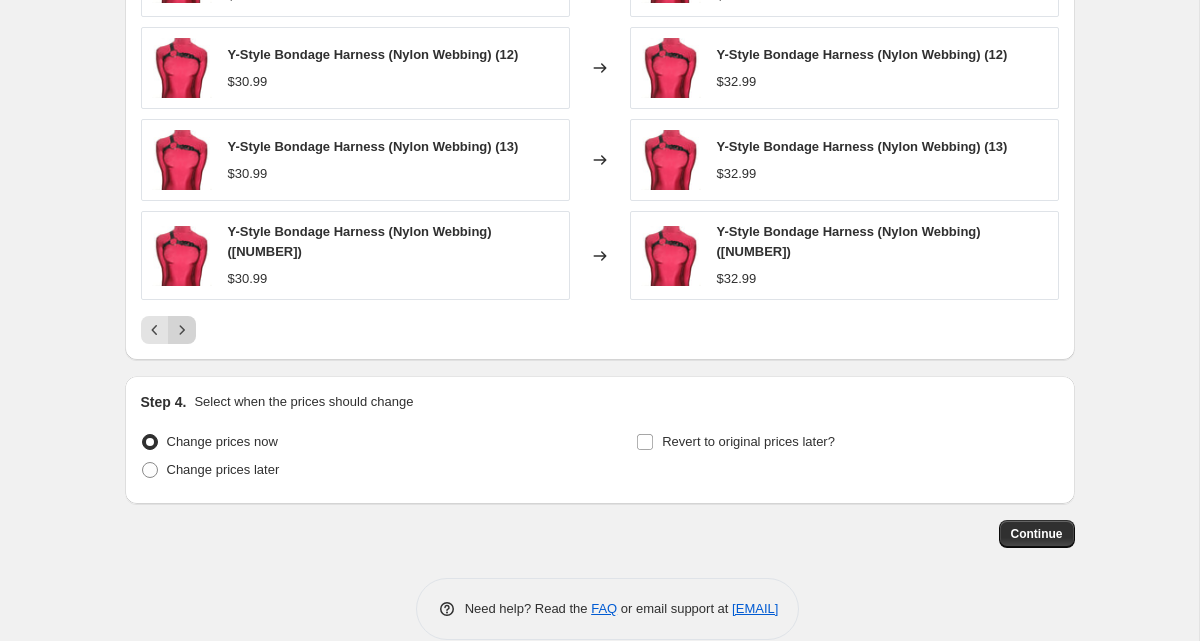 click 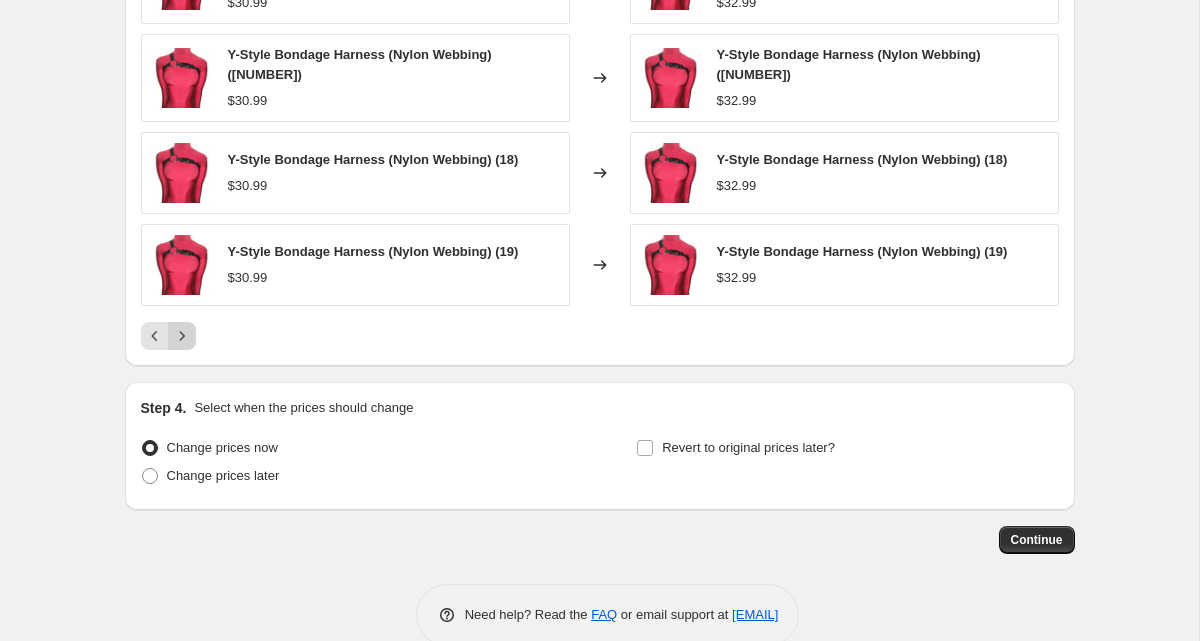 click 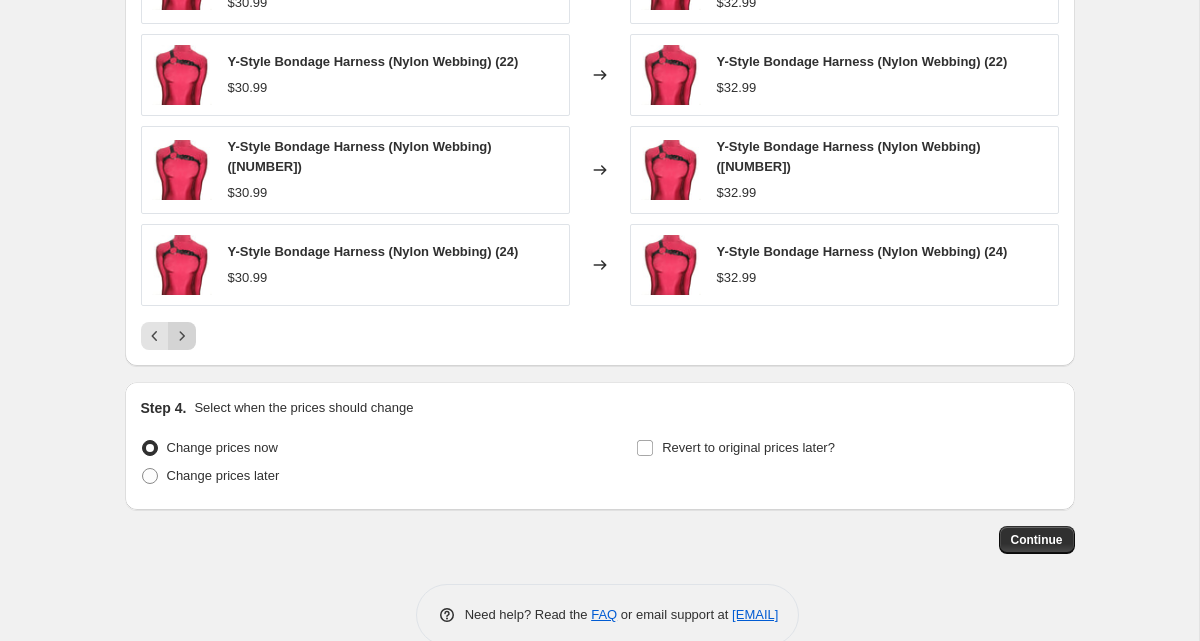 click 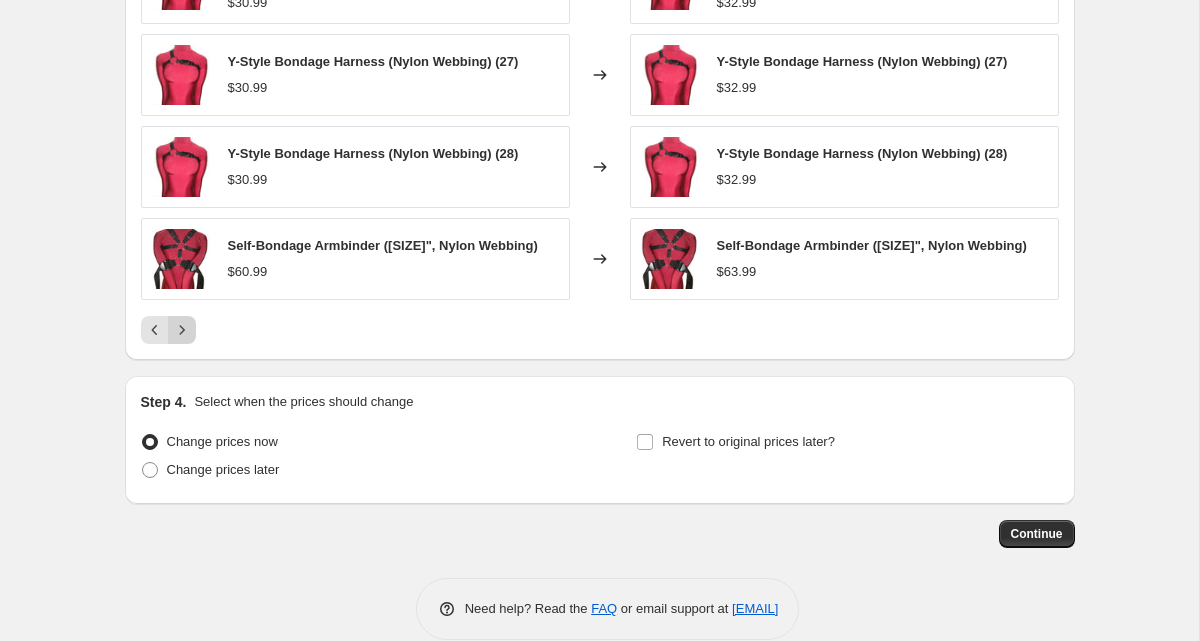 click 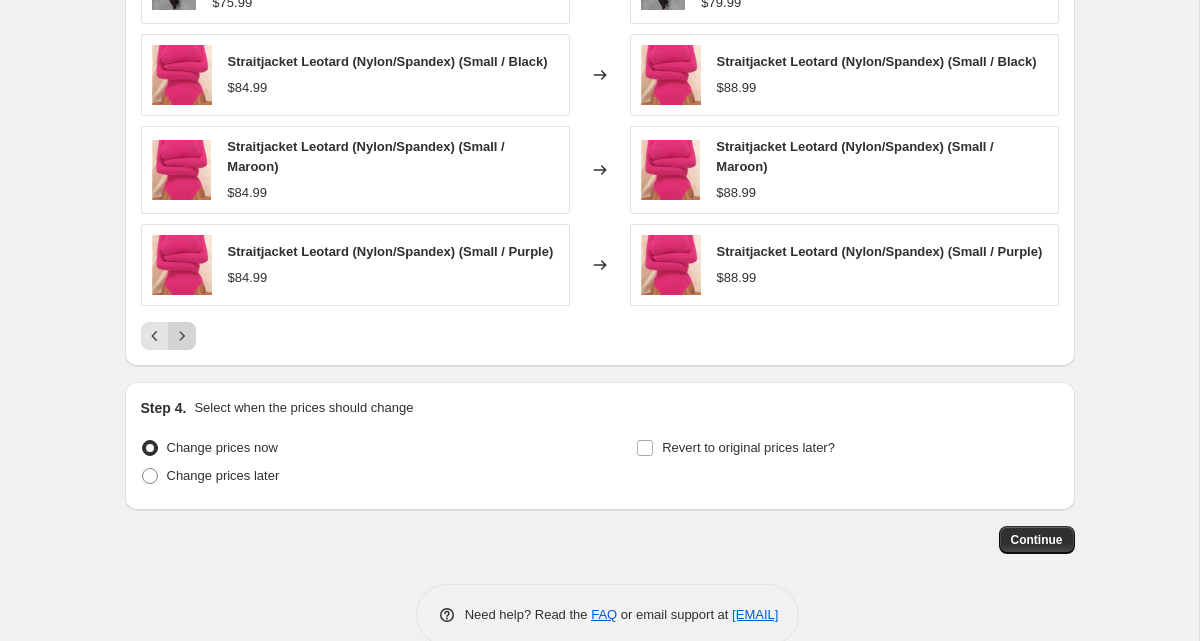 click 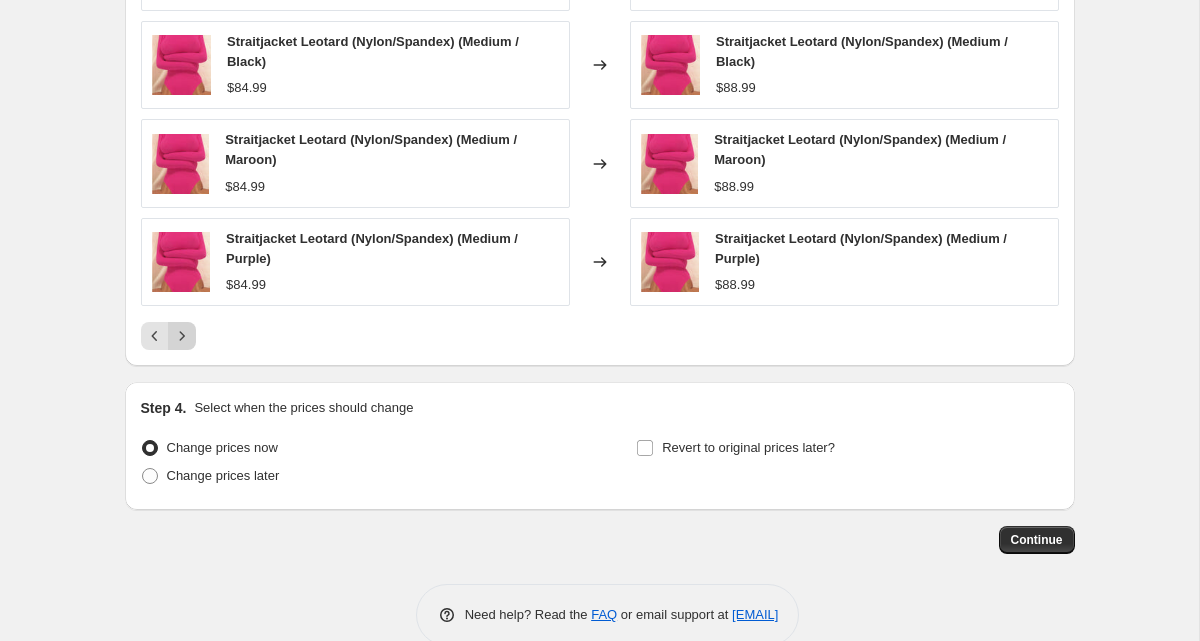 click on "PRICE CHANGE PREVIEW Over 250 product variants would be affected by this price change: Straitjacket Leotard (Nylon/Spandex) (Small / Red) $84.99 Changed to Straitjacket Leotard (Nylon/Spandex) (Small / Red) $88.99 Straitjacket Leotard (Nylon/Spandex) (Small / Navy) $84.99 Changed to Straitjacket Leotard (Nylon/Spandex) (Small / Navy) $88.99 Straitjacket Leotard (Nylon/Spandex) (Medium / Black) $84.99 Changed to Straitjacket Leotard (Nylon/Spandex) (Medium / Black) $88.99 Straitjacket Leotard (Nylon/Spandex) (Medium / Maroon) $84.99 Changed to Straitjacket Leotard (Nylon/Spandex) (Medium / Maroon) $88.99 Straitjacket Leotard (Nylon/Spandex) (Medium / Purple) $84.99 Changed to Straitjacket Leotard (Nylon/Spandex) (Medium / Purple) $88.99" at bounding box center [600, 67] 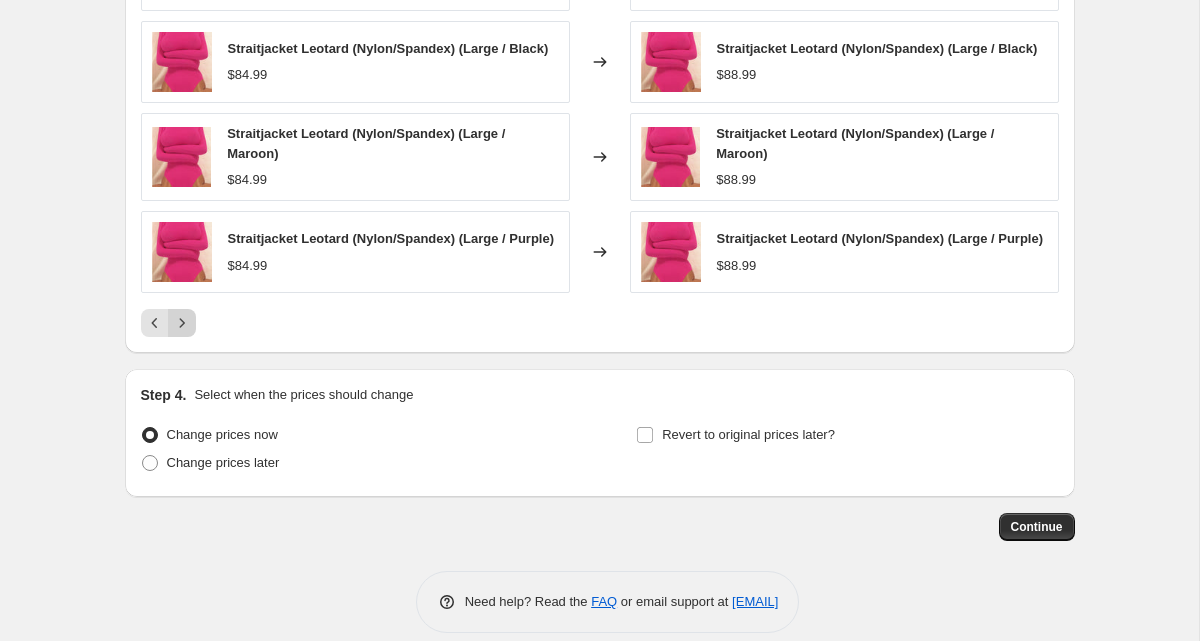 click 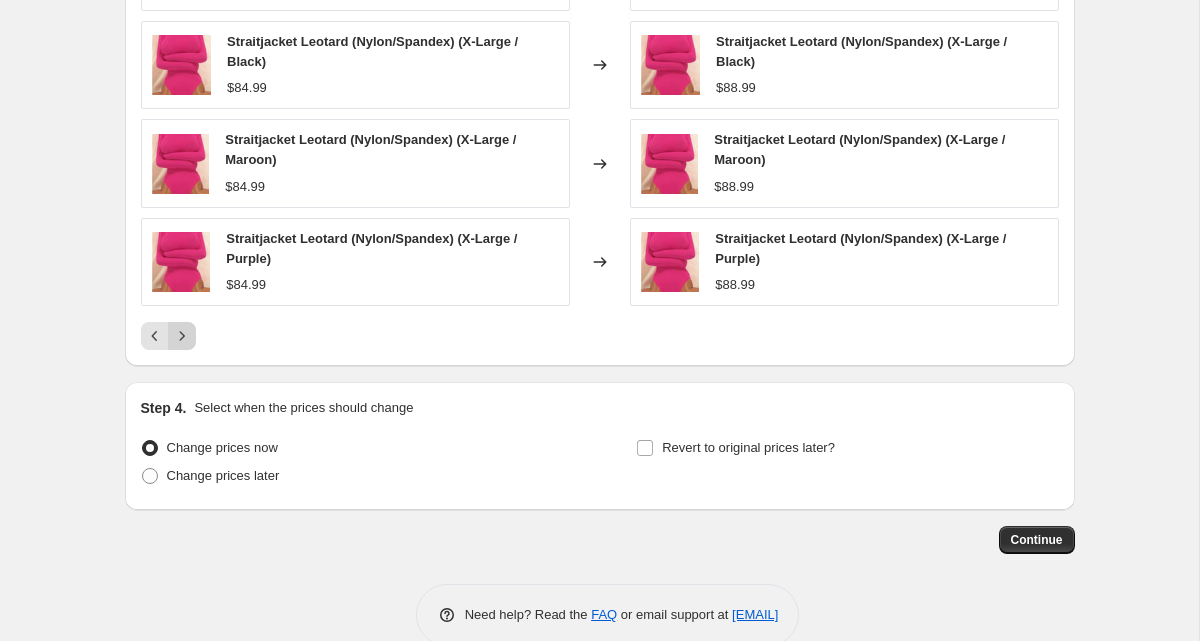 click 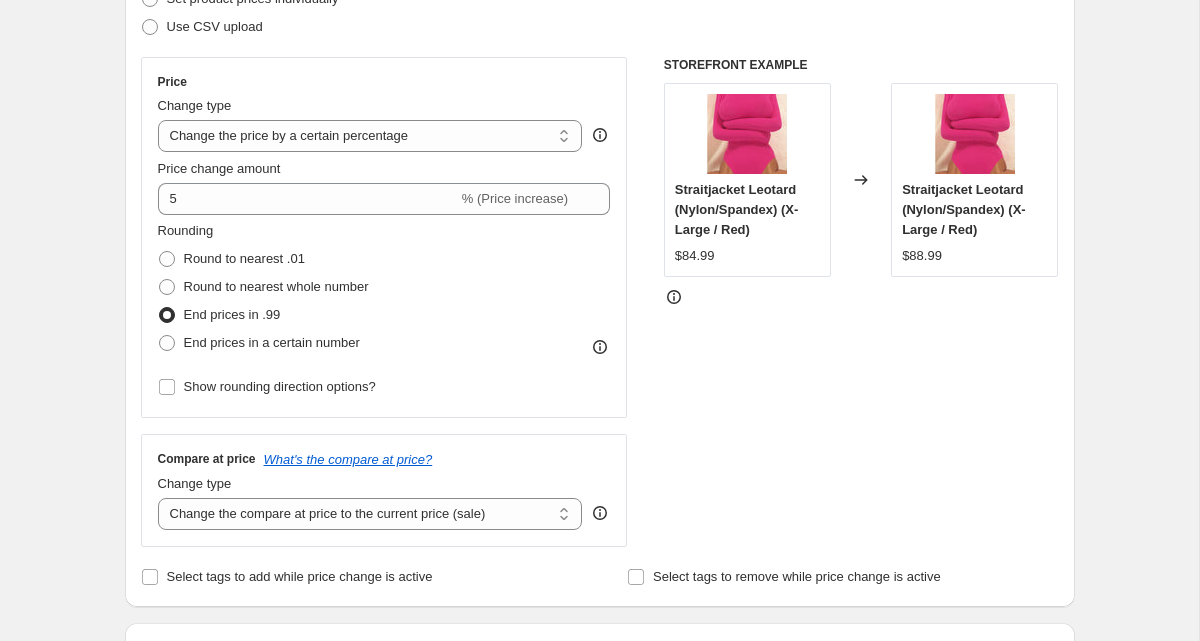 scroll, scrollTop: 293, scrollLeft: 0, axis: vertical 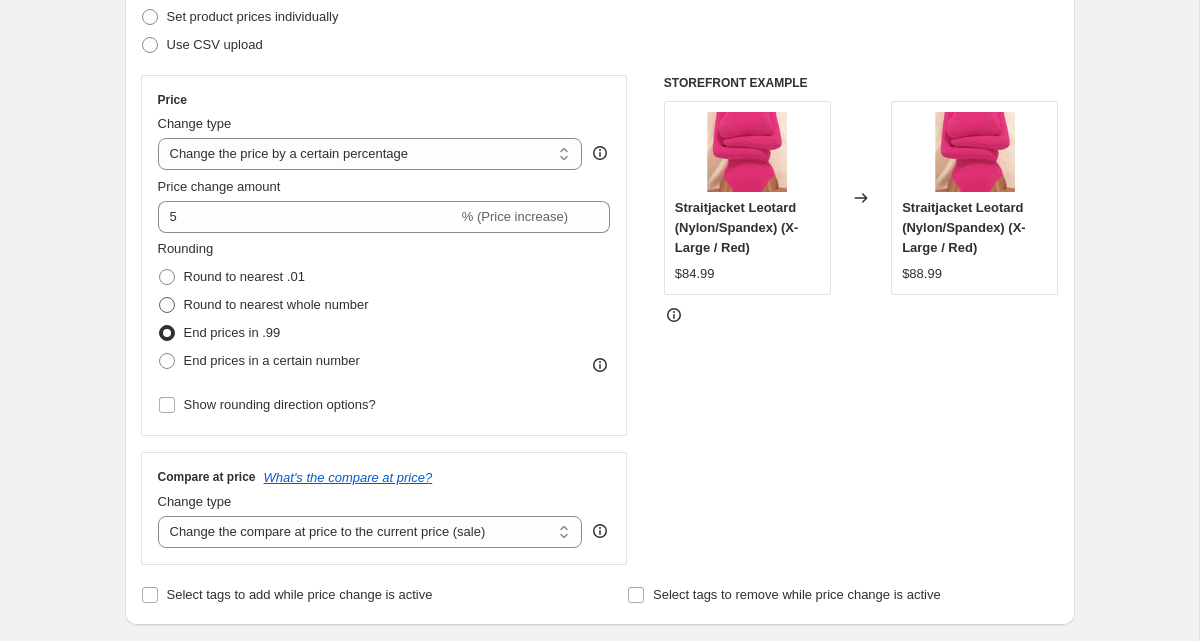 click on "Round to nearest whole number" at bounding box center (276, 304) 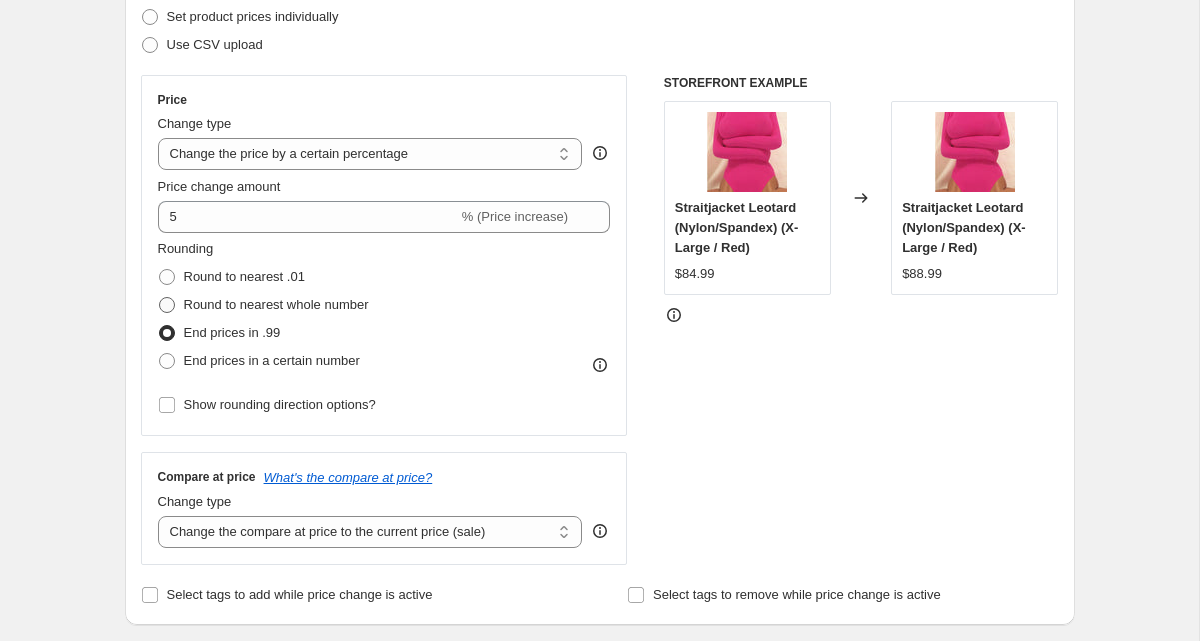 radio on "true" 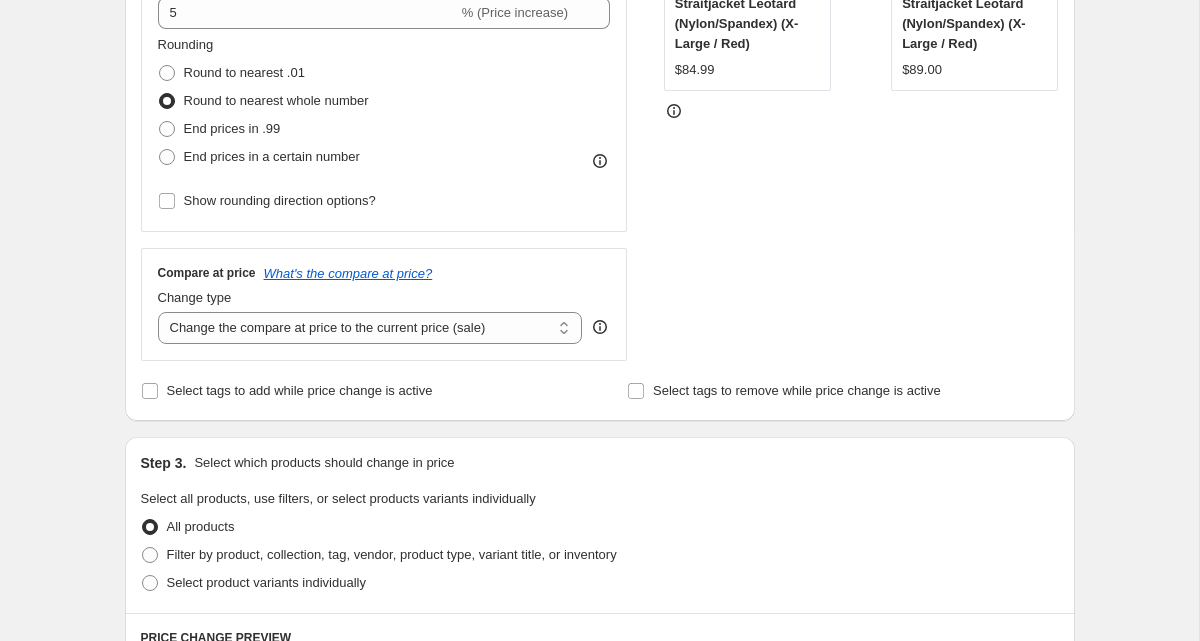 scroll, scrollTop: 468, scrollLeft: 0, axis: vertical 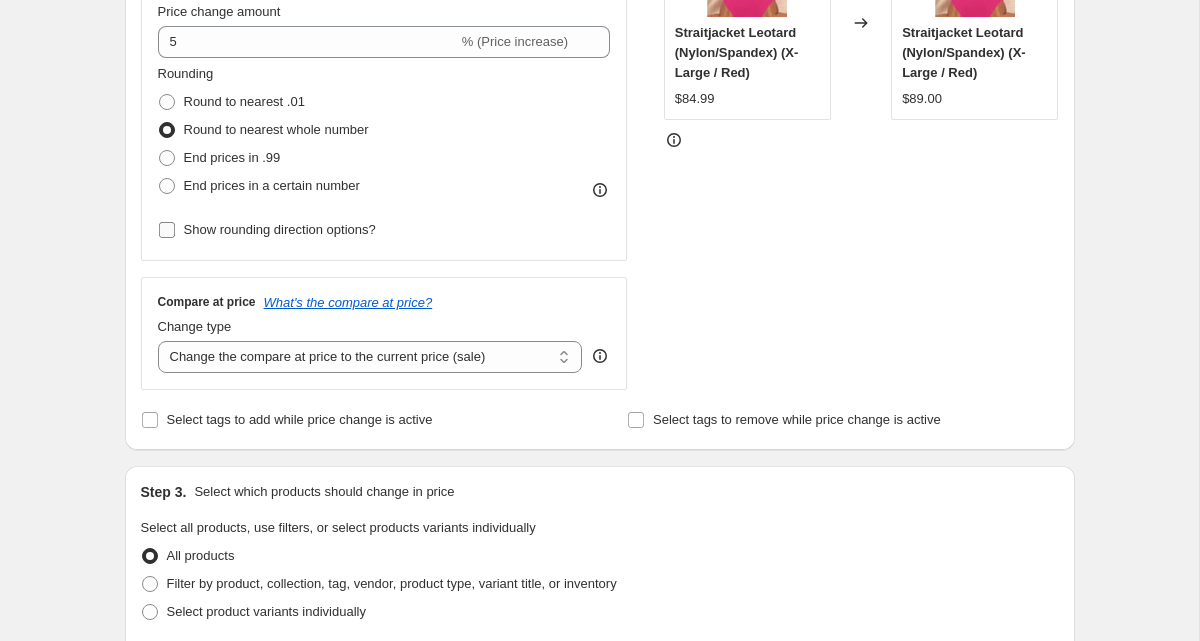 click on "Show rounding direction options?" at bounding box center [280, 229] 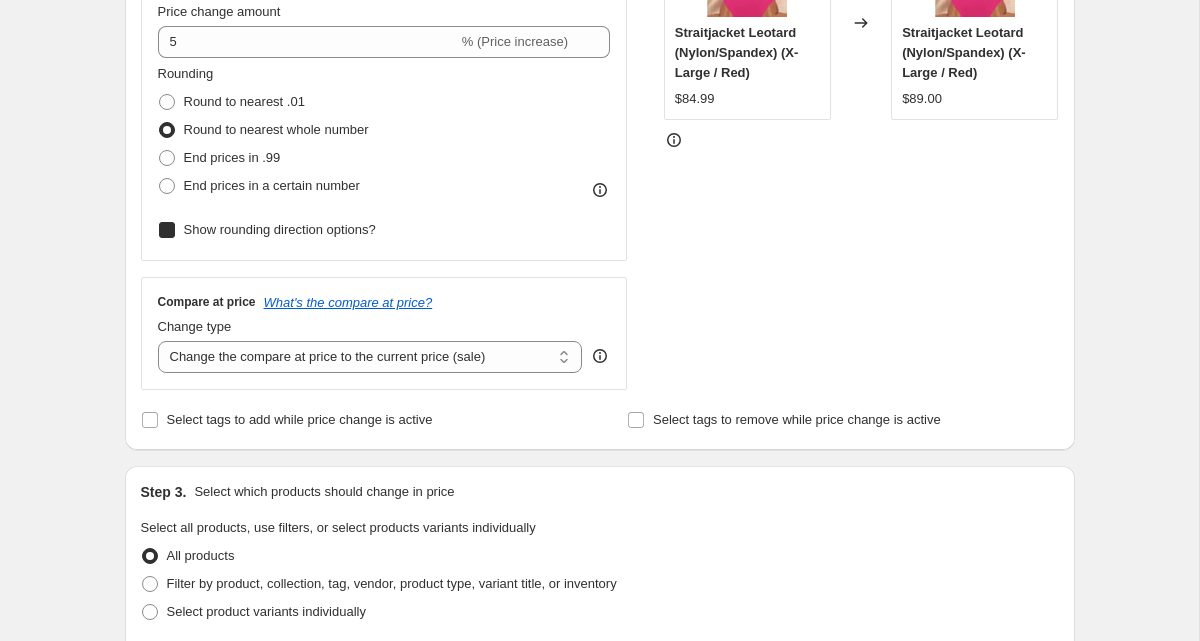 checkbox on "true" 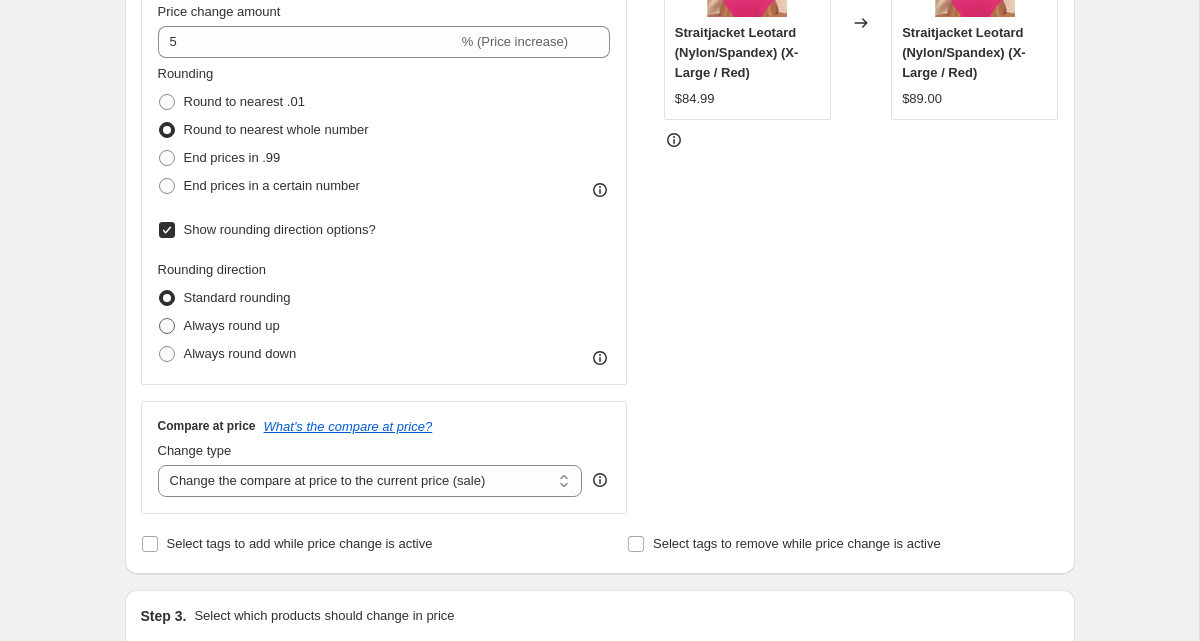 click at bounding box center (167, 326) 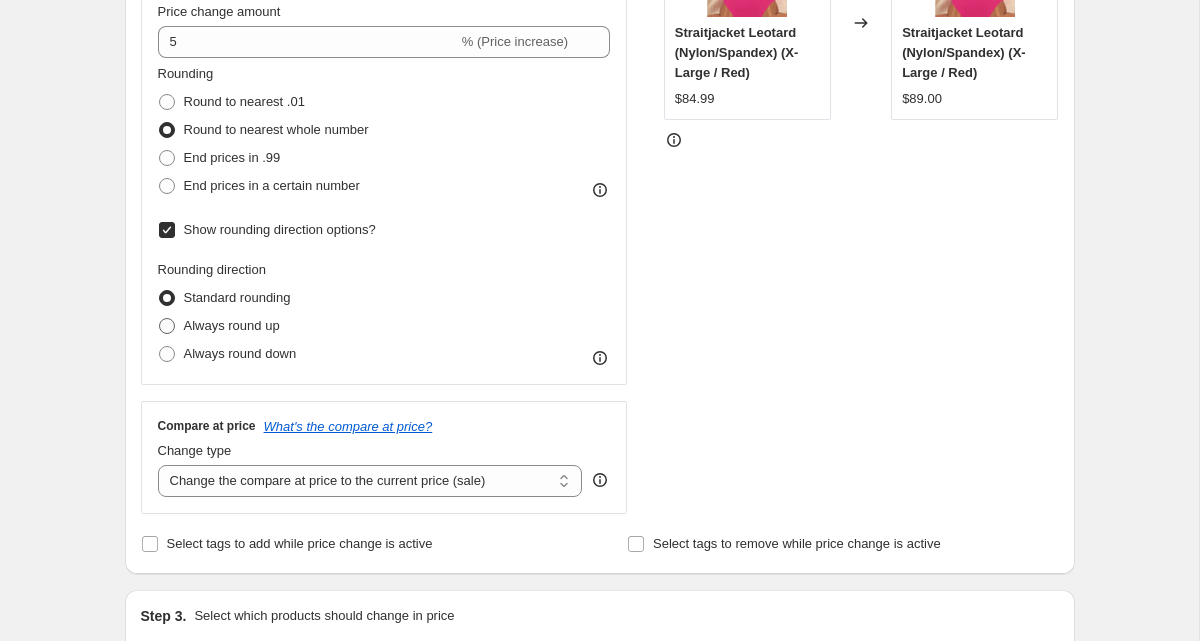 radio on "true" 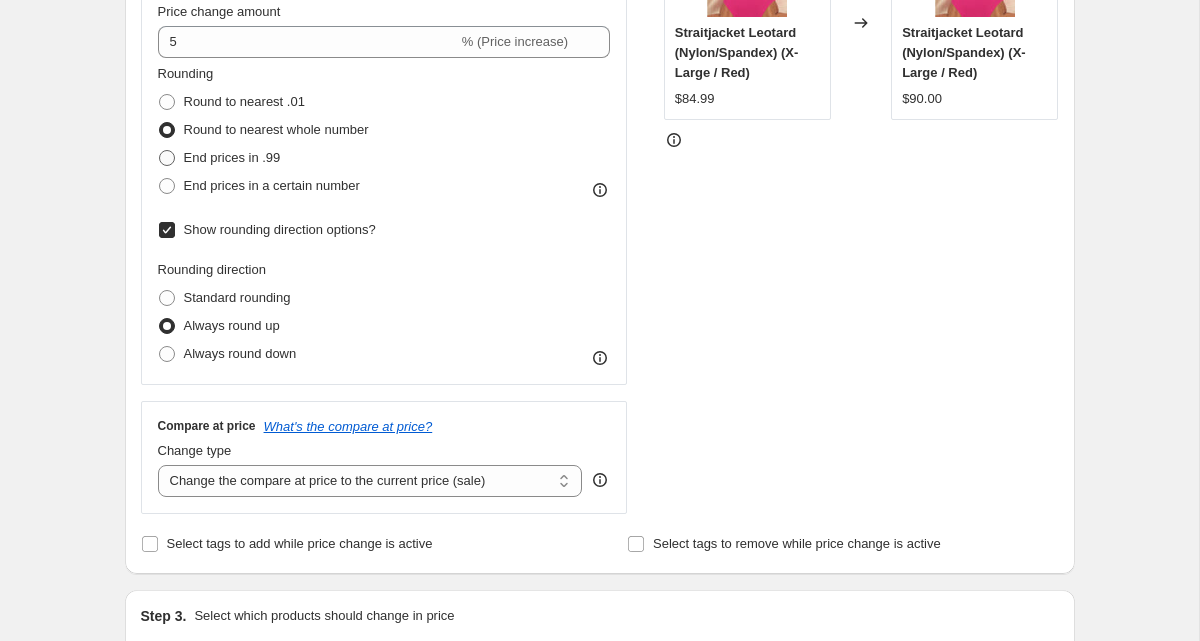 click at bounding box center (167, 158) 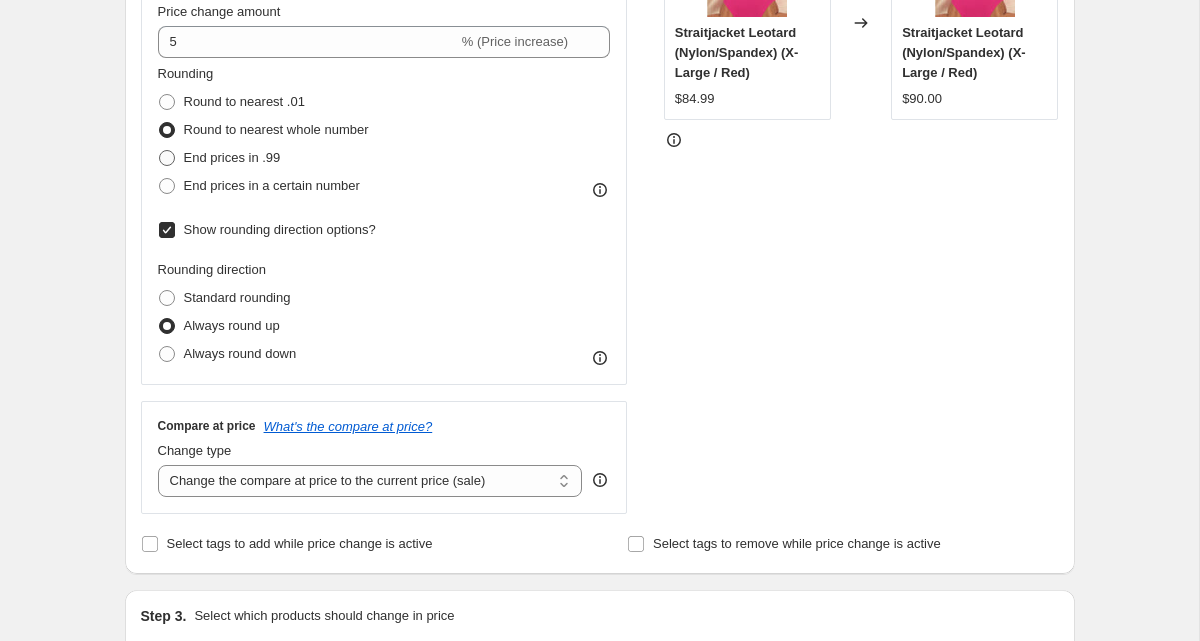 radio on "true" 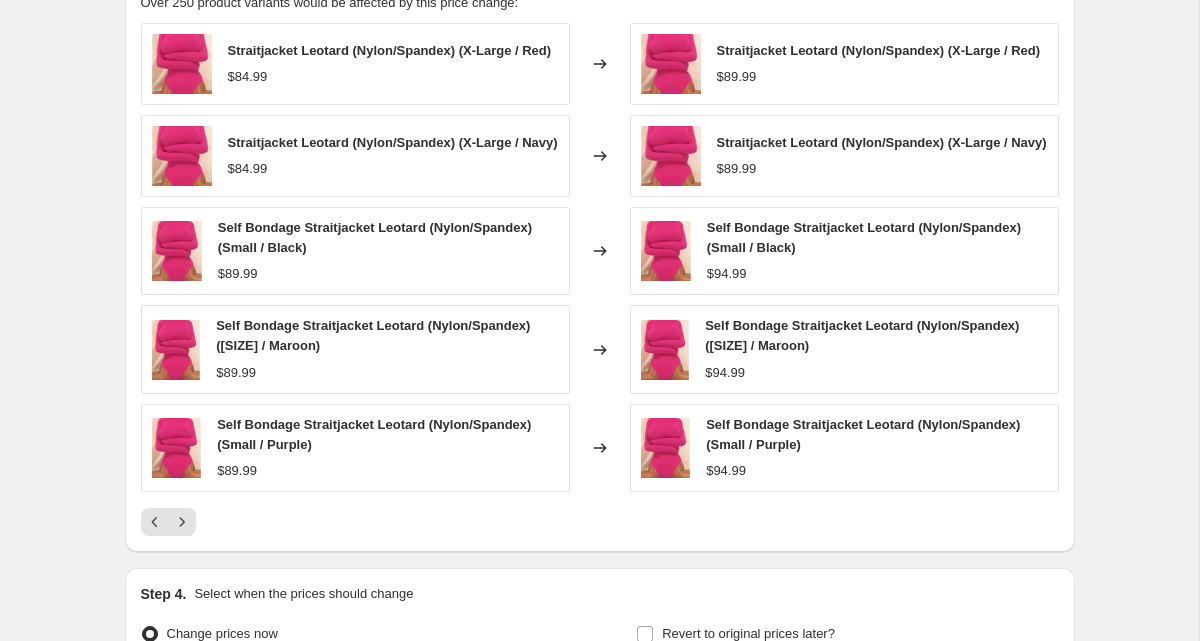 scroll, scrollTop: 1278, scrollLeft: 0, axis: vertical 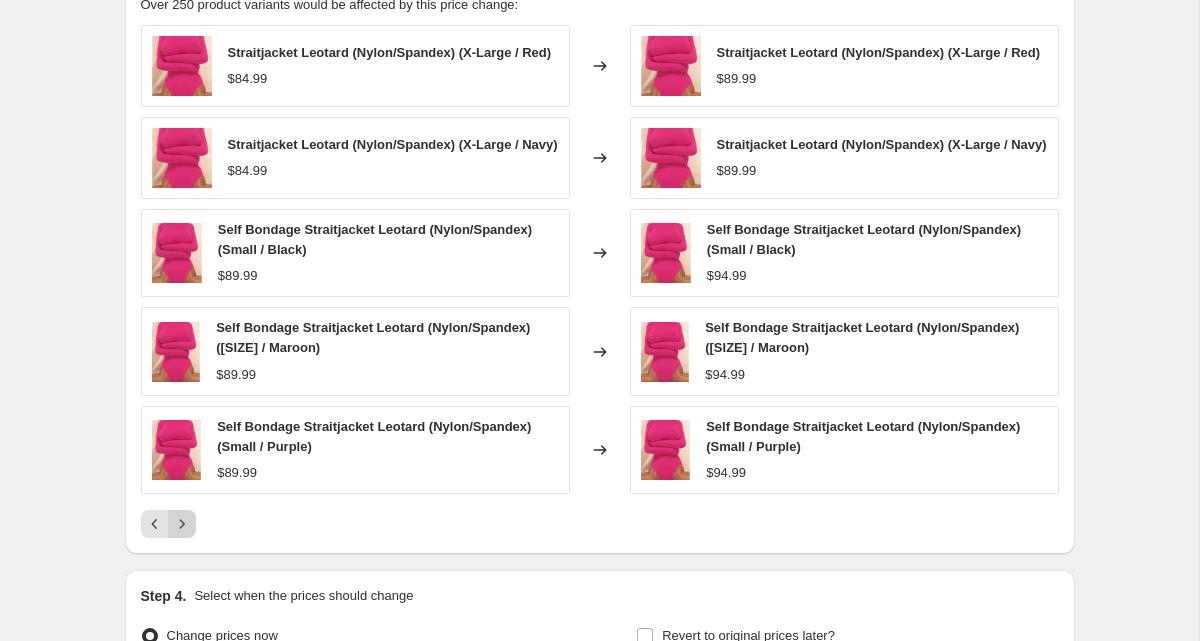 click 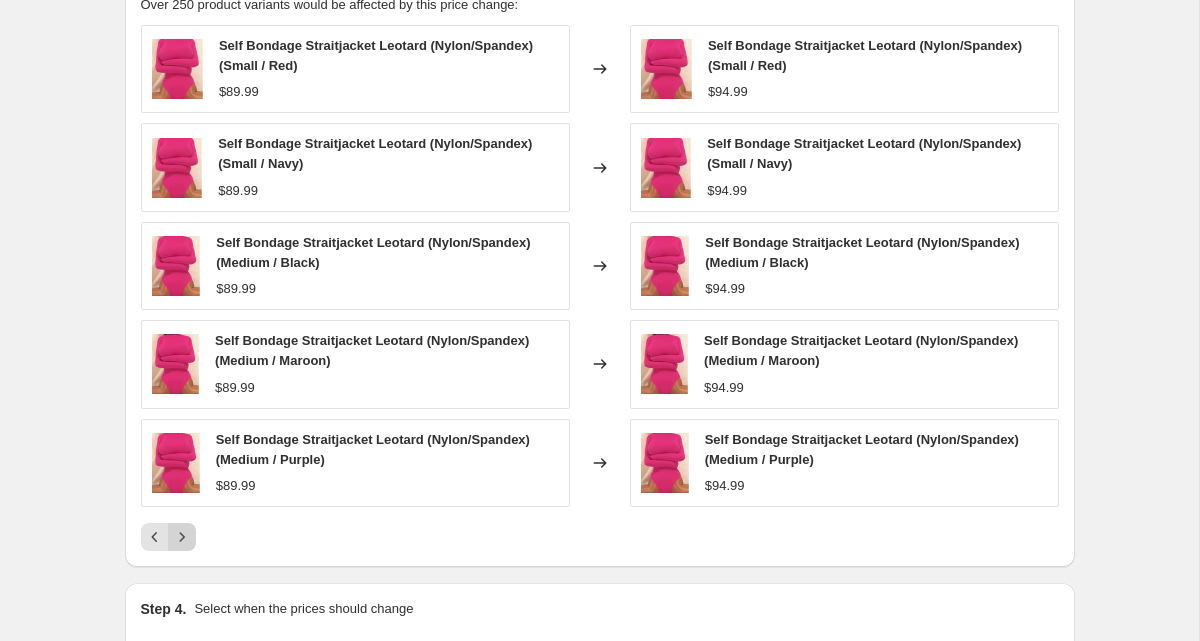 click 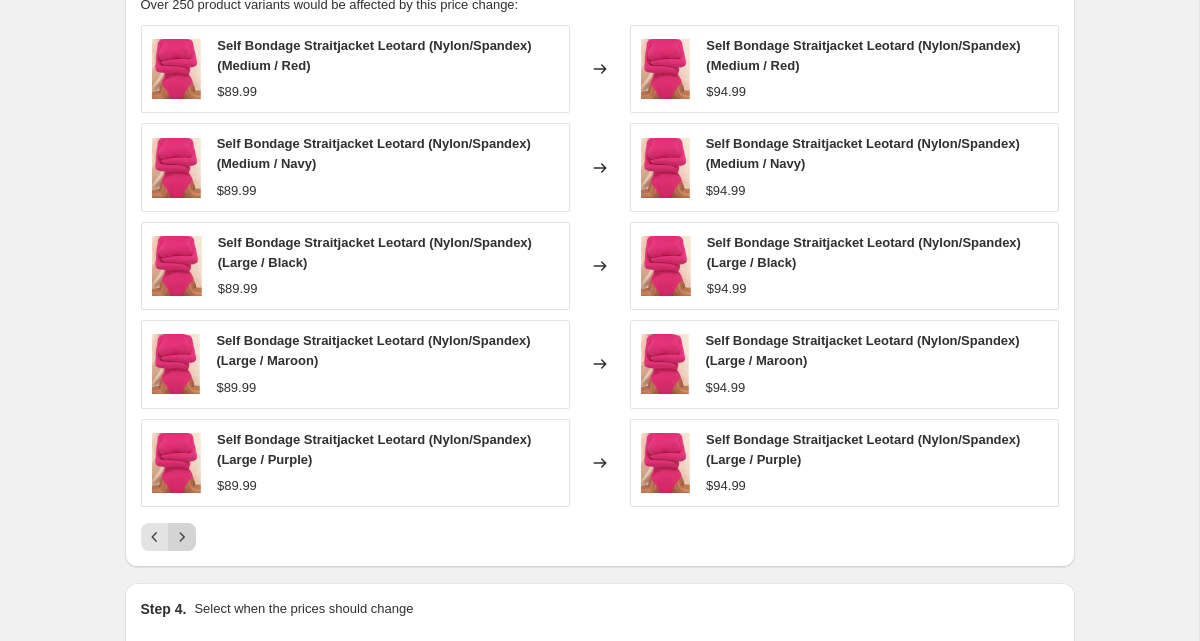 click 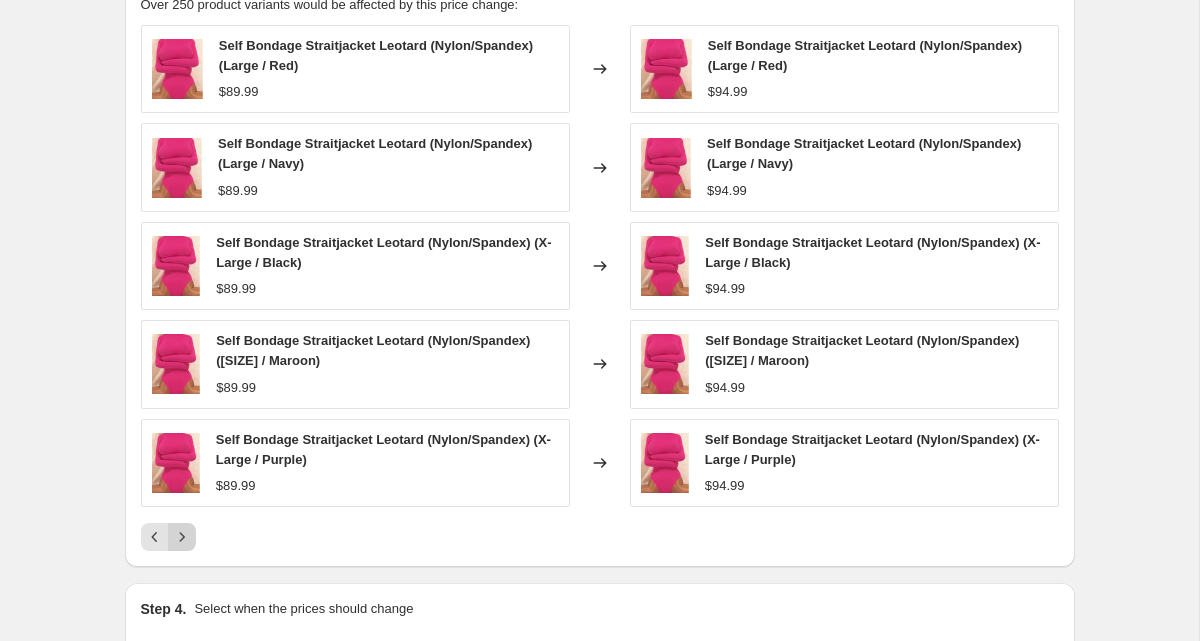 click 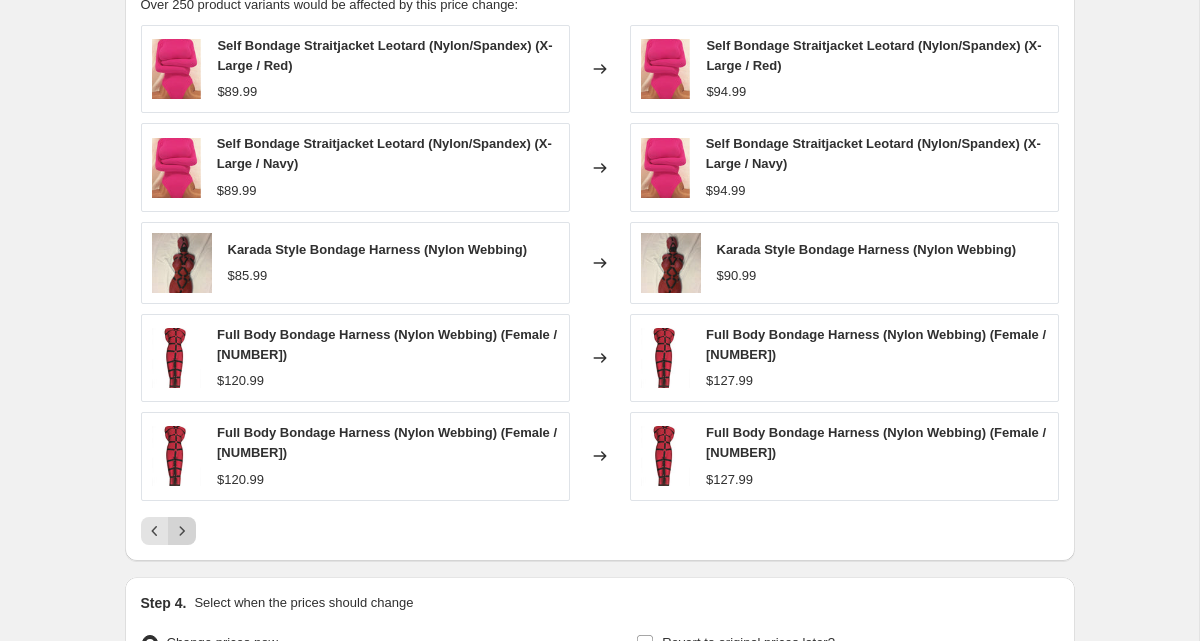 click 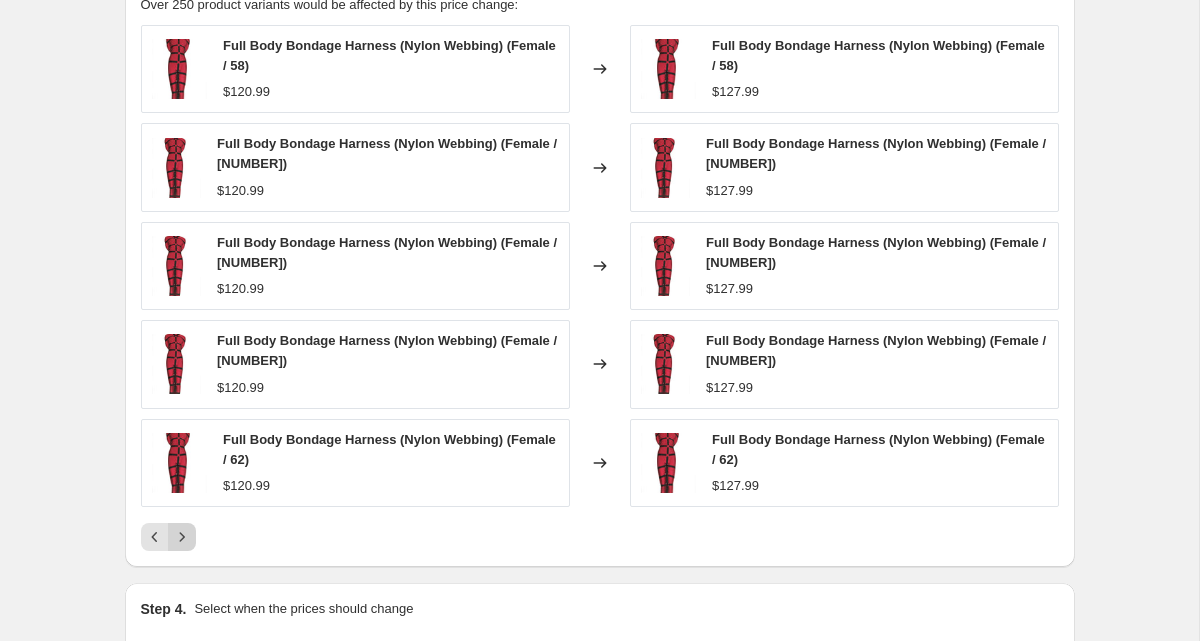 click 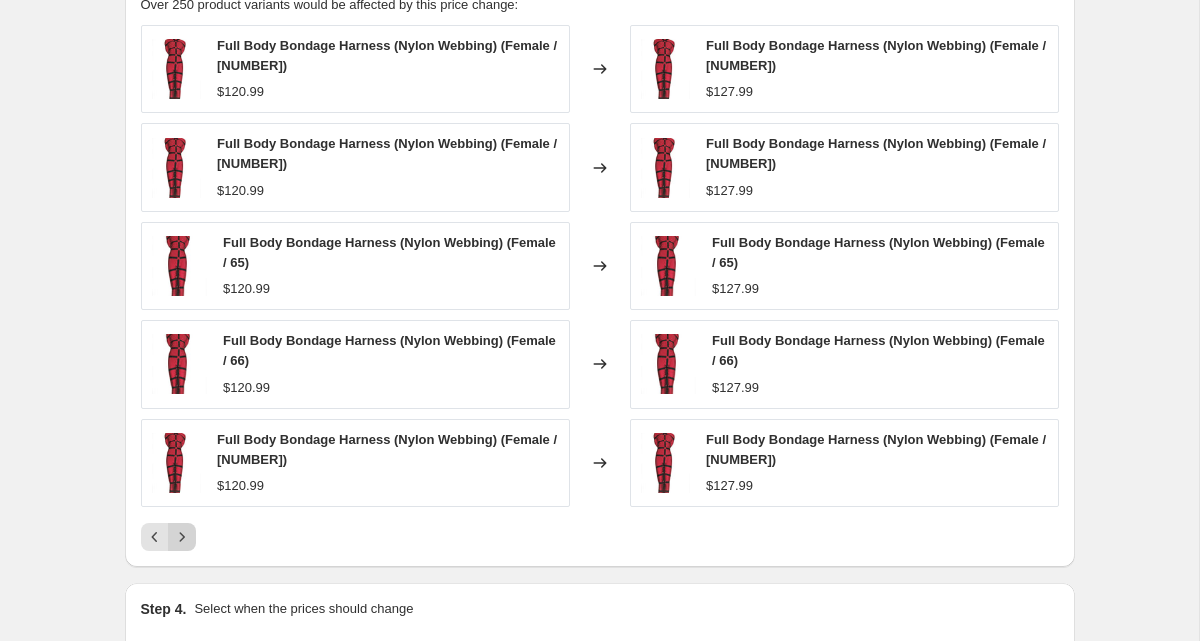 click 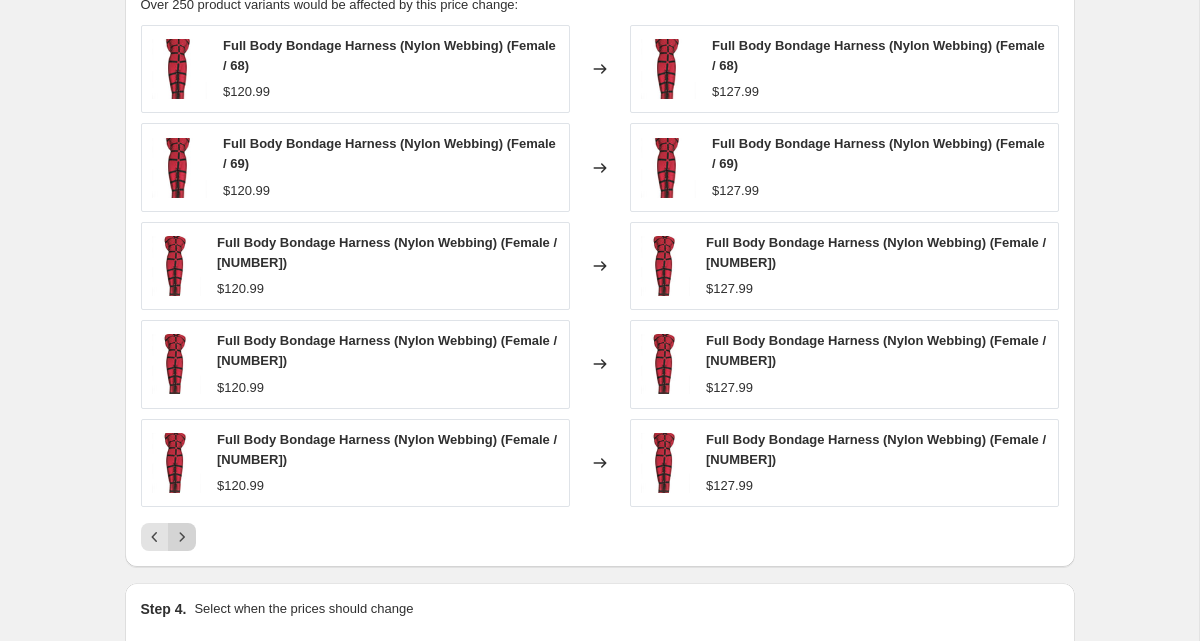 click 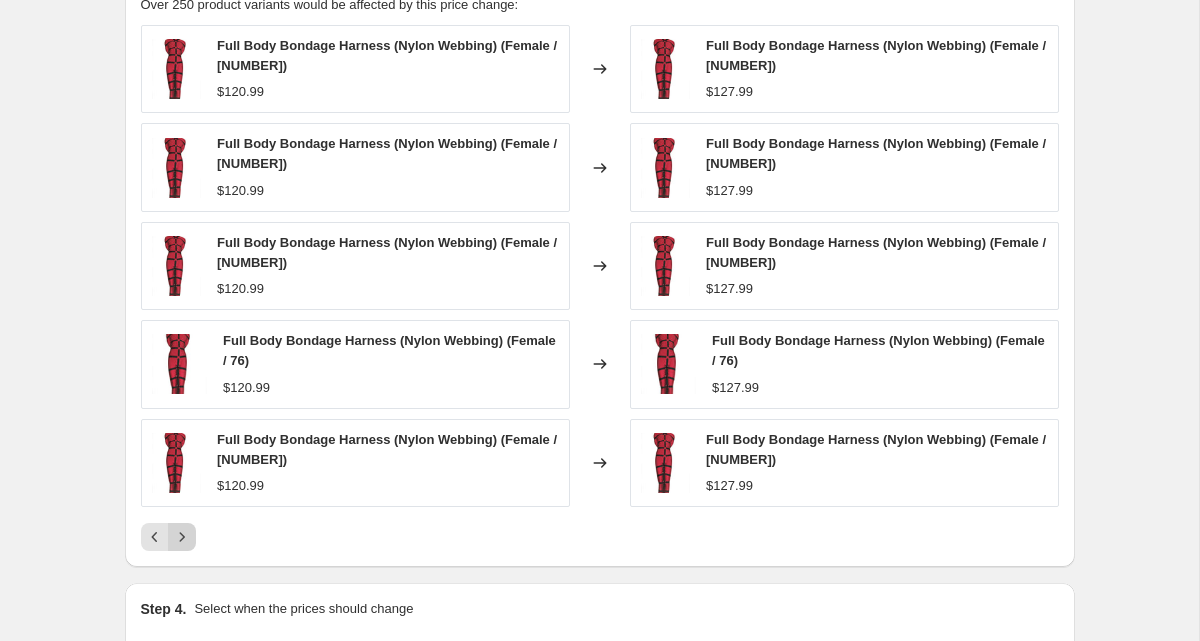click 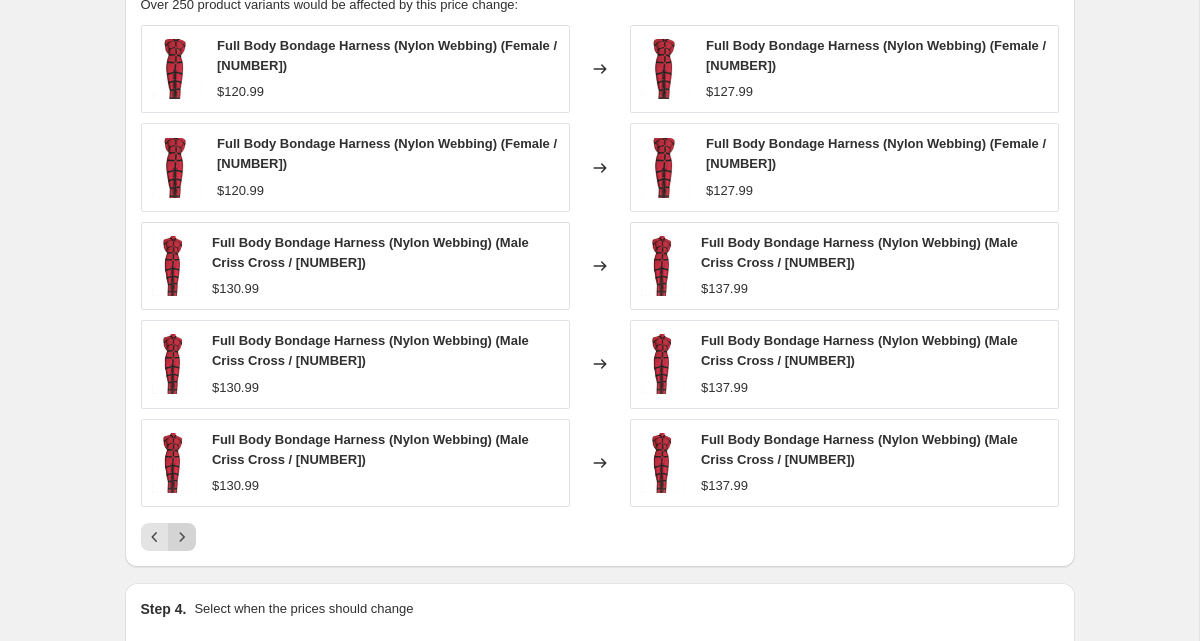 click 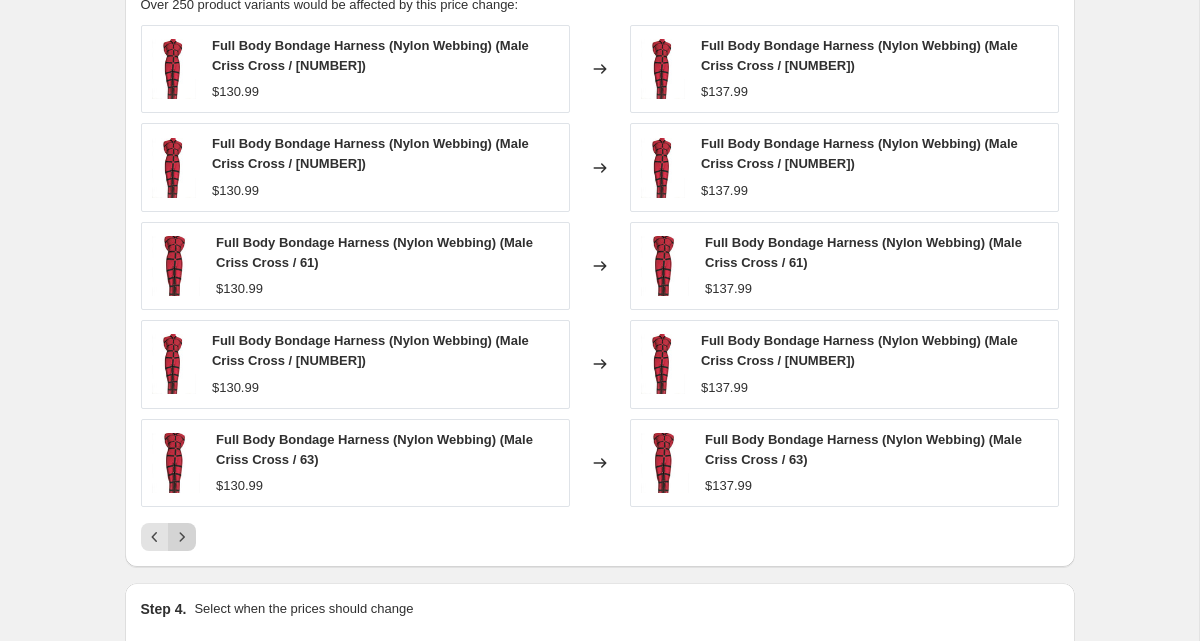 click 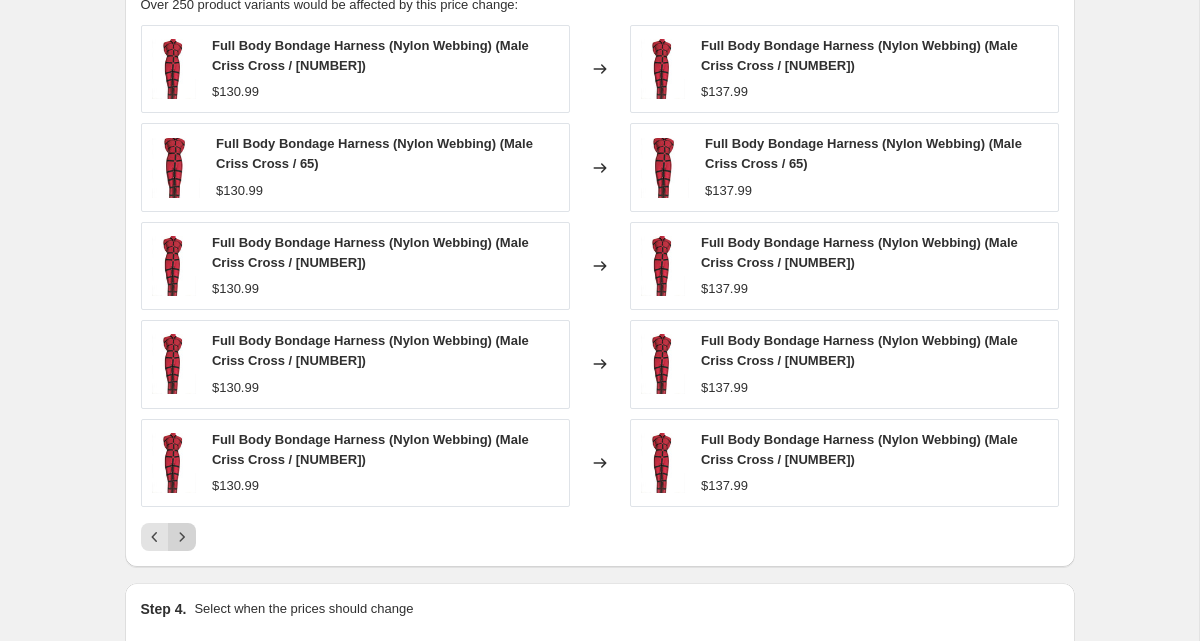 click 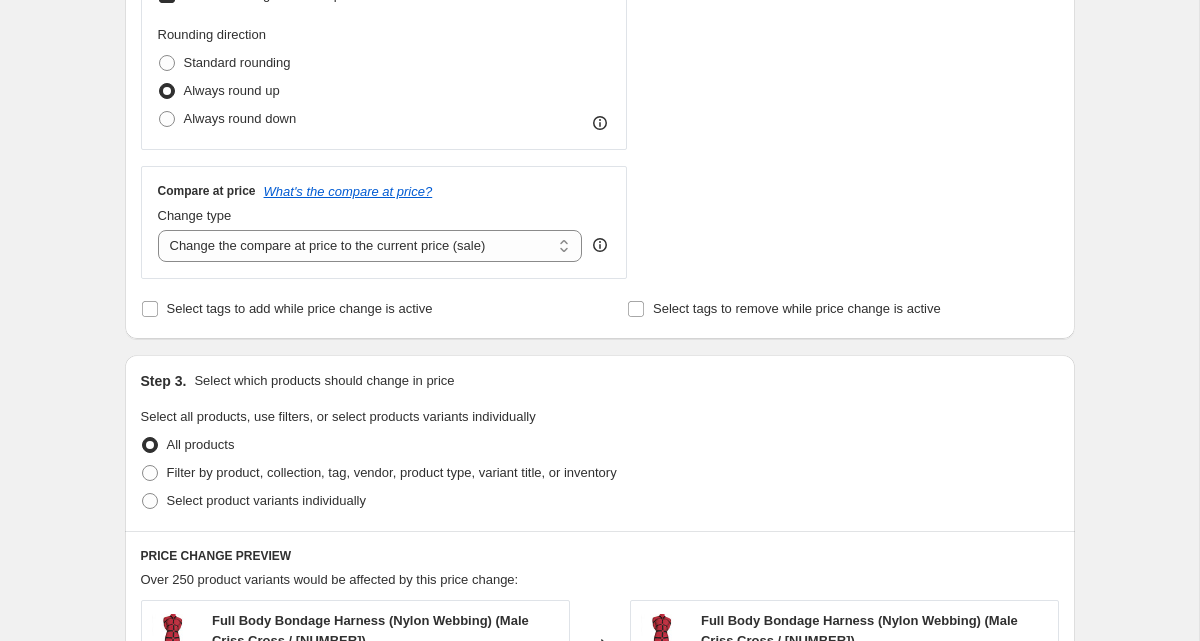 scroll, scrollTop: 0, scrollLeft: 0, axis: both 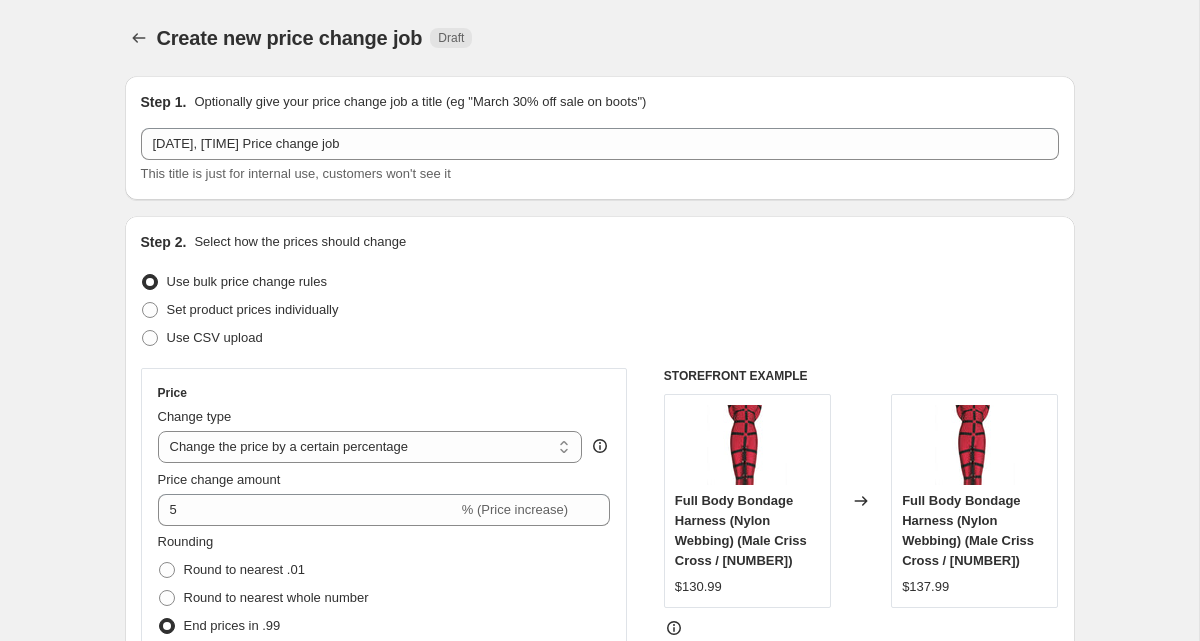 click on "Create new price change job. This page is ready Create new price change job Draft Step 1. Optionally give your price change job a title (eg "March 30% off sale on boots") Aug 5, 2025, 2:32:38 PM Price change job This title is just for internal use, customers won't see it Step 2. Select how the prices should change Use bulk price change rules Set product prices individually Use CSV upload Price Change type Change the price to a certain amount Change the price by a certain amount Change the price by a certain percentage Change the price to the current compare at price (price before sale) Change the price by a certain amount relative to the compare at price Change the price by a certain percentage relative to the compare at price Don't change the price Change the price by a certain percentage relative to the cost per item Change price to certain cost margin Change the price by a certain percentage Price change amount 5 % (Price increase) Rounding Round to nearest .01 Round to nearest whole number Always round up" at bounding box center [599, 1077] 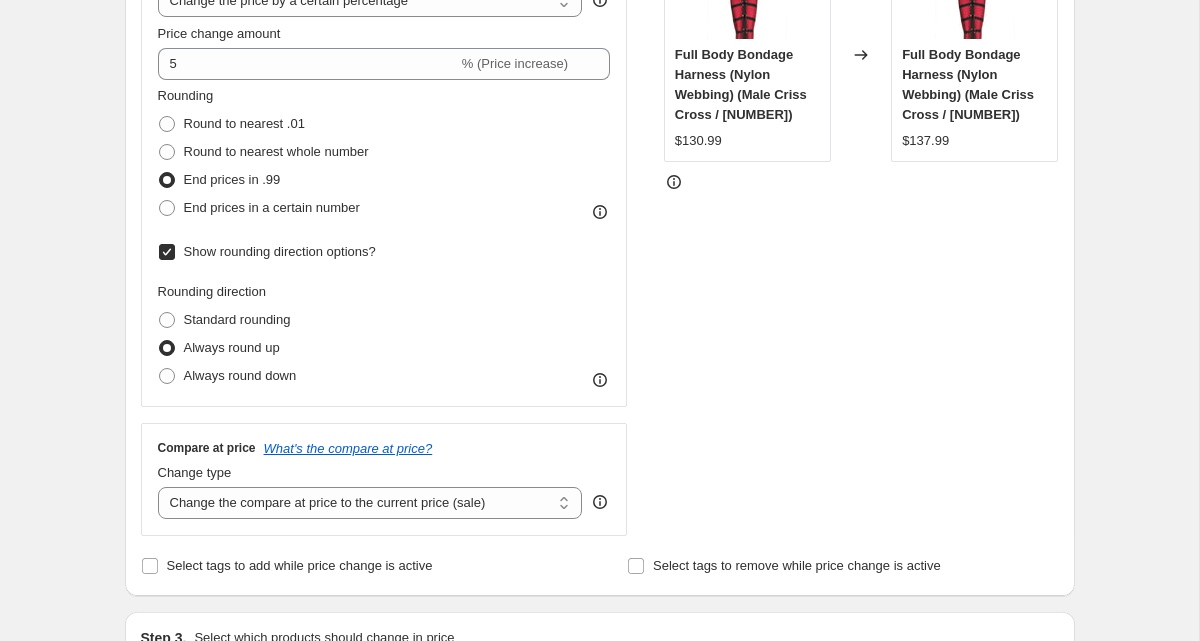 scroll, scrollTop: 274, scrollLeft: 0, axis: vertical 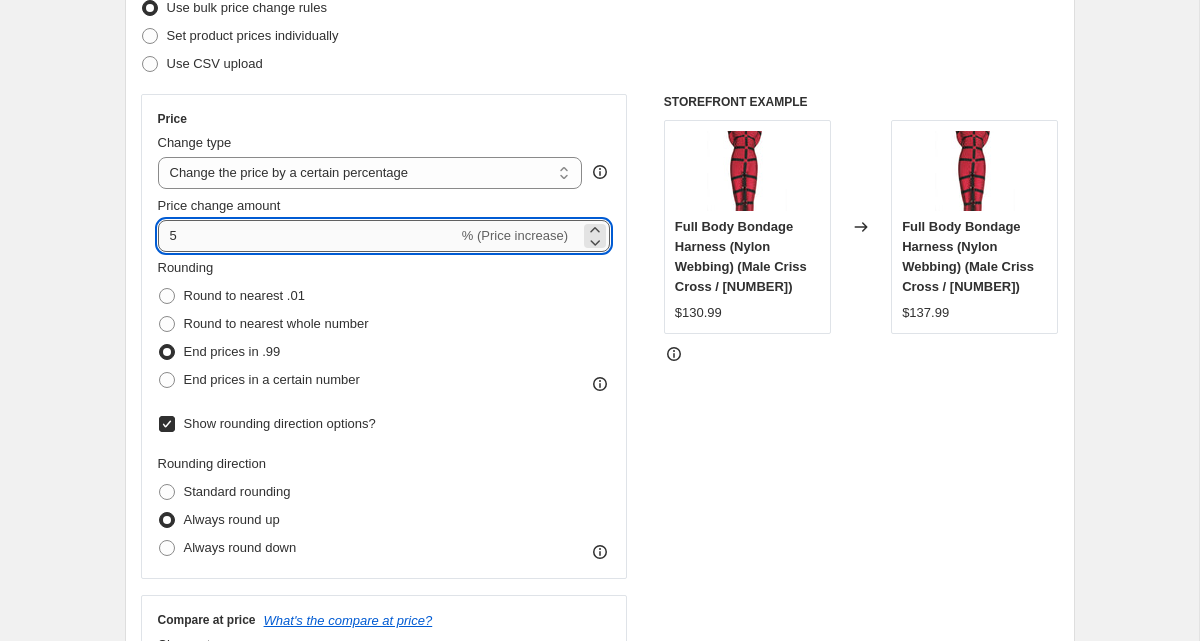 click on "5" at bounding box center [308, 236] 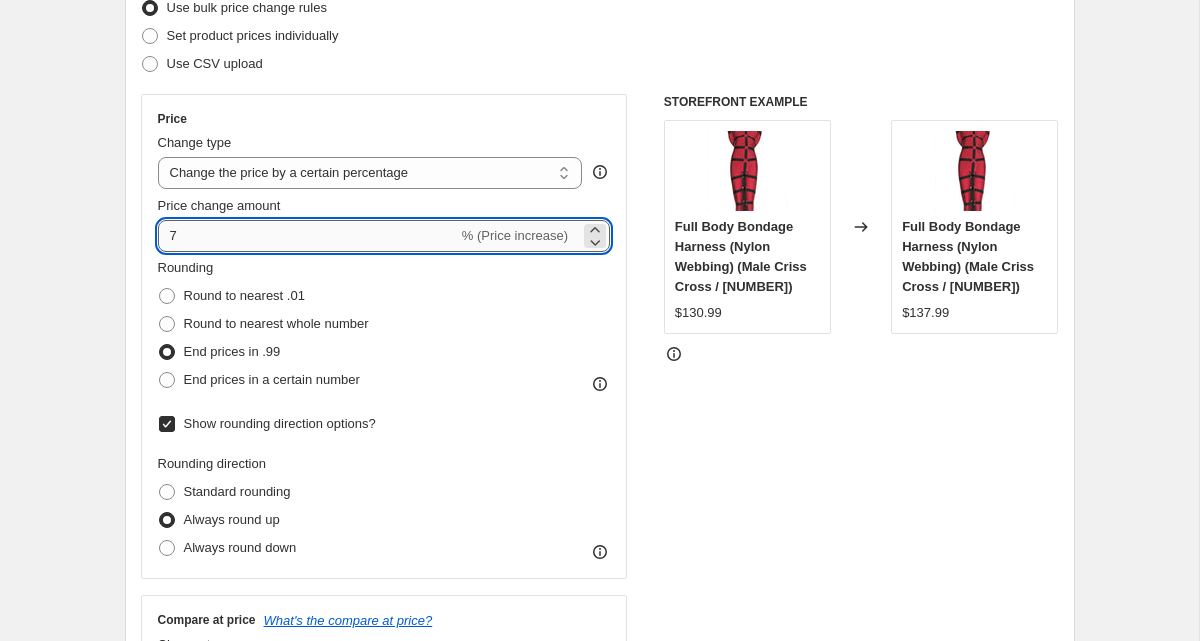 type on "7" 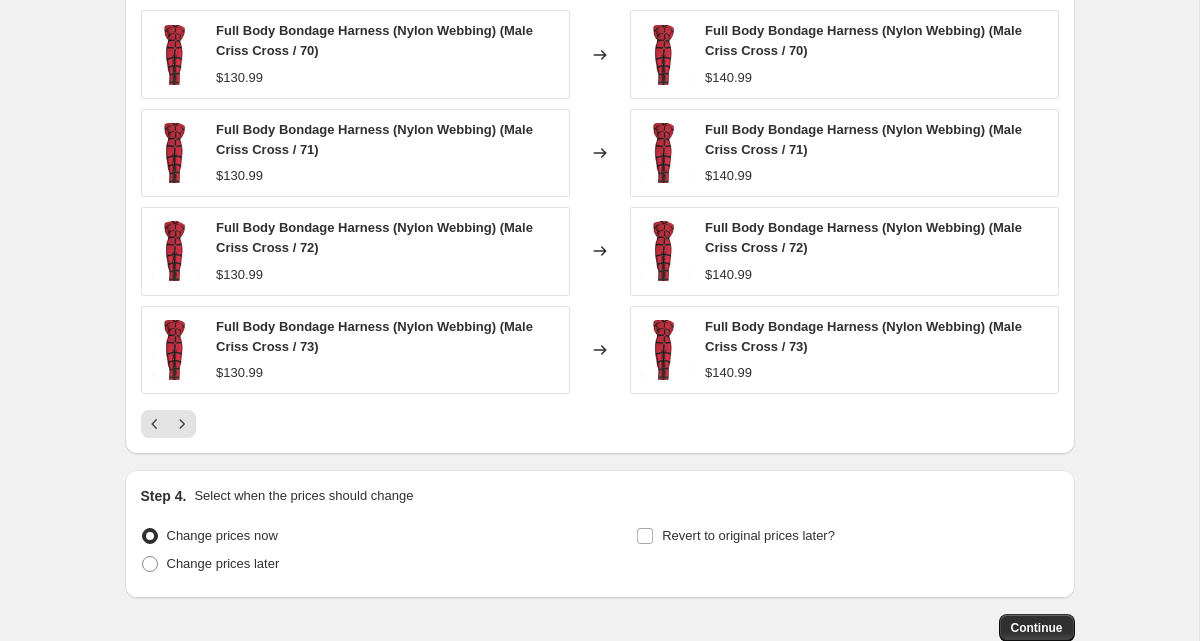 scroll, scrollTop: 1389, scrollLeft: 0, axis: vertical 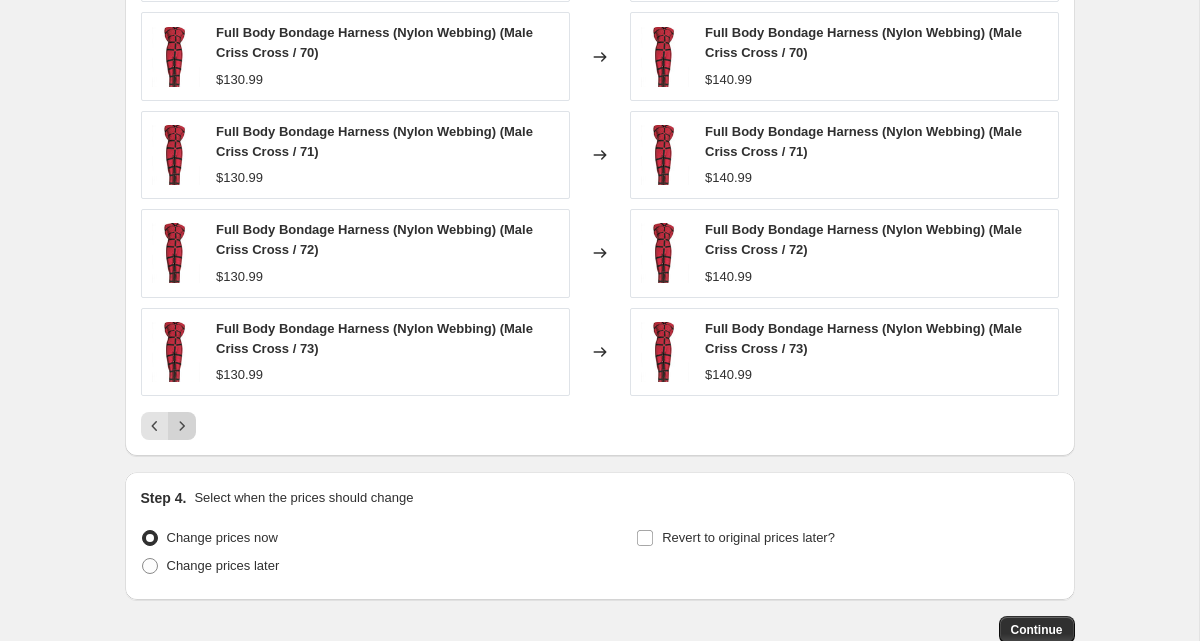 click 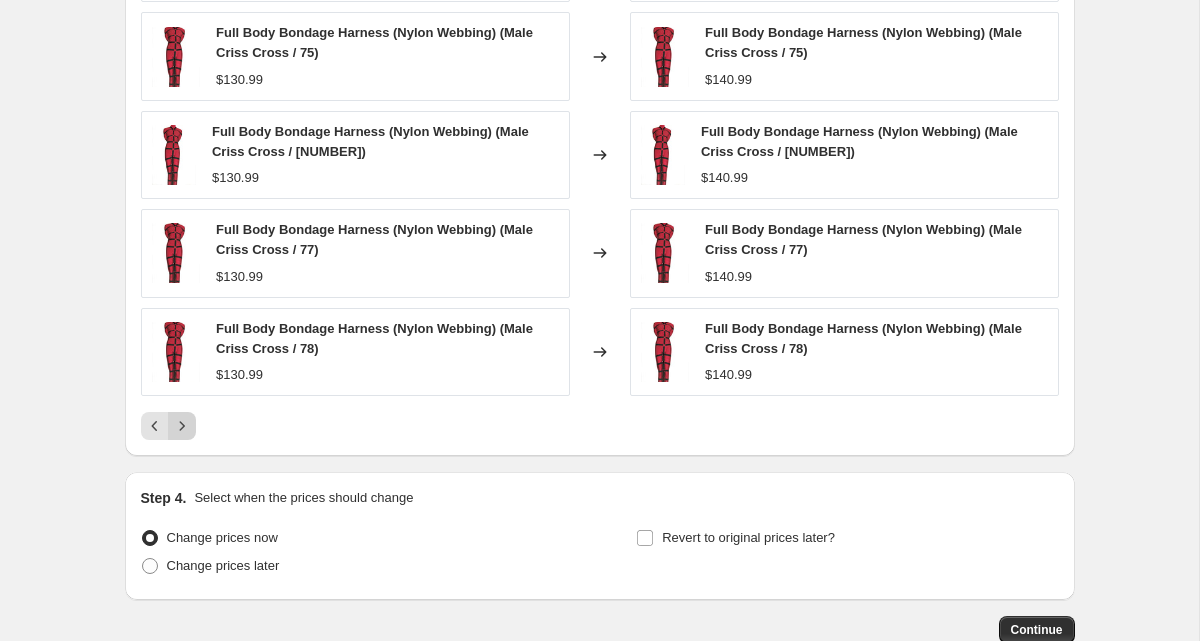 click 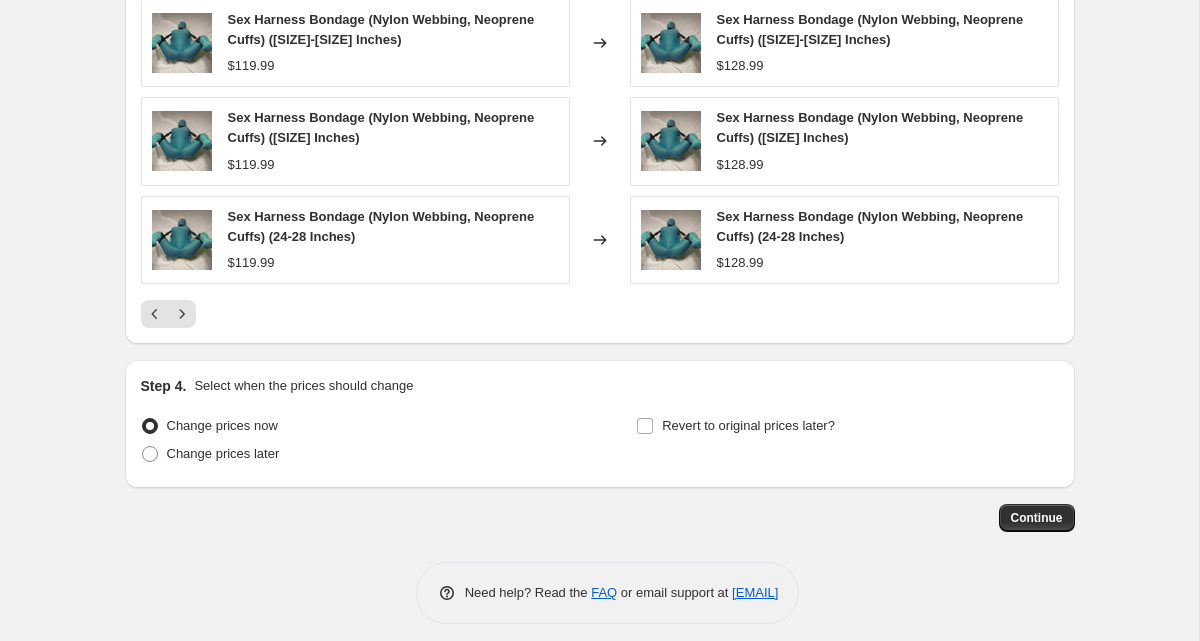 scroll, scrollTop: 1514, scrollLeft: 0, axis: vertical 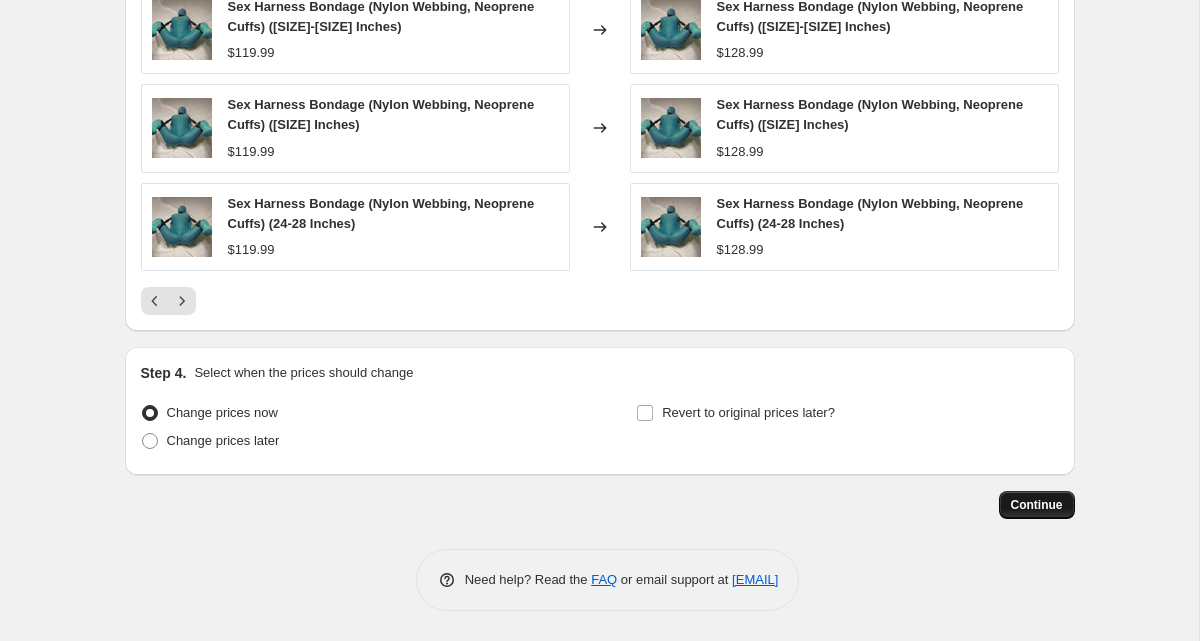 click on "Continue" at bounding box center (1037, 505) 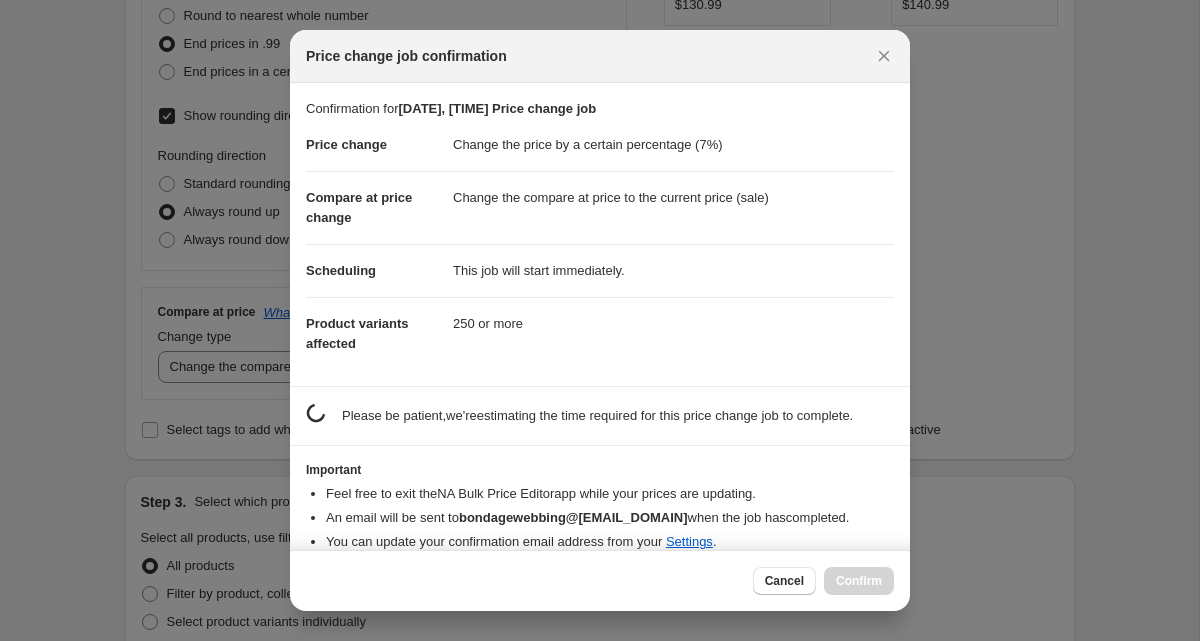scroll, scrollTop: 1514, scrollLeft: 0, axis: vertical 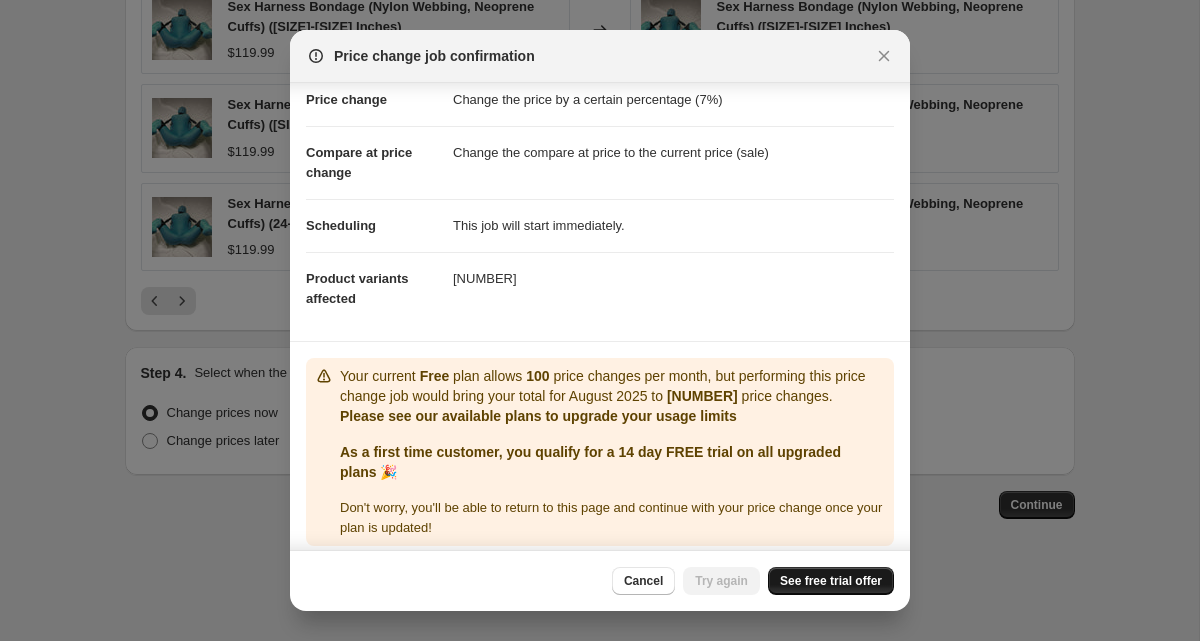 click on "See free trial offer" at bounding box center [831, 581] 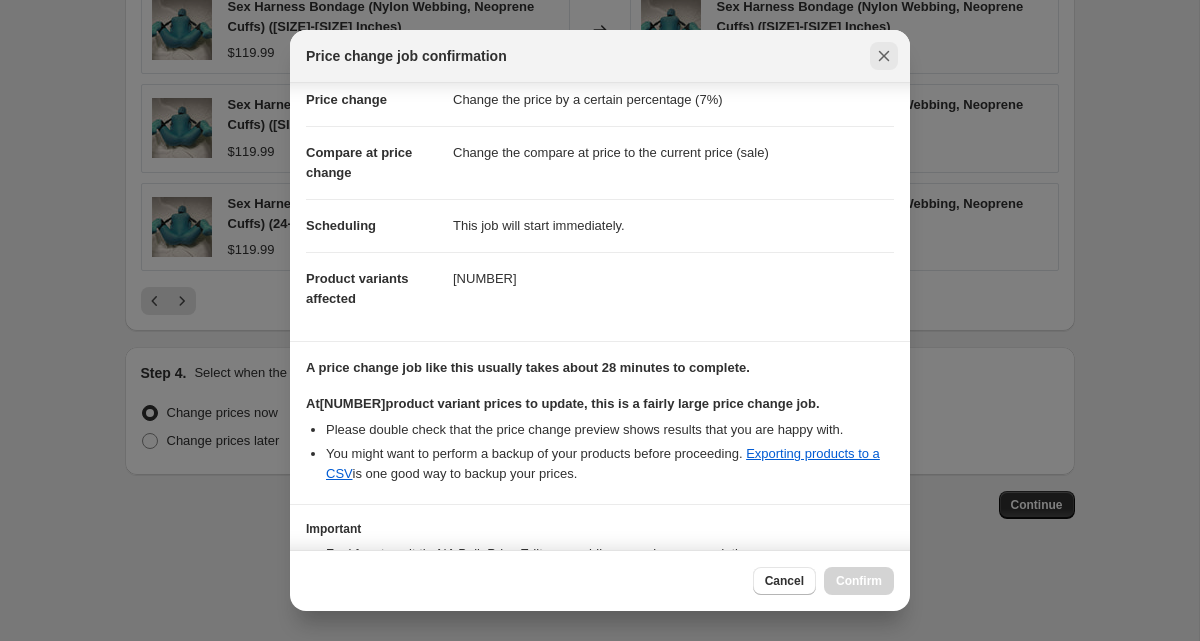 click 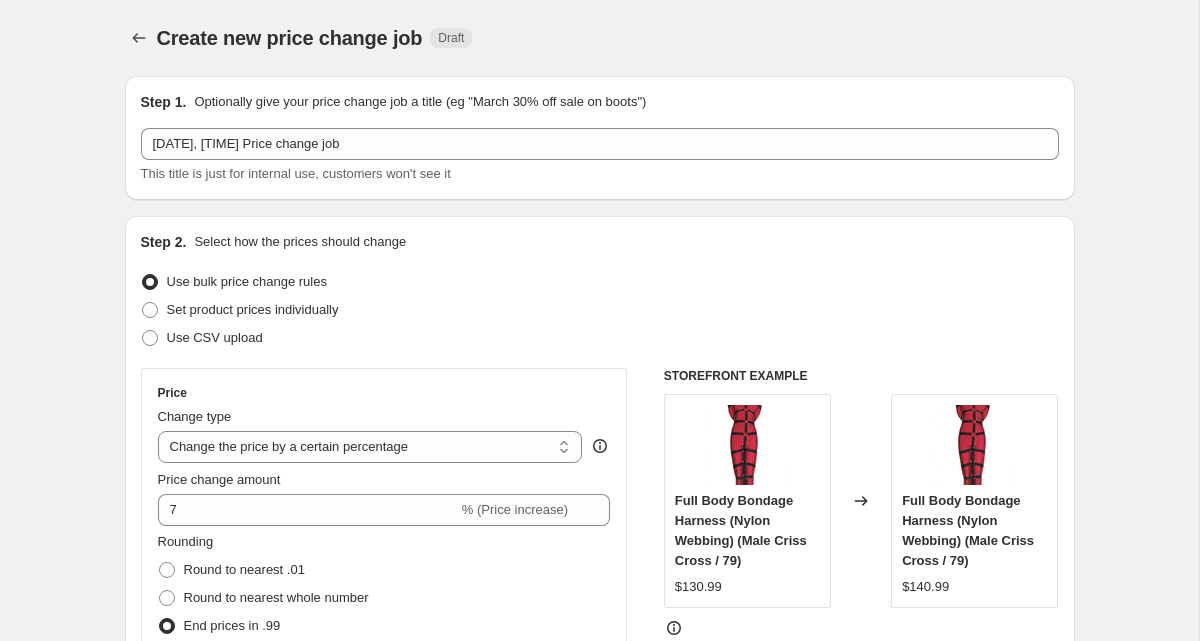 scroll, scrollTop: 1514, scrollLeft: 0, axis: vertical 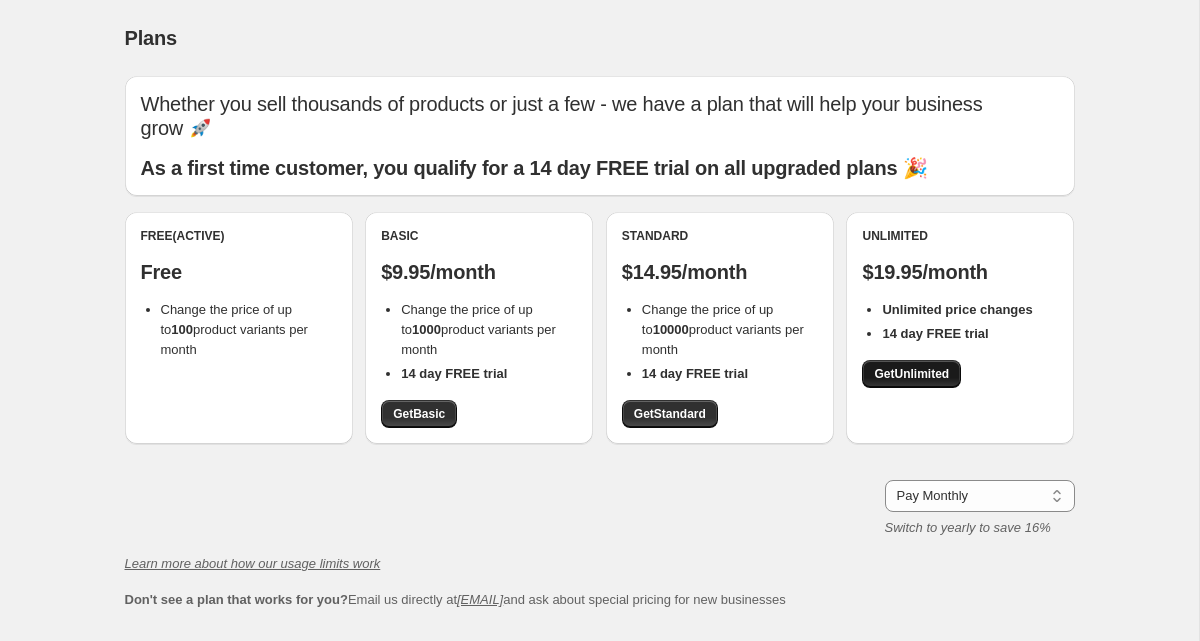 click on "Get  Unlimited" at bounding box center [911, 374] 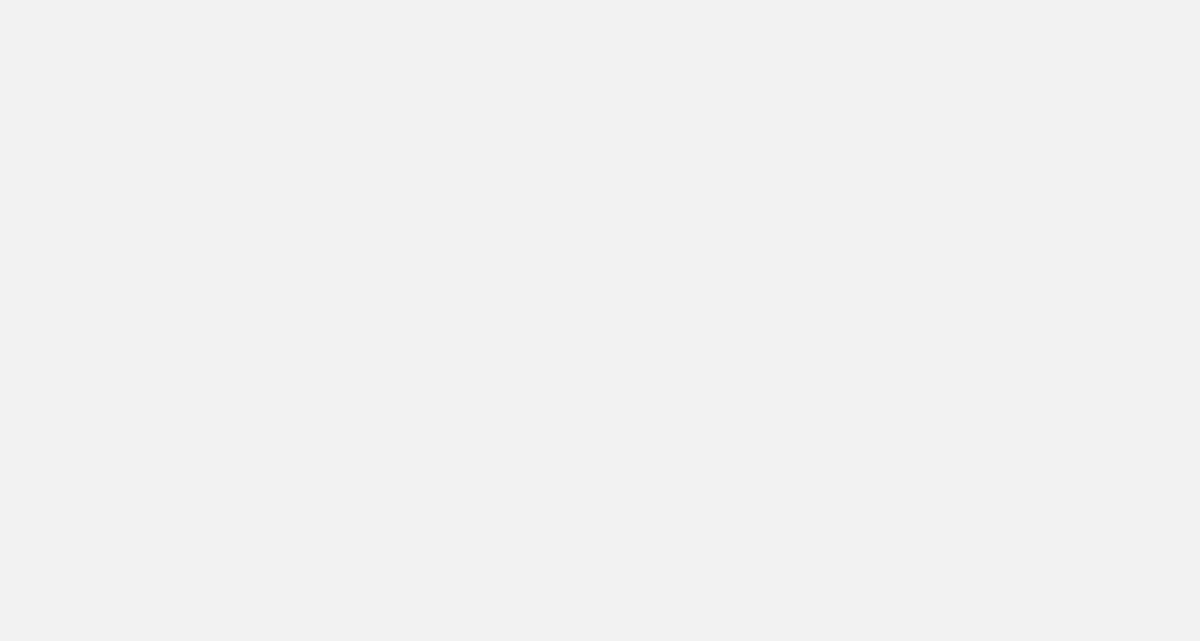 scroll, scrollTop: 0, scrollLeft: 0, axis: both 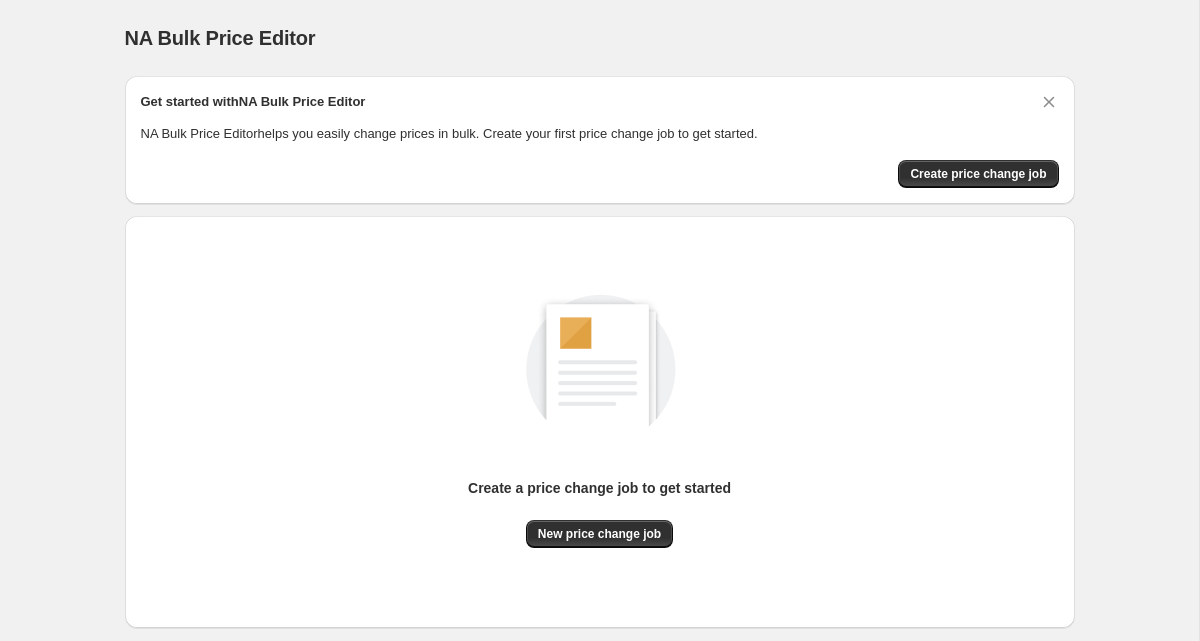 click on "NA Bulk Price Editor. This page is ready NA Bulk Price Editor Get started with NA Bulk Price Editor NA Bulk Price Editor helps you easily change prices in bulk. Create your first price change job to get started. Create price change job Create a price change job to get started New price change job Need help? Read the FAQ or email support at support@example.com" at bounding box center (600, 375) 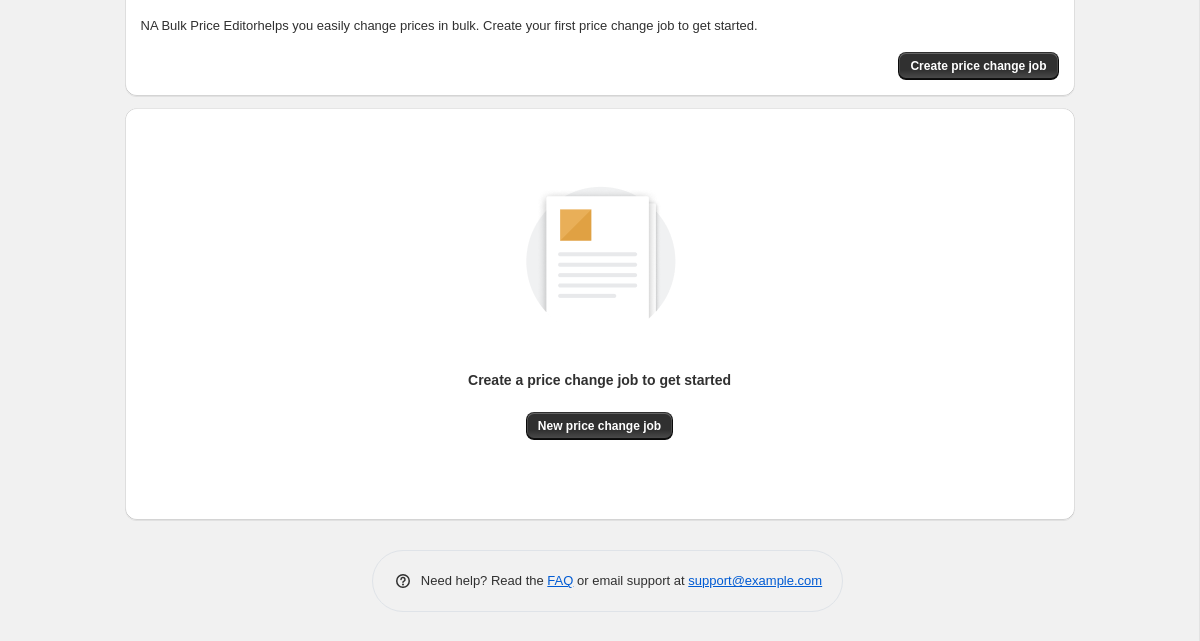 scroll, scrollTop: 0, scrollLeft: 0, axis: both 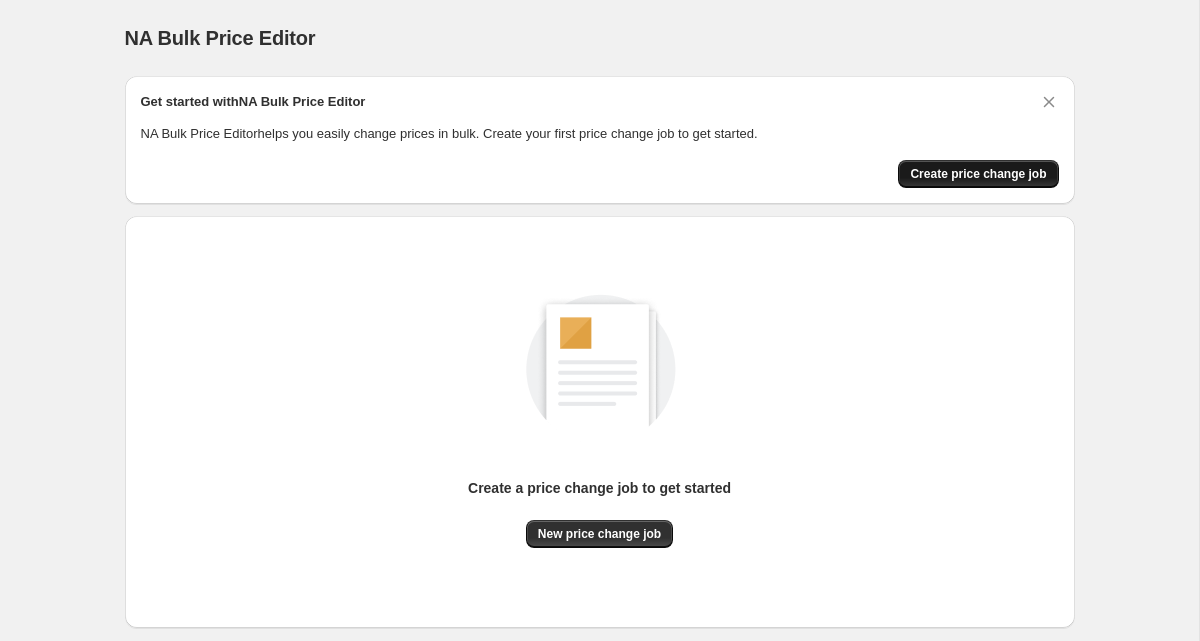 click on "Create price change job" at bounding box center [978, 174] 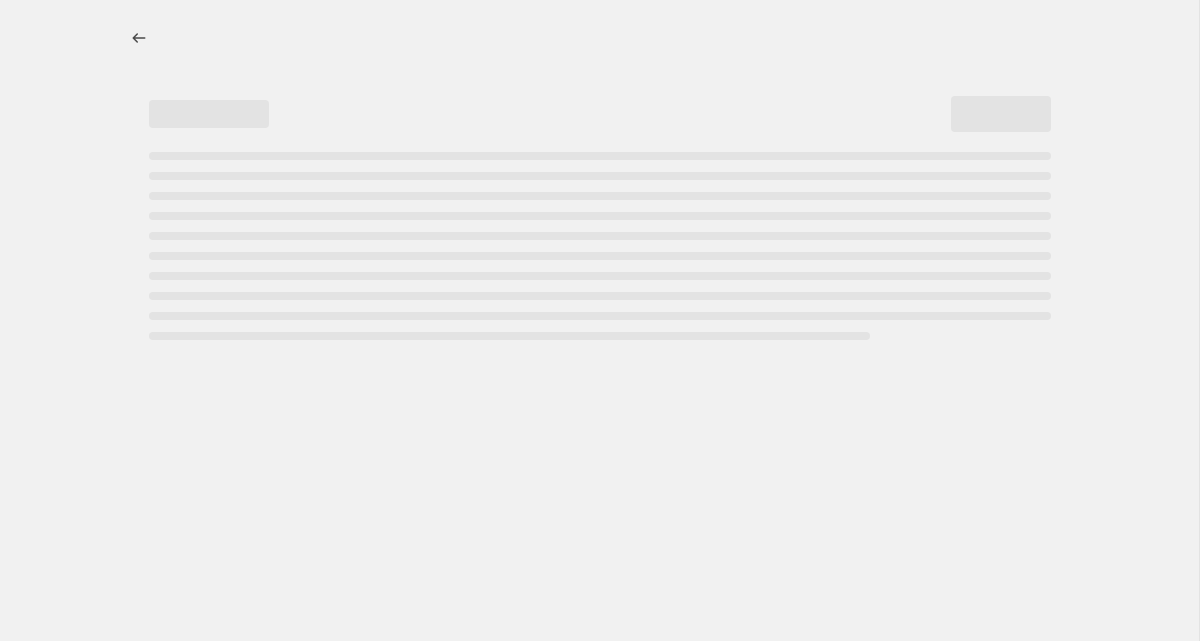 select on "percentage" 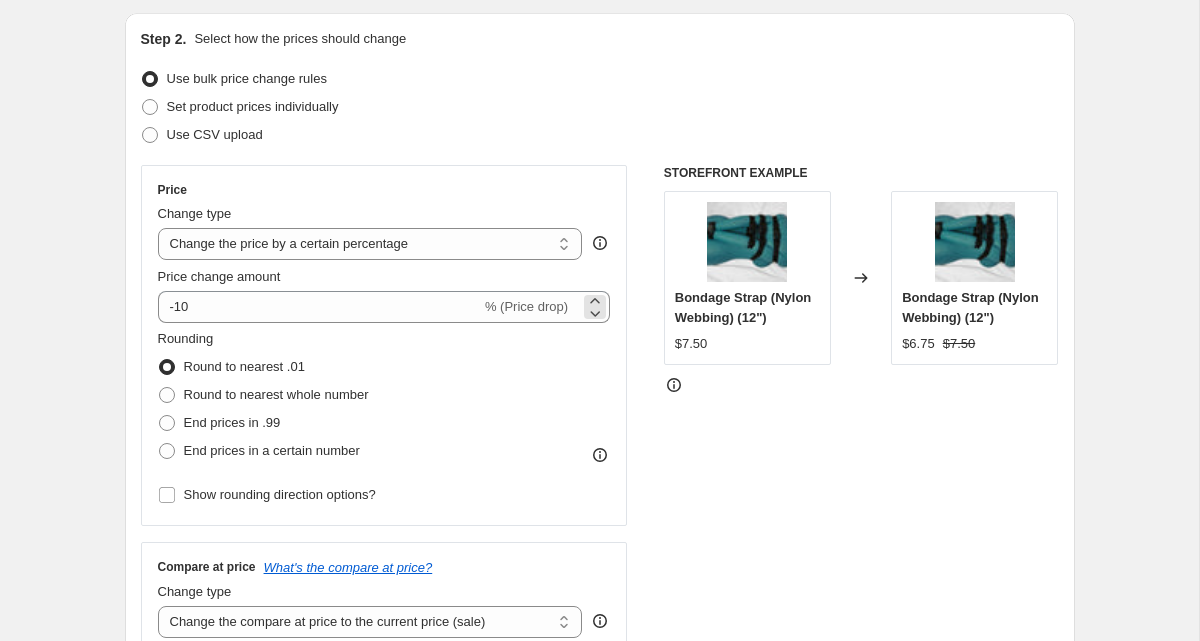 scroll, scrollTop: 200, scrollLeft: 0, axis: vertical 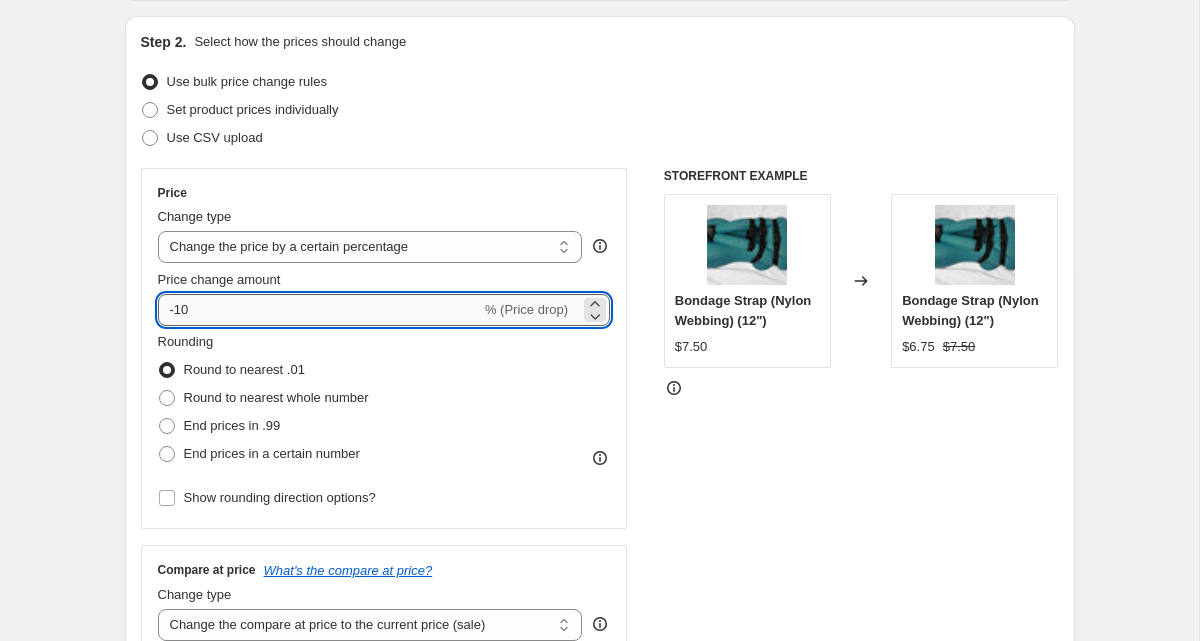 click on "-10" at bounding box center [319, 310] 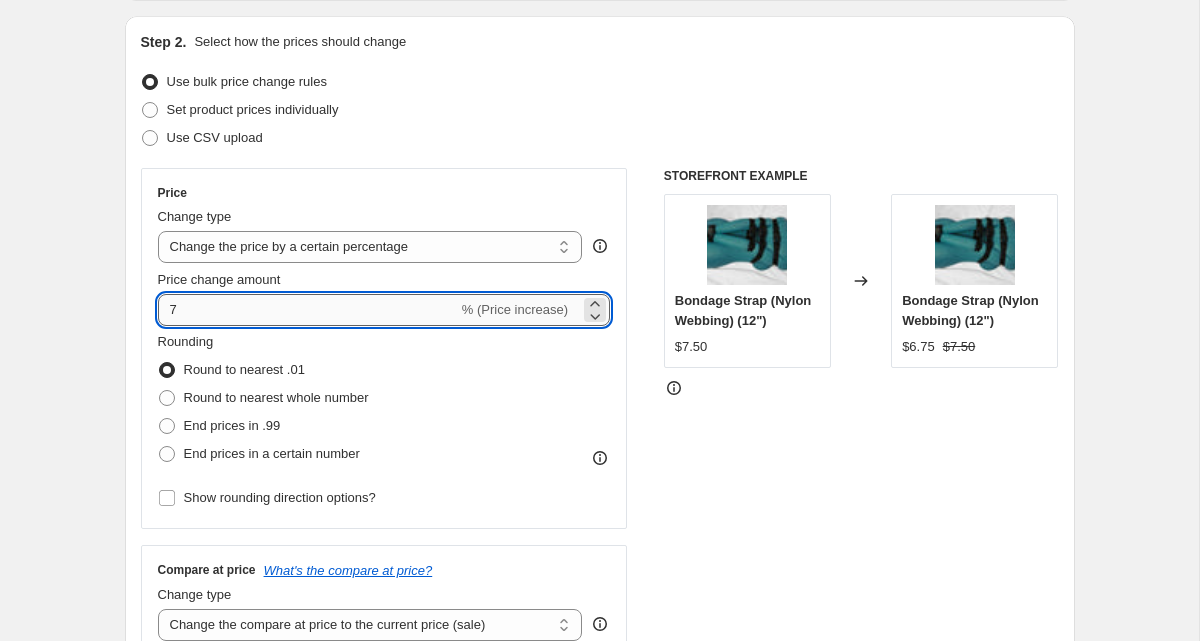 type on "7" 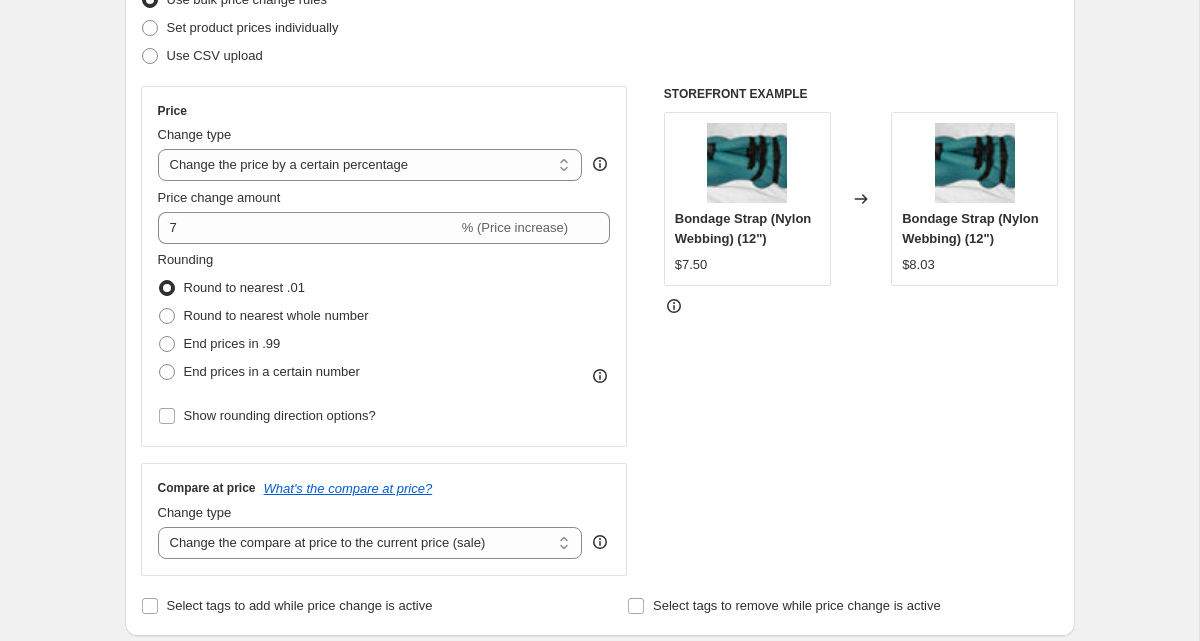 scroll, scrollTop: 314, scrollLeft: 0, axis: vertical 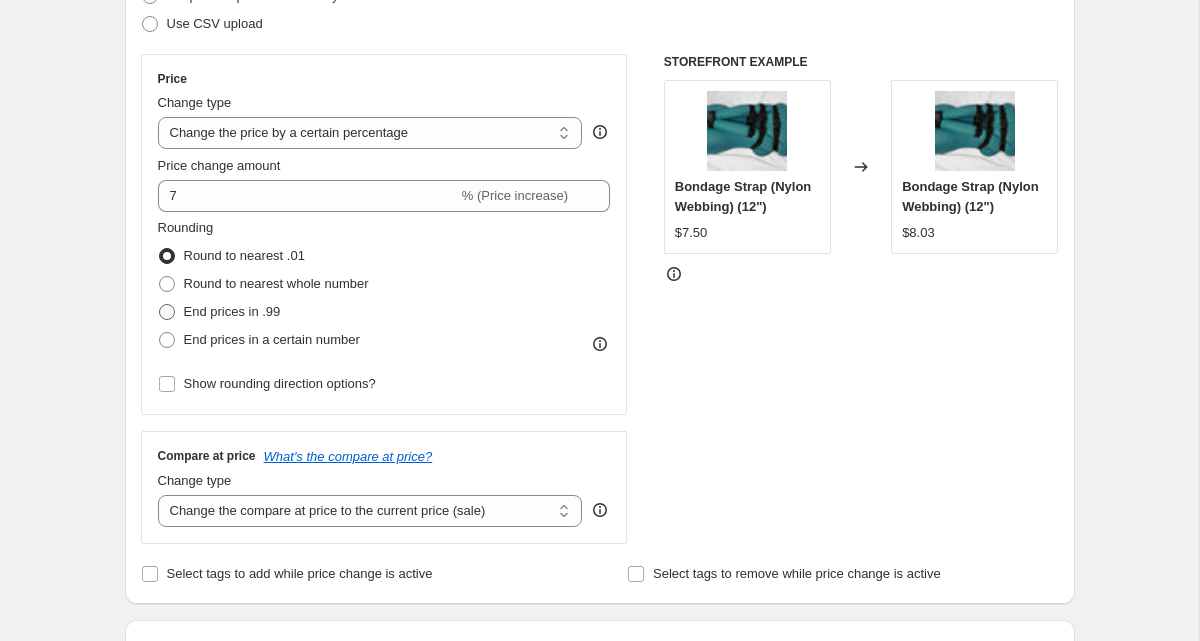 click on "End prices in .99" at bounding box center (232, 311) 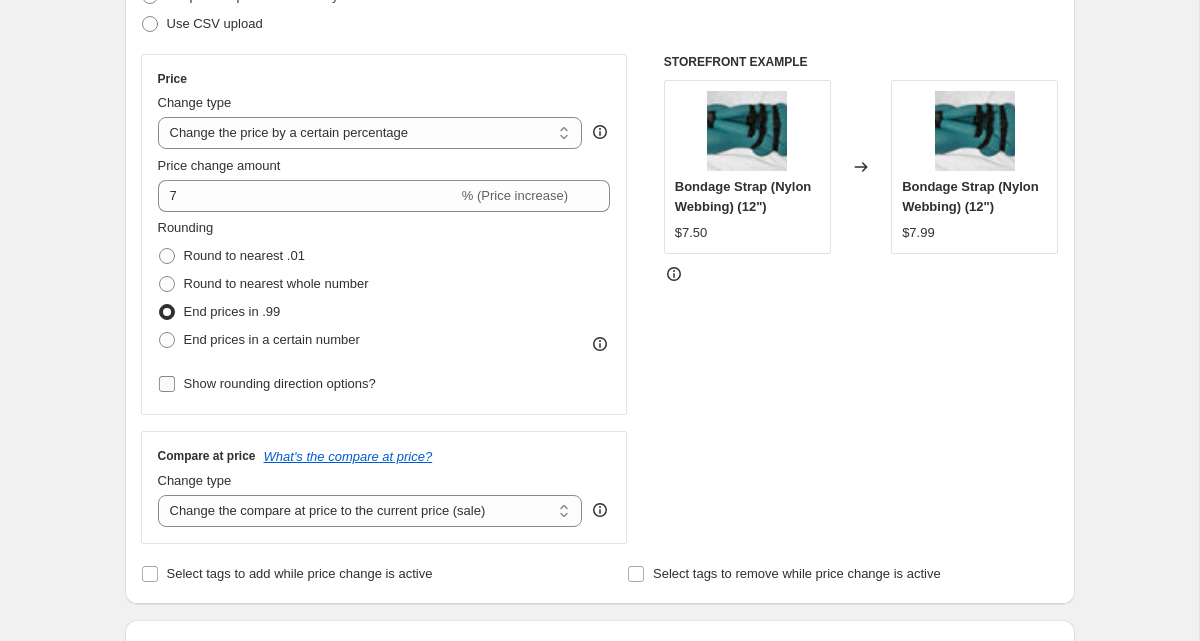 click on "Show rounding direction options?" at bounding box center [280, 384] 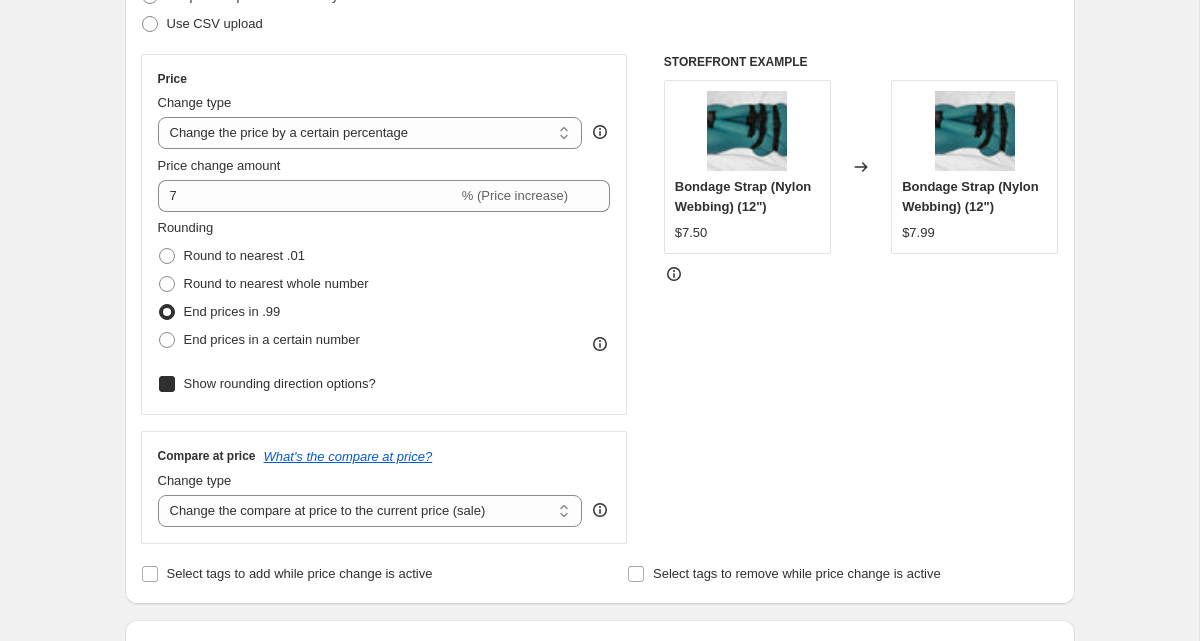 checkbox on "true" 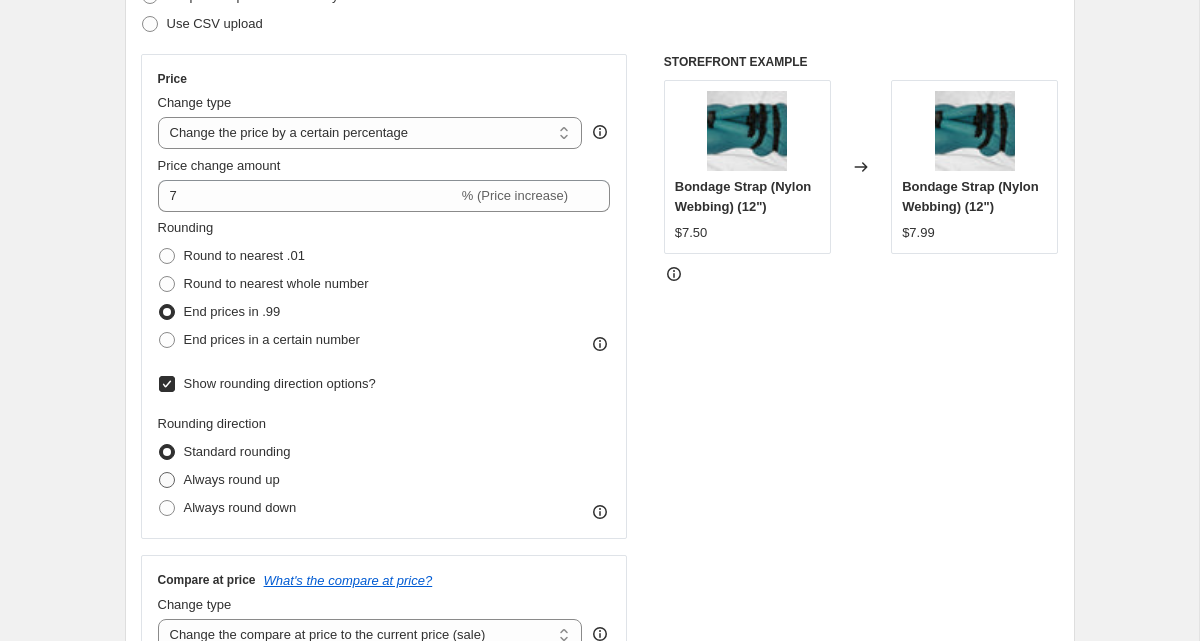 click on "Always round up" at bounding box center [232, 479] 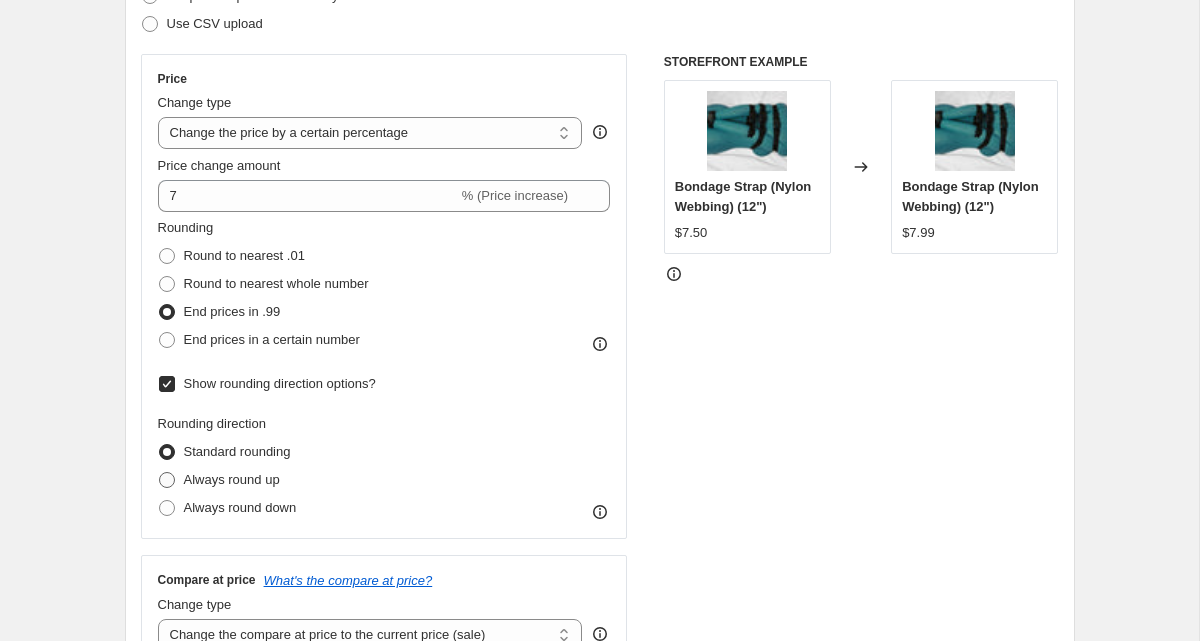 radio on "true" 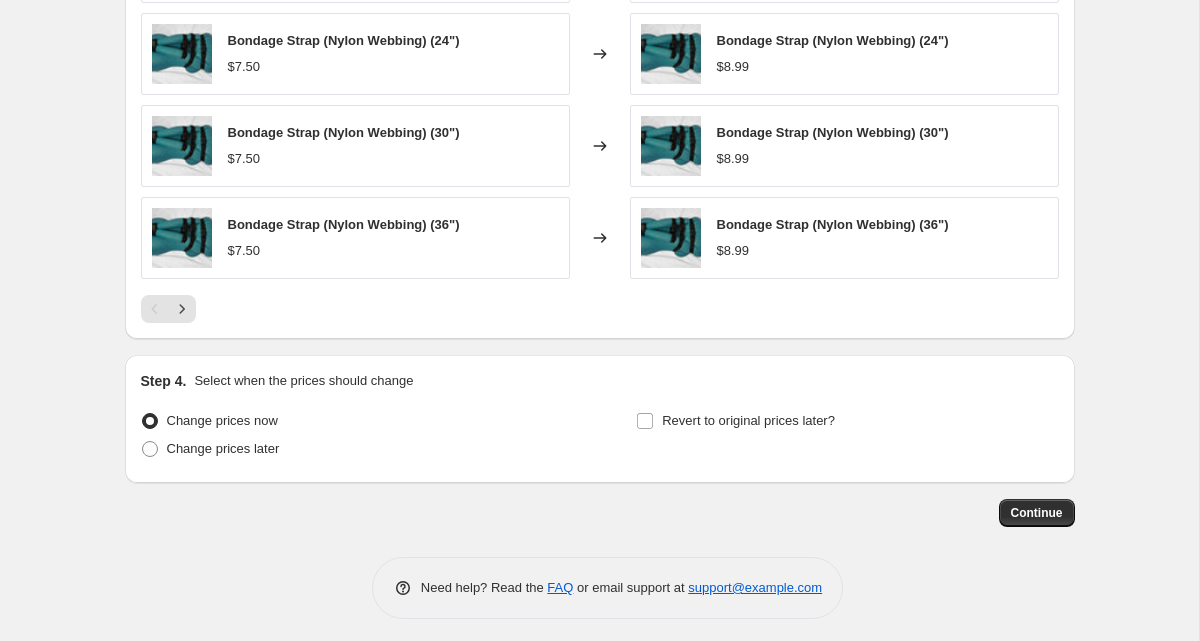 scroll, scrollTop: 1482, scrollLeft: 0, axis: vertical 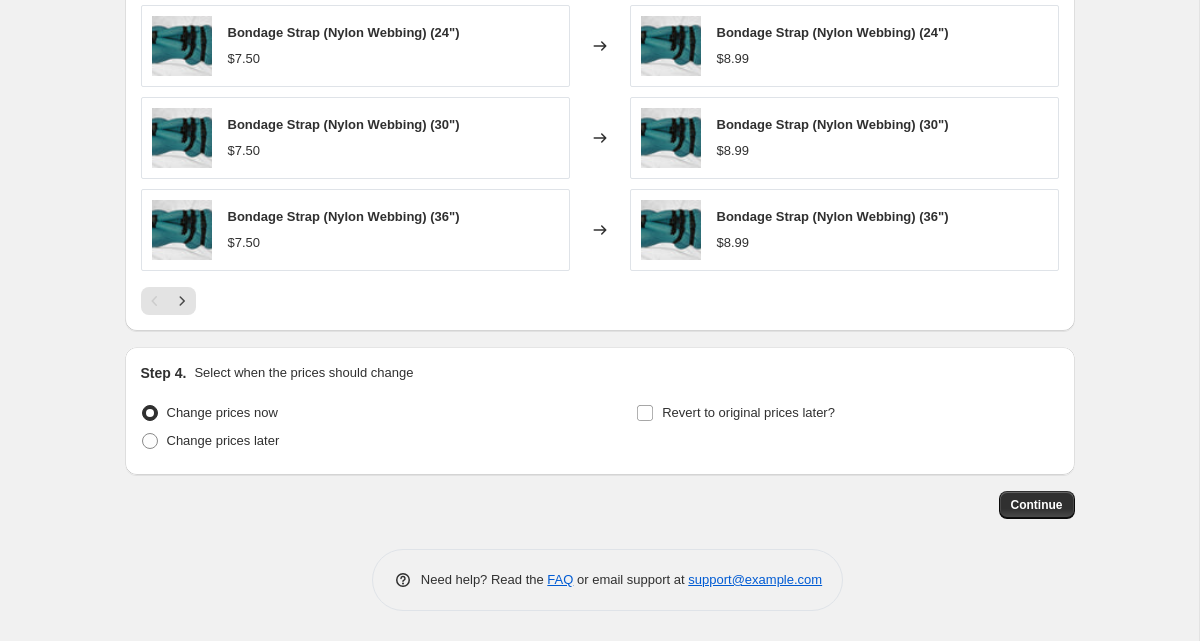 click on "Create new price change job. This page is ready Create new price change job Draft Step 1. Optionally give your price change job a title (eg "March 30% off sale on boots") [DATE], [TIME] Price change job This title is just for internal use, customers won't see it Step 2. Select how the prices should change Use bulk price change rules Set product prices individually Use CSV upload Price Change type Change the price to a certain amount Change the price by a certain amount Change the price by a certain percentage Change the price to the current compare at price (price before sale) Change the price by a certain amount relative to the compare at price Change the price by a certain percentage relative to the compare at price Don't change the price Change the price by a certain percentage relative to the cost per item Change price to certain cost margin Change the price by a certain percentage Price change amount 7 % (Price increase) Rounding Round to nearest .01 Round to nearest whole number Always round up" at bounding box center [600, -421] 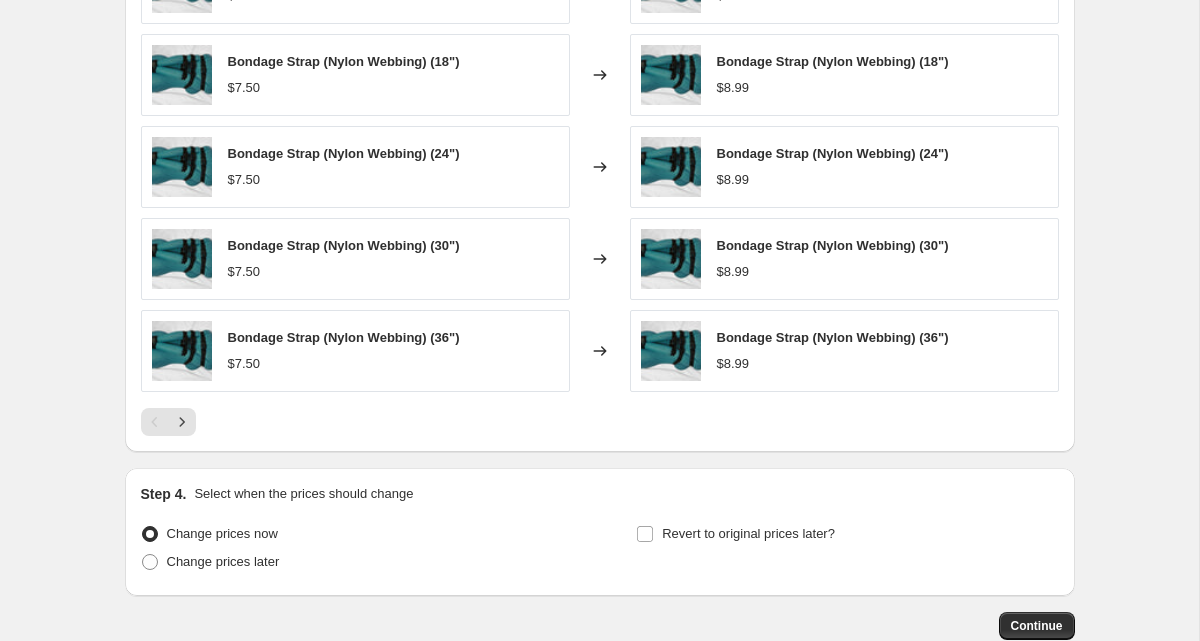 scroll, scrollTop: 1482, scrollLeft: 0, axis: vertical 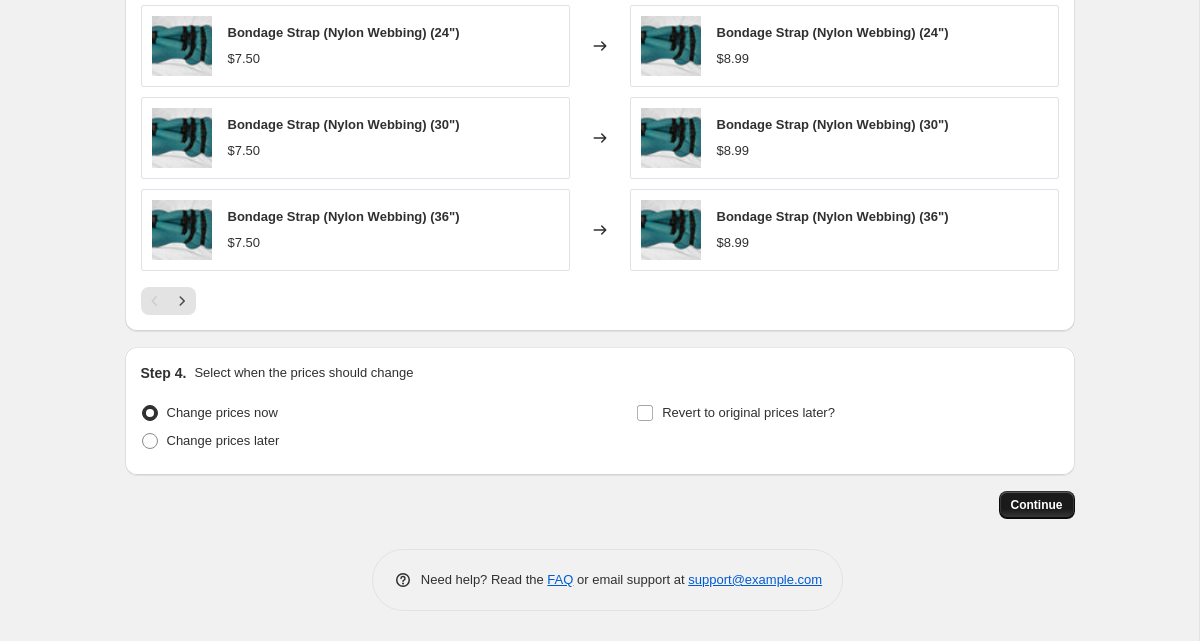 click on "Continue" at bounding box center [1037, 505] 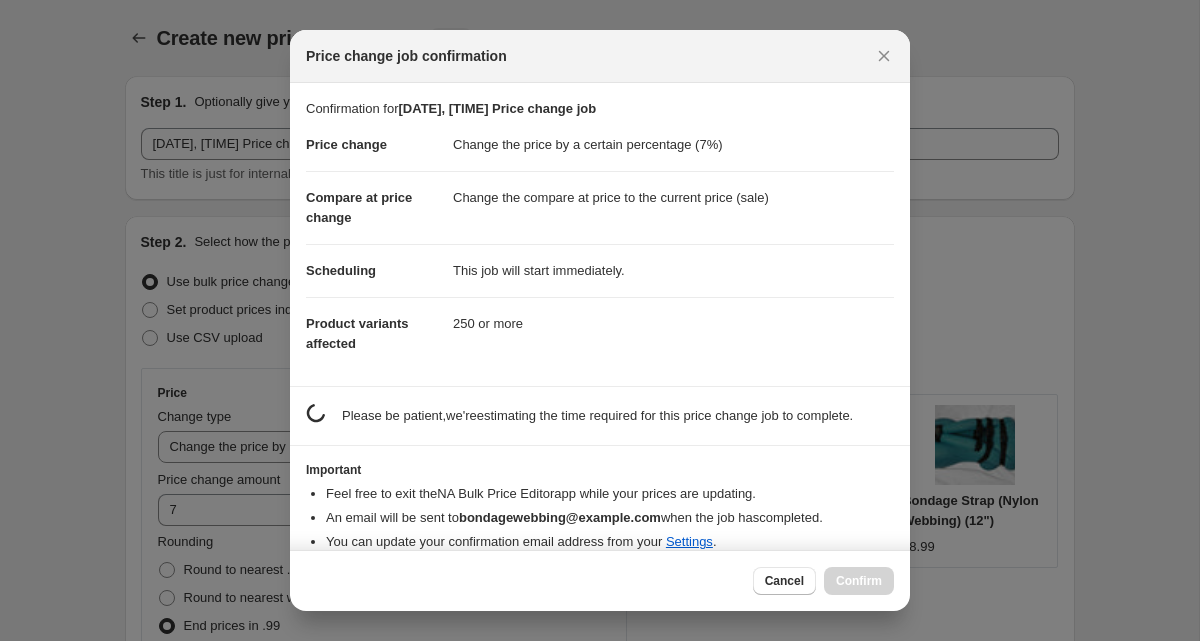 scroll, scrollTop: 1482, scrollLeft: 0, axis: vertical 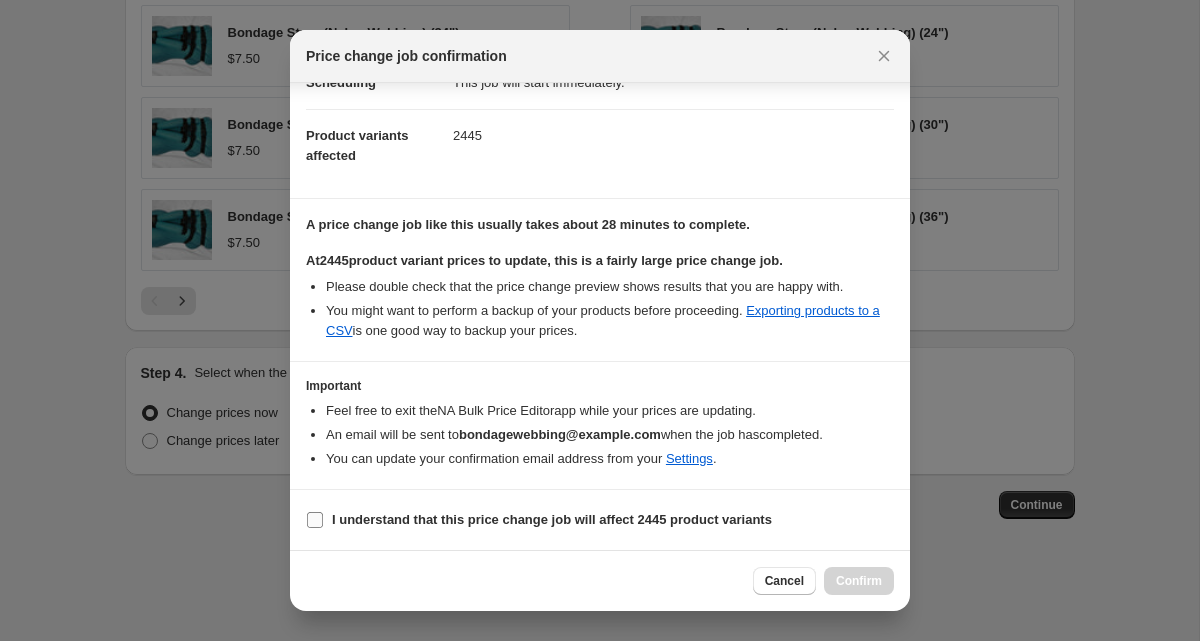 click on "I understand that this price change job will affect 2445 product variants" at bounding box center (315, 520) 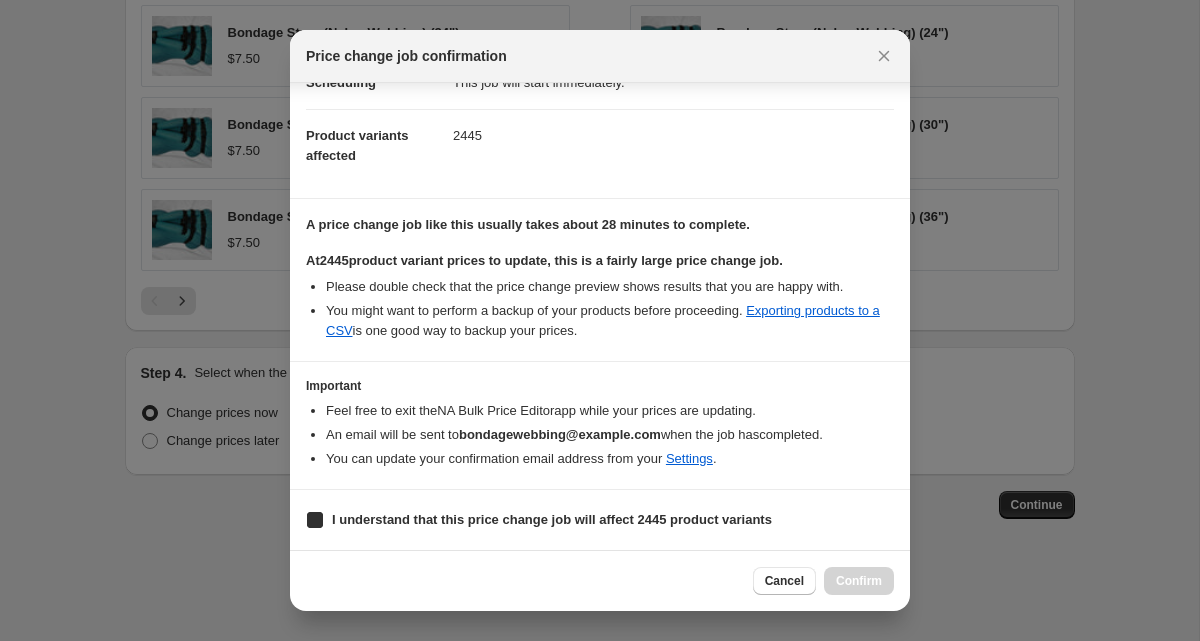checkbox on "true" 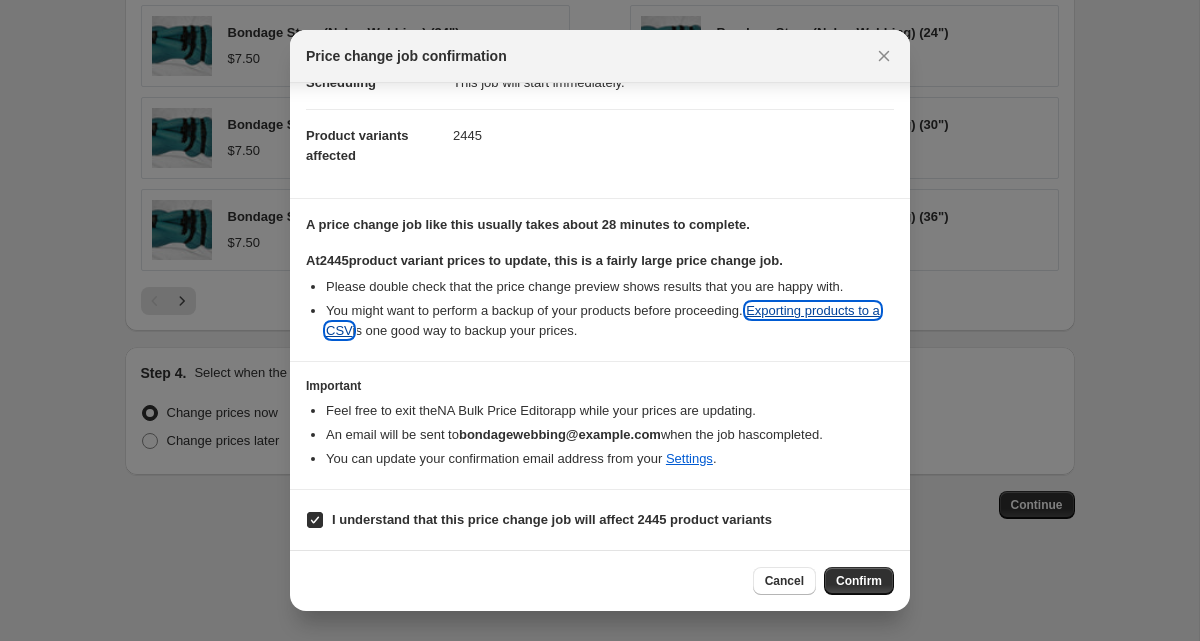click on "Exporting products to a CSV" at bounding box center (603, 320) 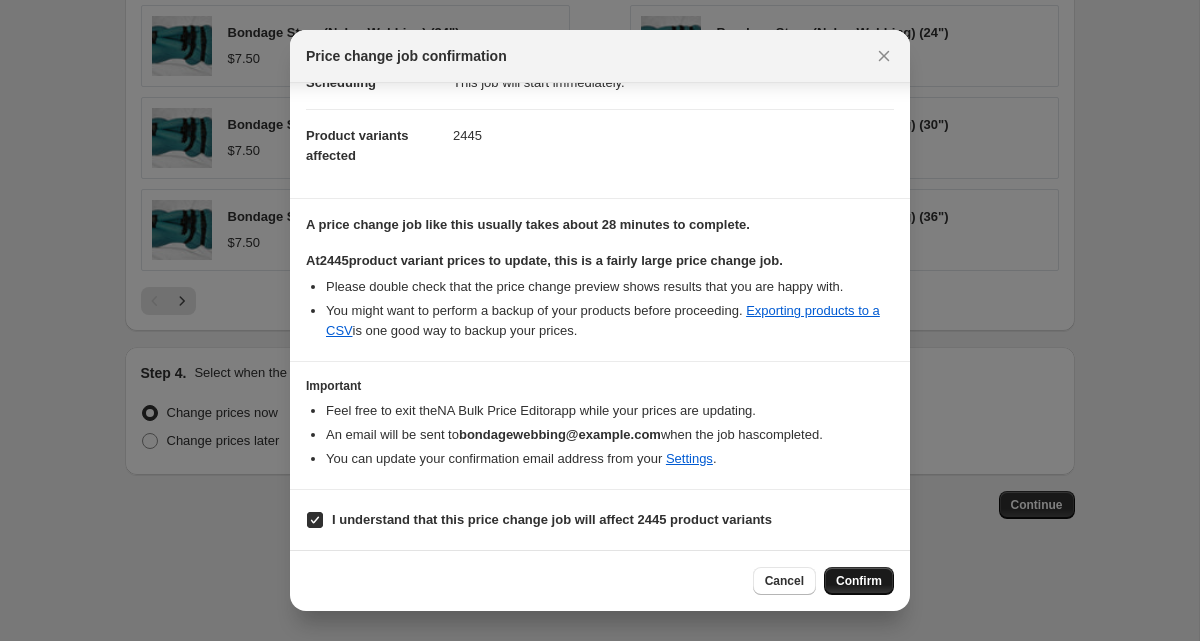 click on "Confirm" at bounding box center [859, 581] 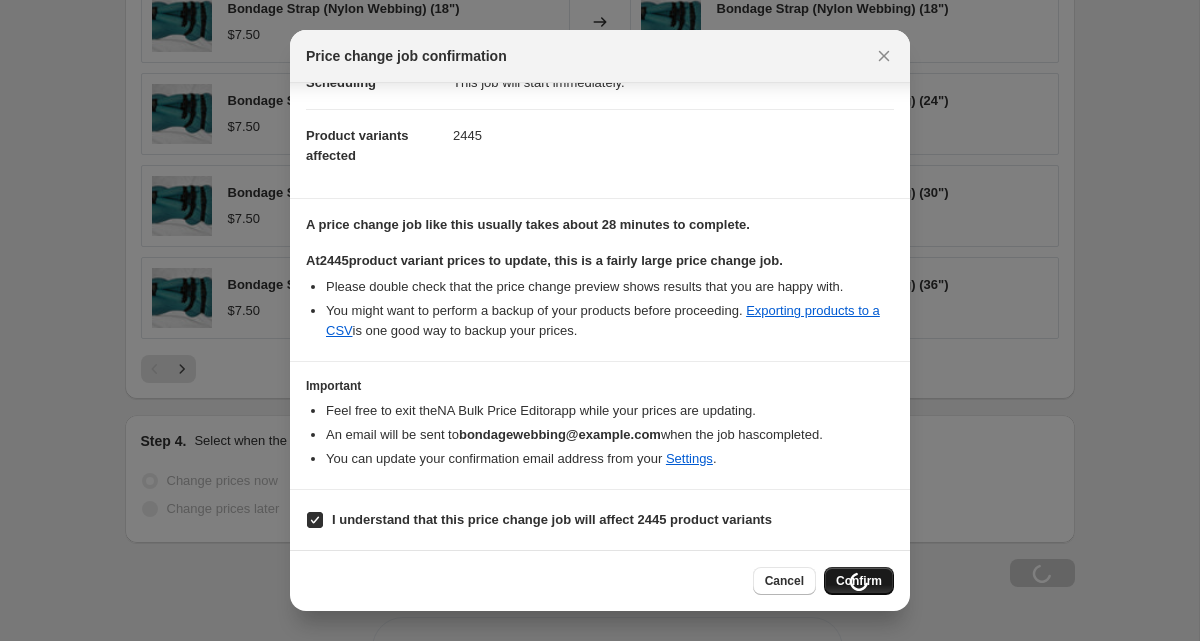 scroll, scrollTop: 1550, scrollLeft: 0, axis: vertical 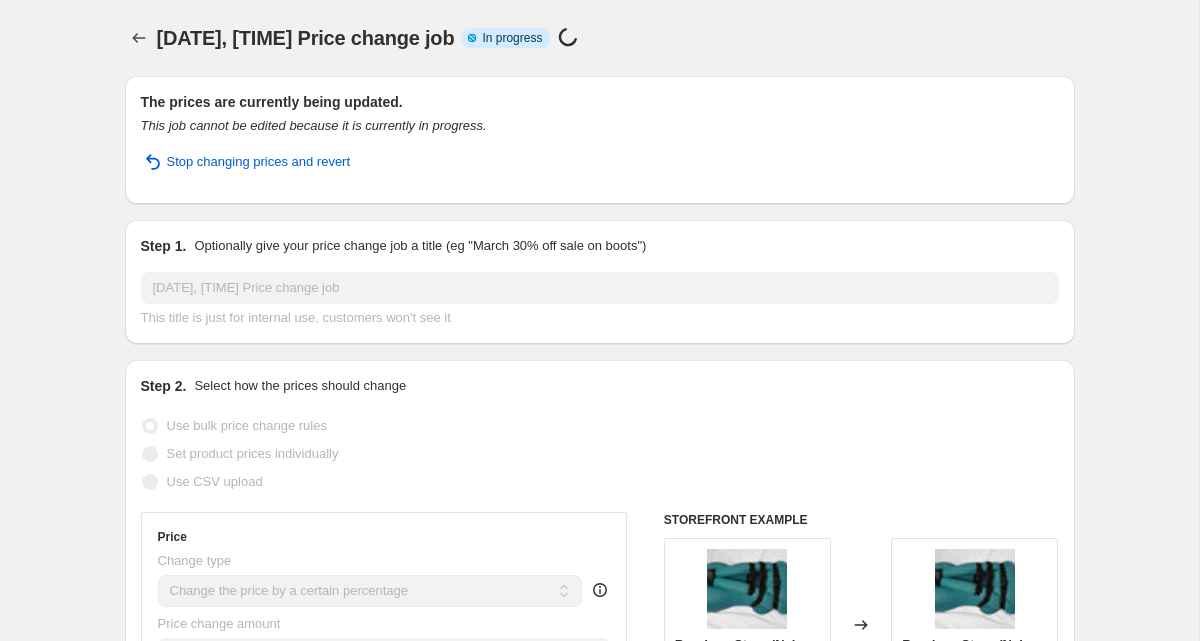 click on "[DATE], [TIME] Price change job. This page is ready [DATE], [TIME] Price change job Info Partially complete In progress Price change job in progress... The prices are currently being updated. This job cannot be edited because it is currently in progress. Stop changing prices and revert Step 1. Optionally give your price change job a title (eg "March 30% off sale on boots") [DATE], [TIME] Price change job This title is just for internal use, customers won't see it Step 2. Select how the prices should change Use bulk price change rules Set product prices individually Use CSV upload Price Change type Change the price to a certain amount Change the price by a certain amount Change the price by a certain percentage Change the price to the current compare at price (price before sale) Change the price by a certain amount relative to the compare at price Change the price by a certain percentage relative to the compare at price Don't change the price Change price to certain cost margin 7" at bounding box center (599, 1111) 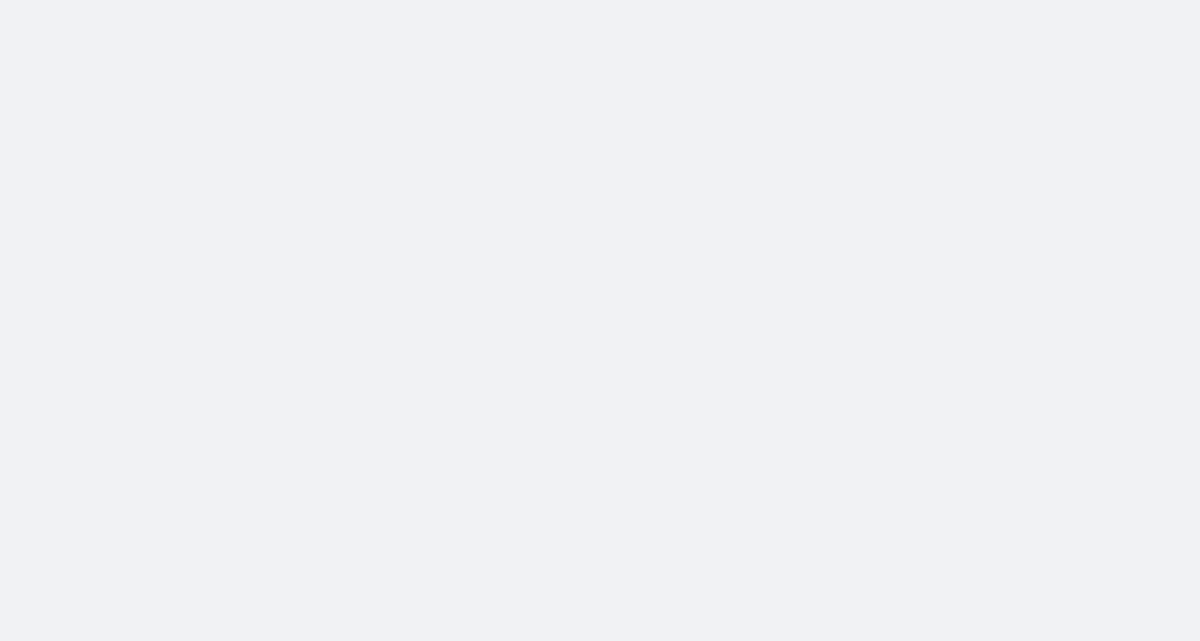 scroll, scrollTop: 0, scrollLeft: 0, axis: both 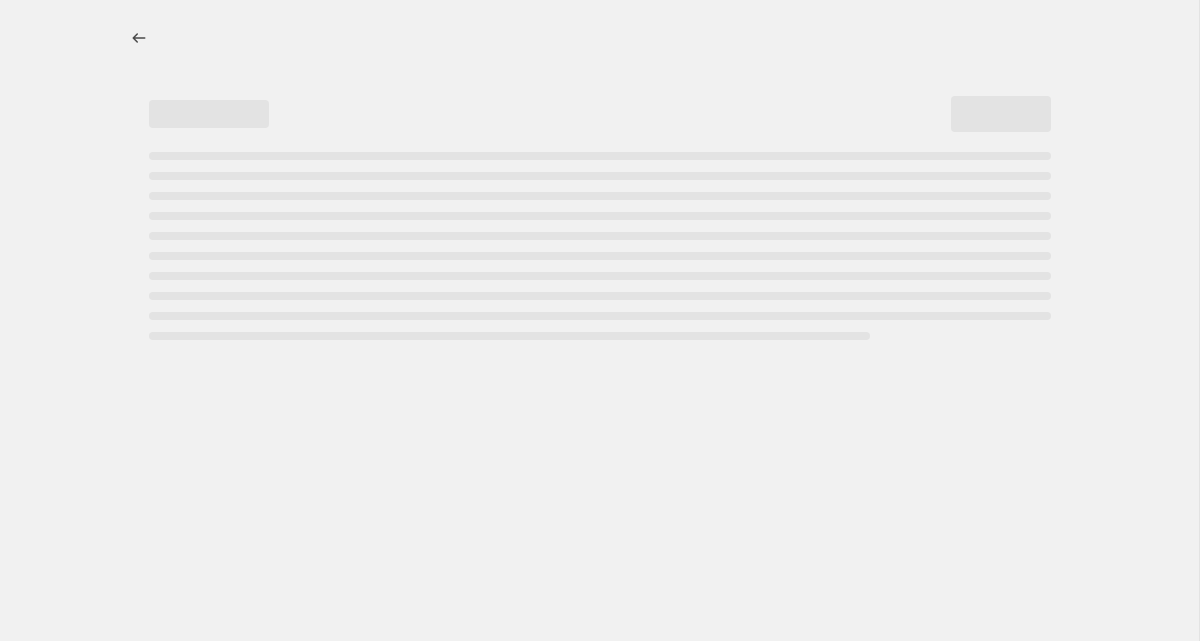 select on "percentage" 